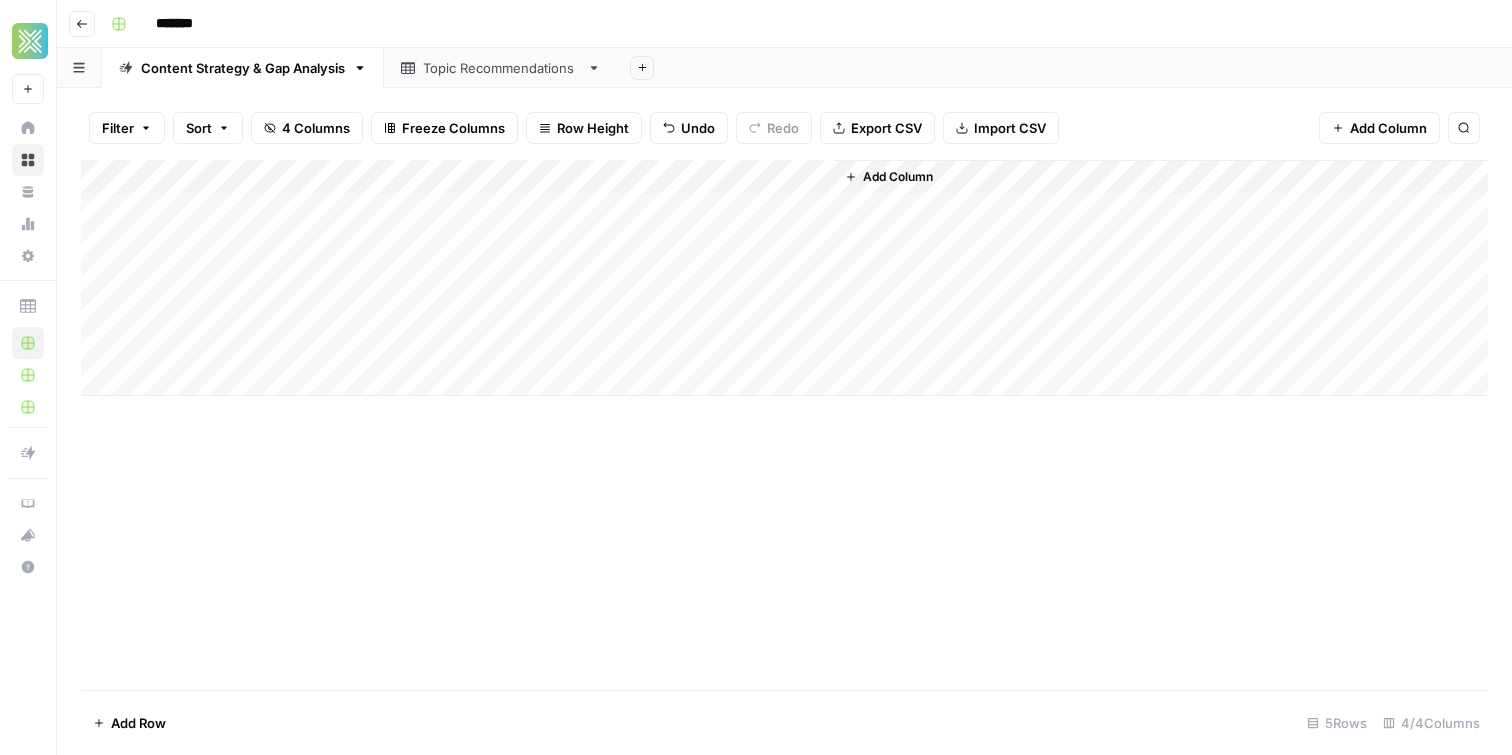 scroll, scrollTop: 0, scrollLeft: 0, axis: both 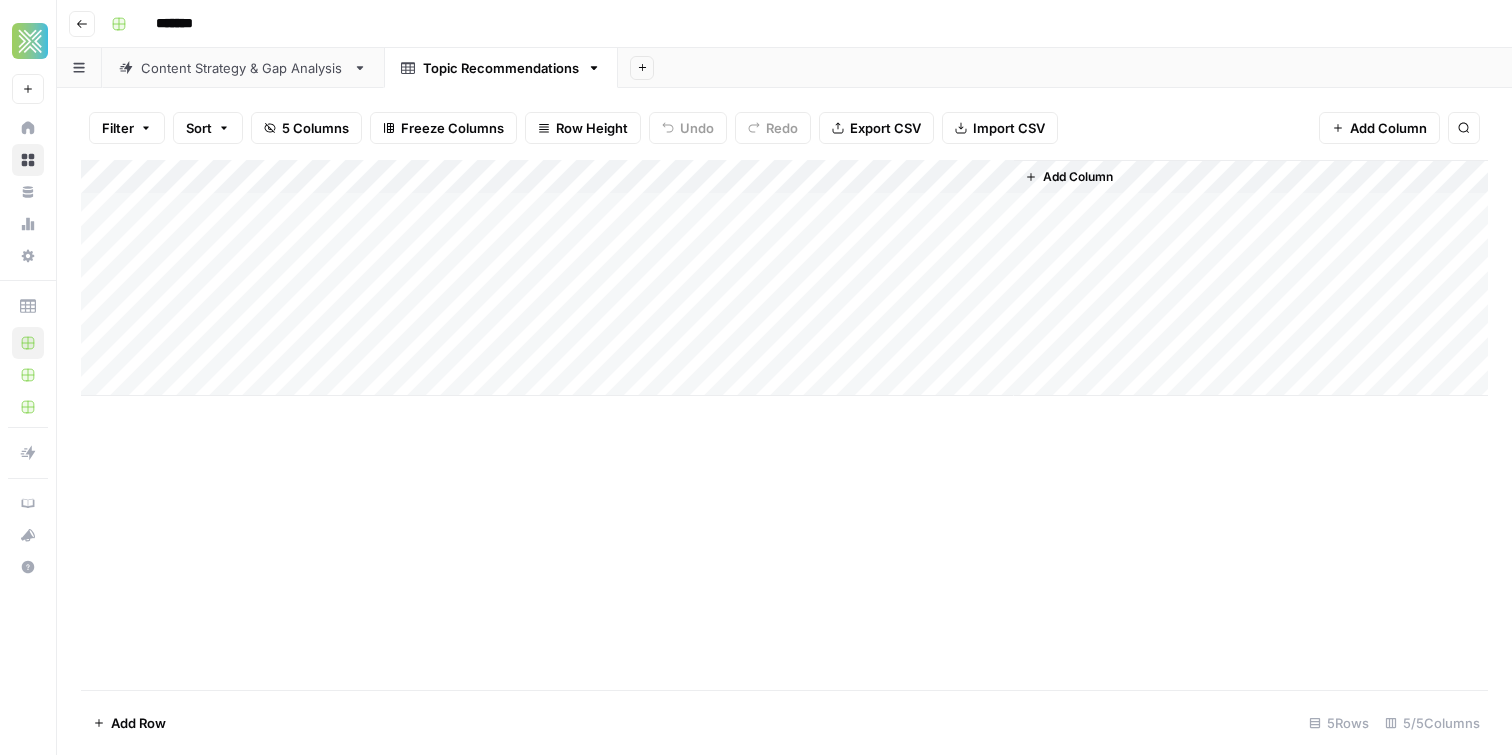 click on "Content Strategy & Gap Analysis" at bounding box center (243, 68) 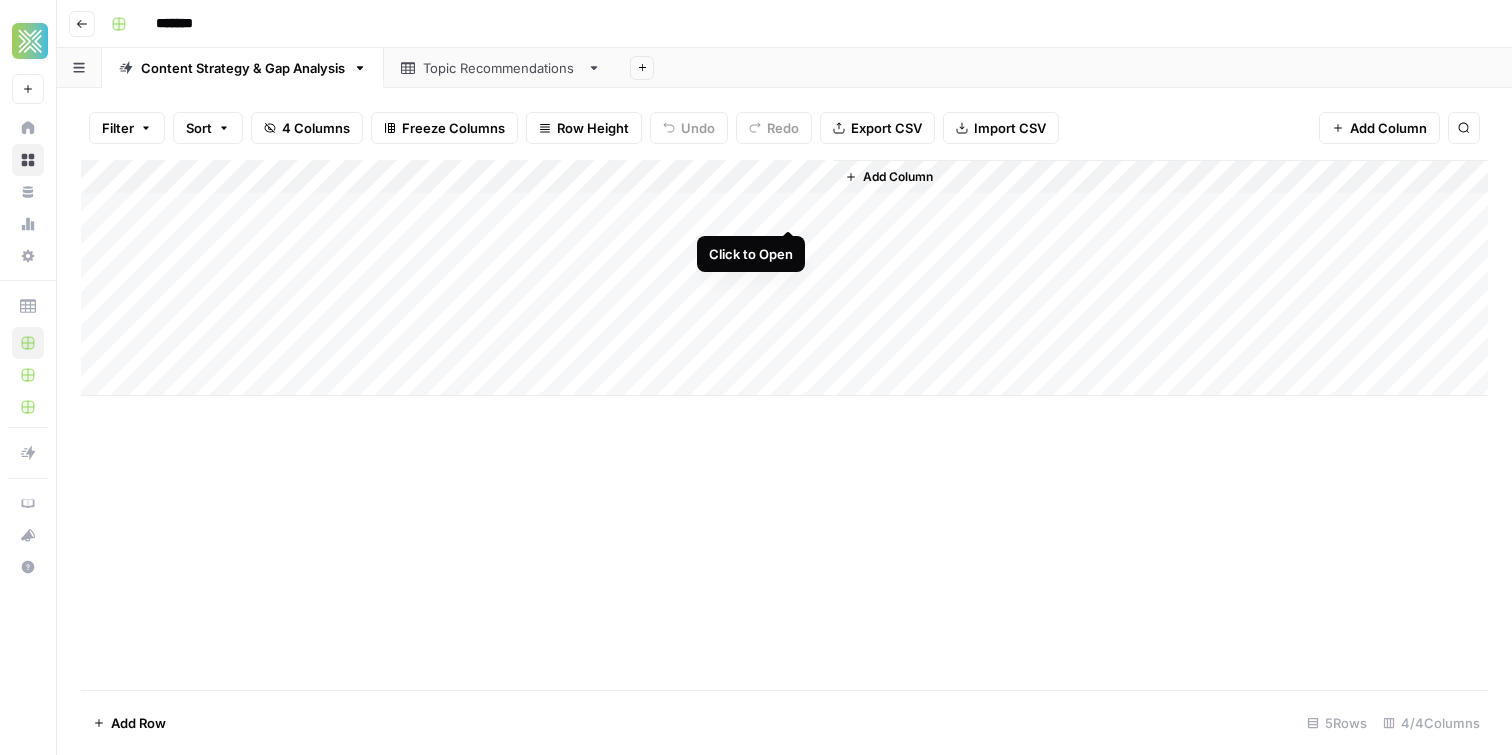 click on "Add Column" at bounding box center (784, 278) 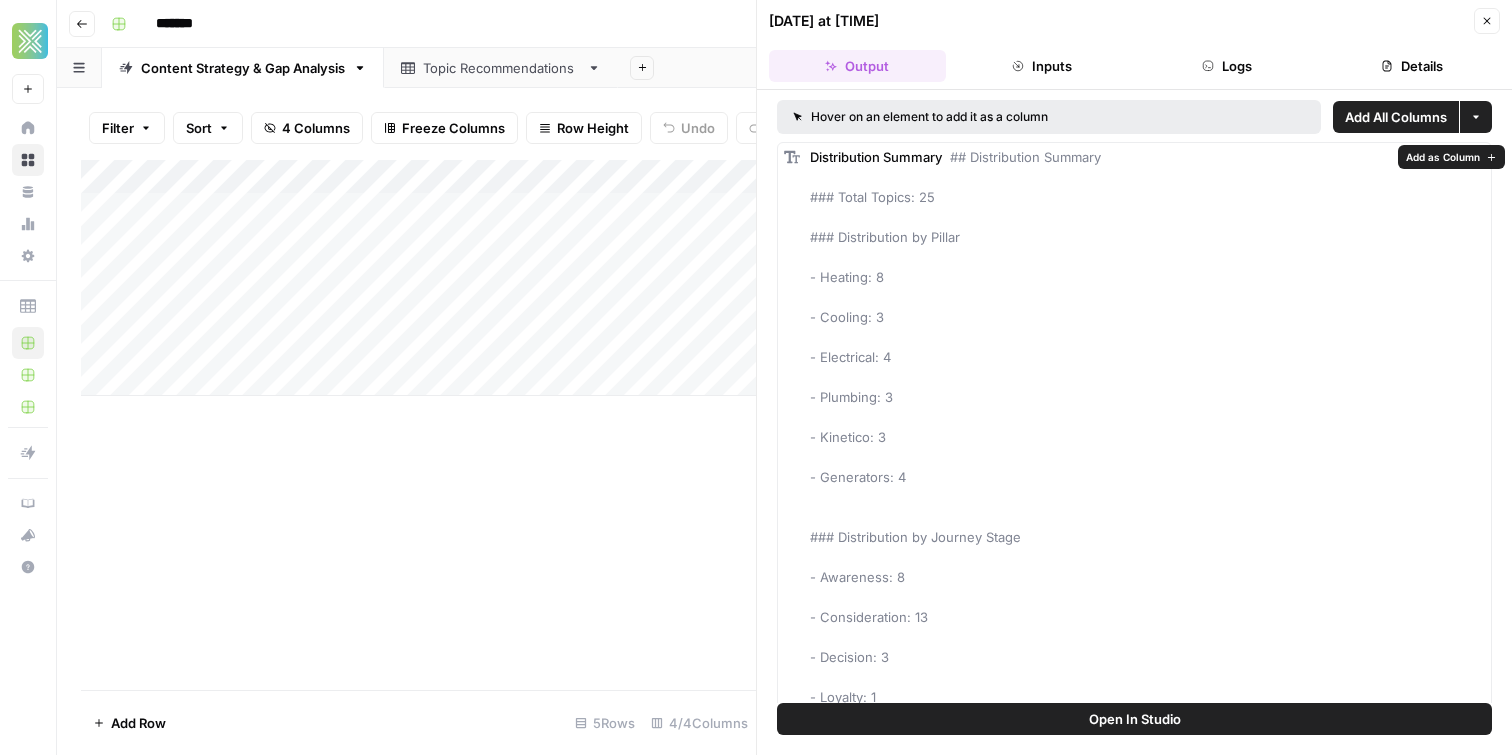 click on "Add as Column" at bounding box center (1443, 157) 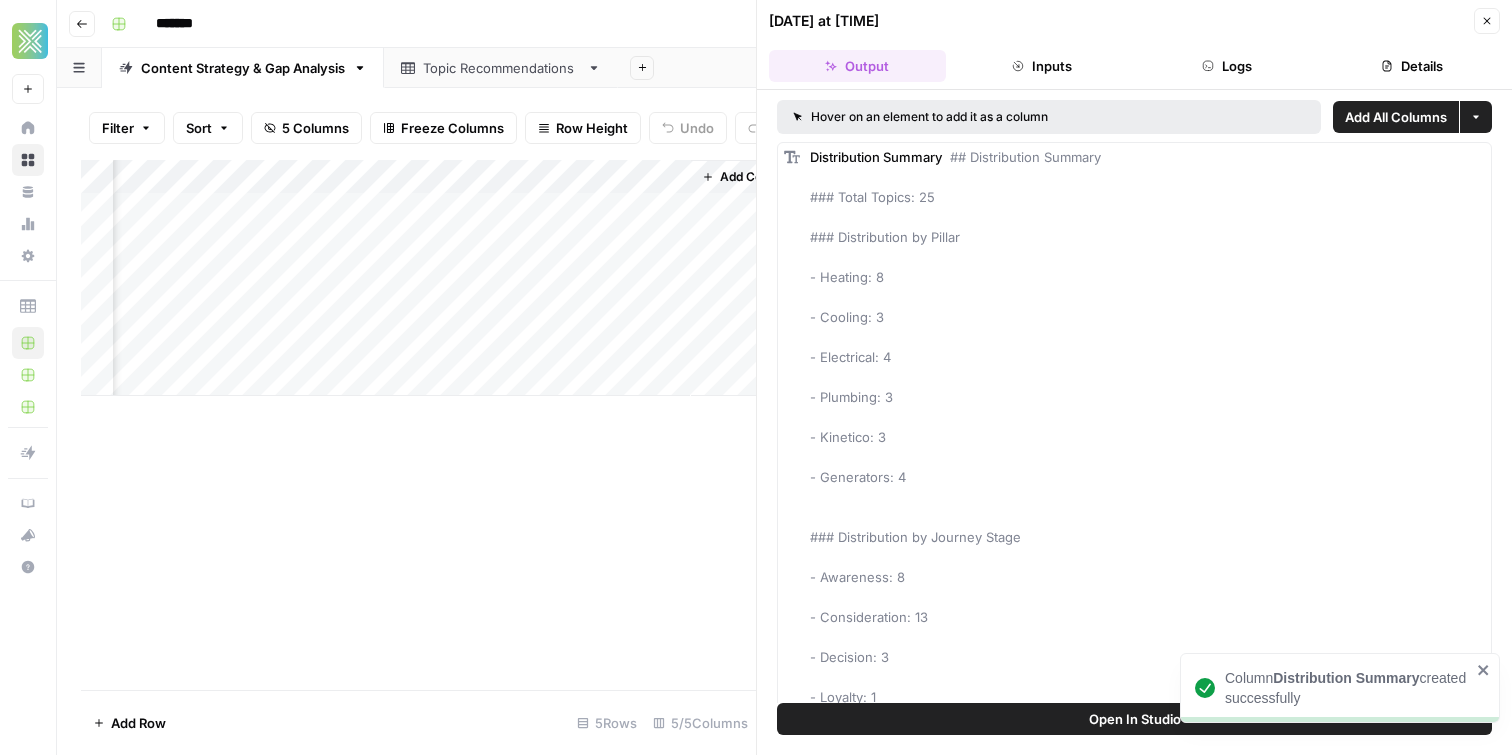 scroll, scrollTop: 0, scrollLeft: 369, axis: horizontal 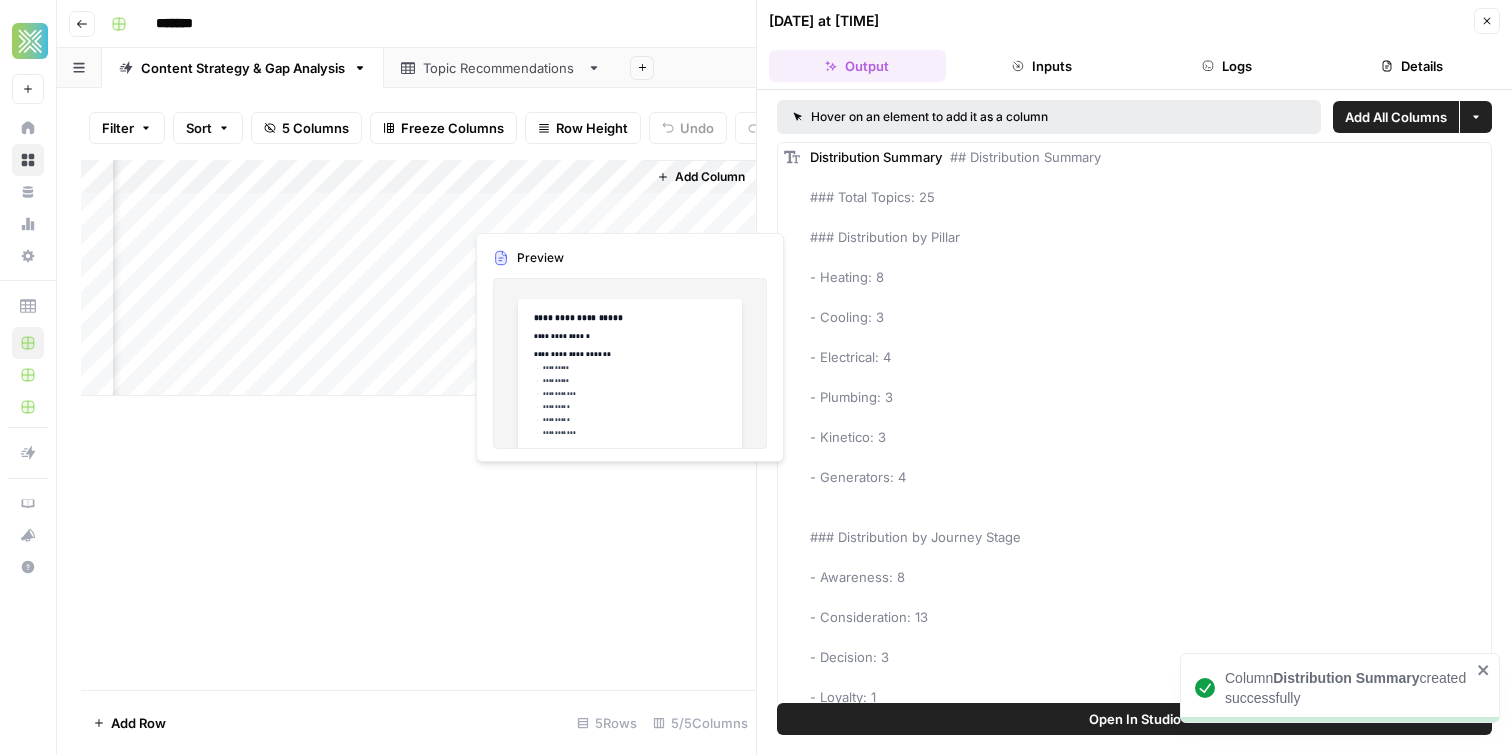 click on "Add Column" at bounding box center (418, 278) 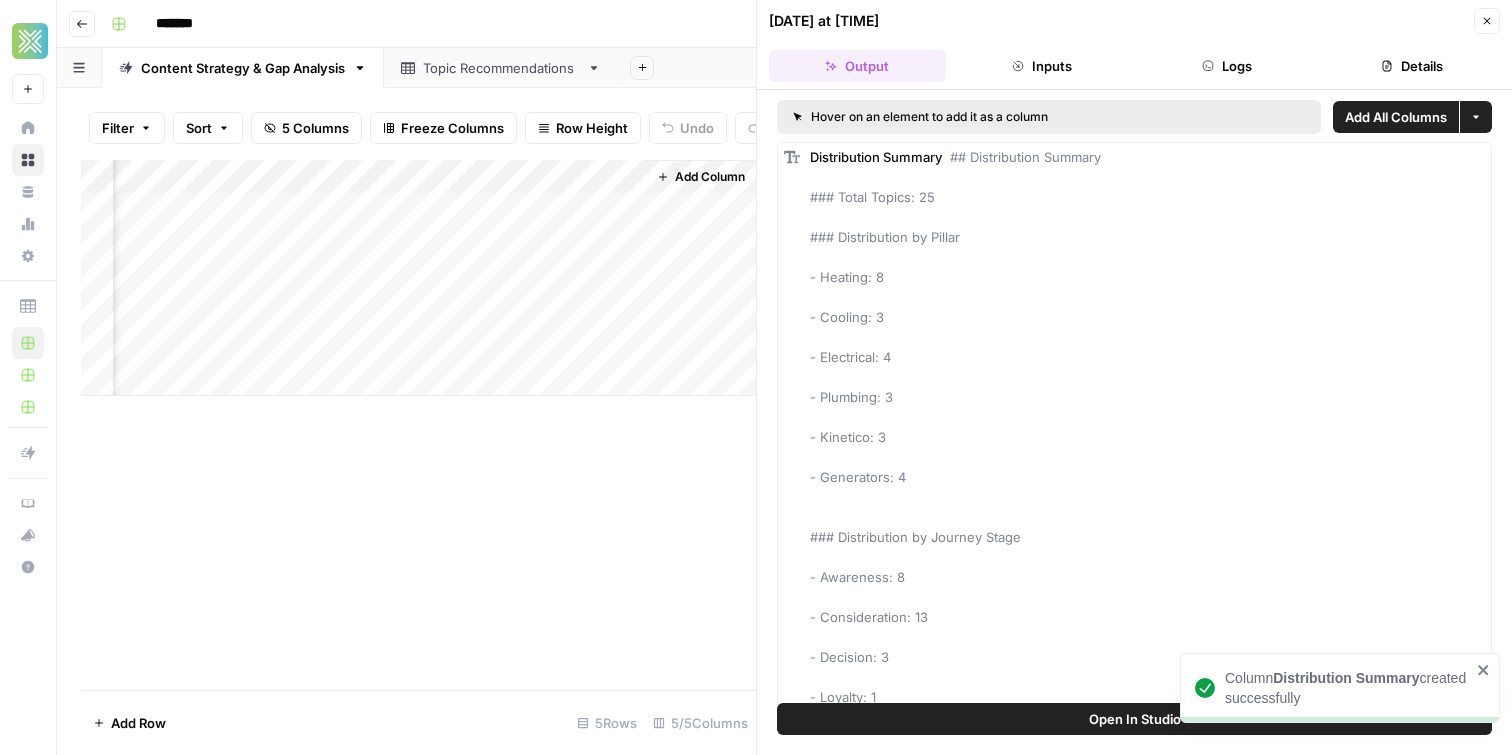 click on "*******" at bounding box center (797, 24) 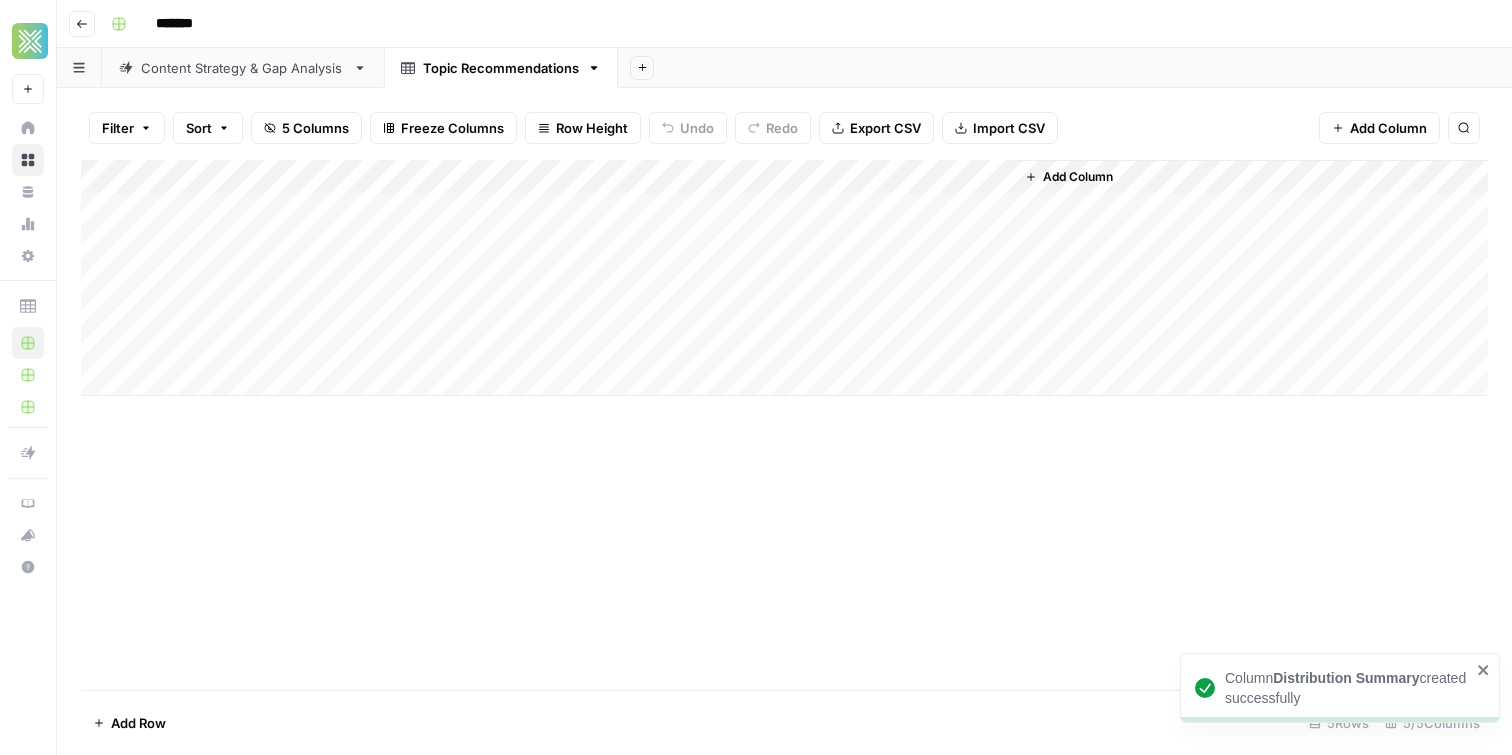 click on "Add Column" at bounding box center (784, 278) 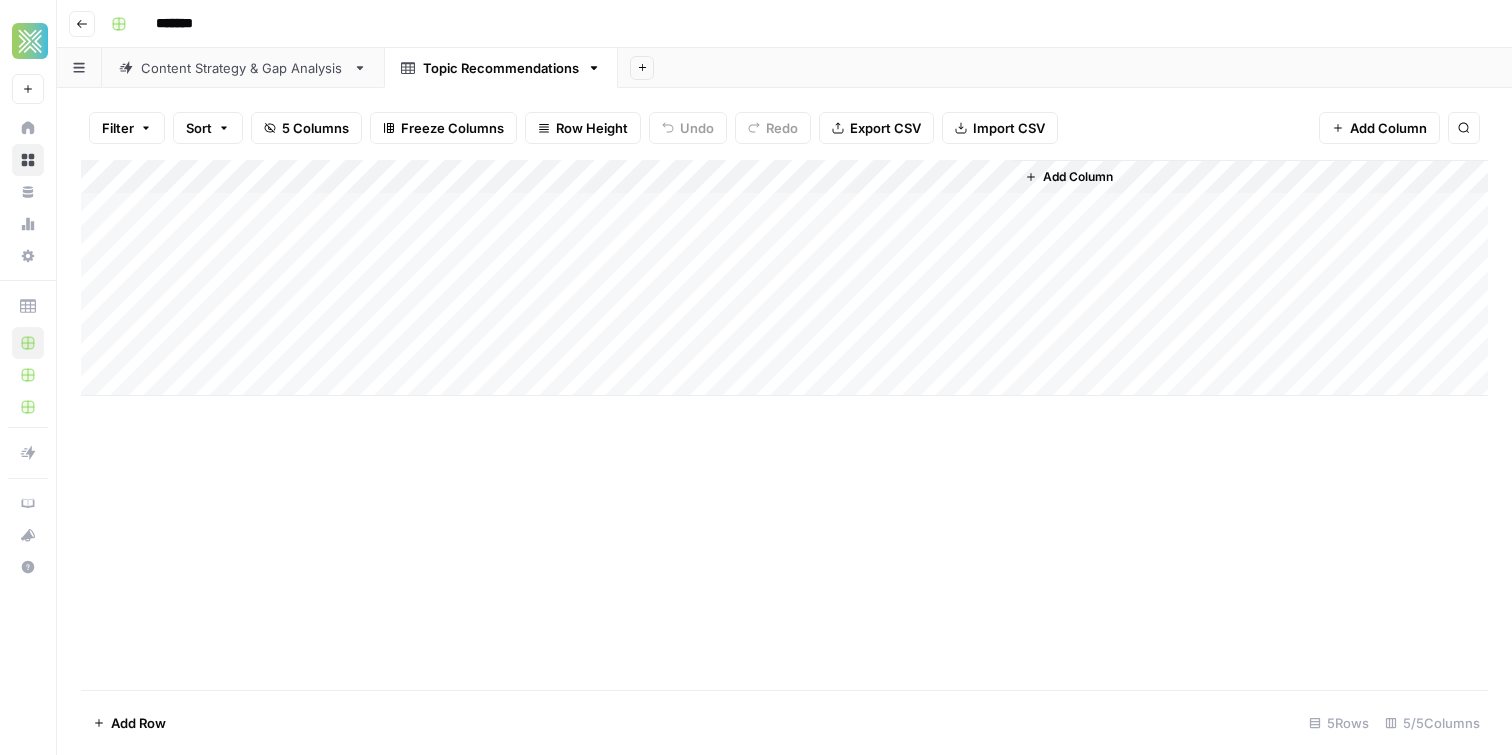 click on "Content Strategy & Gap Analysis" at bounding box center [243, 68] 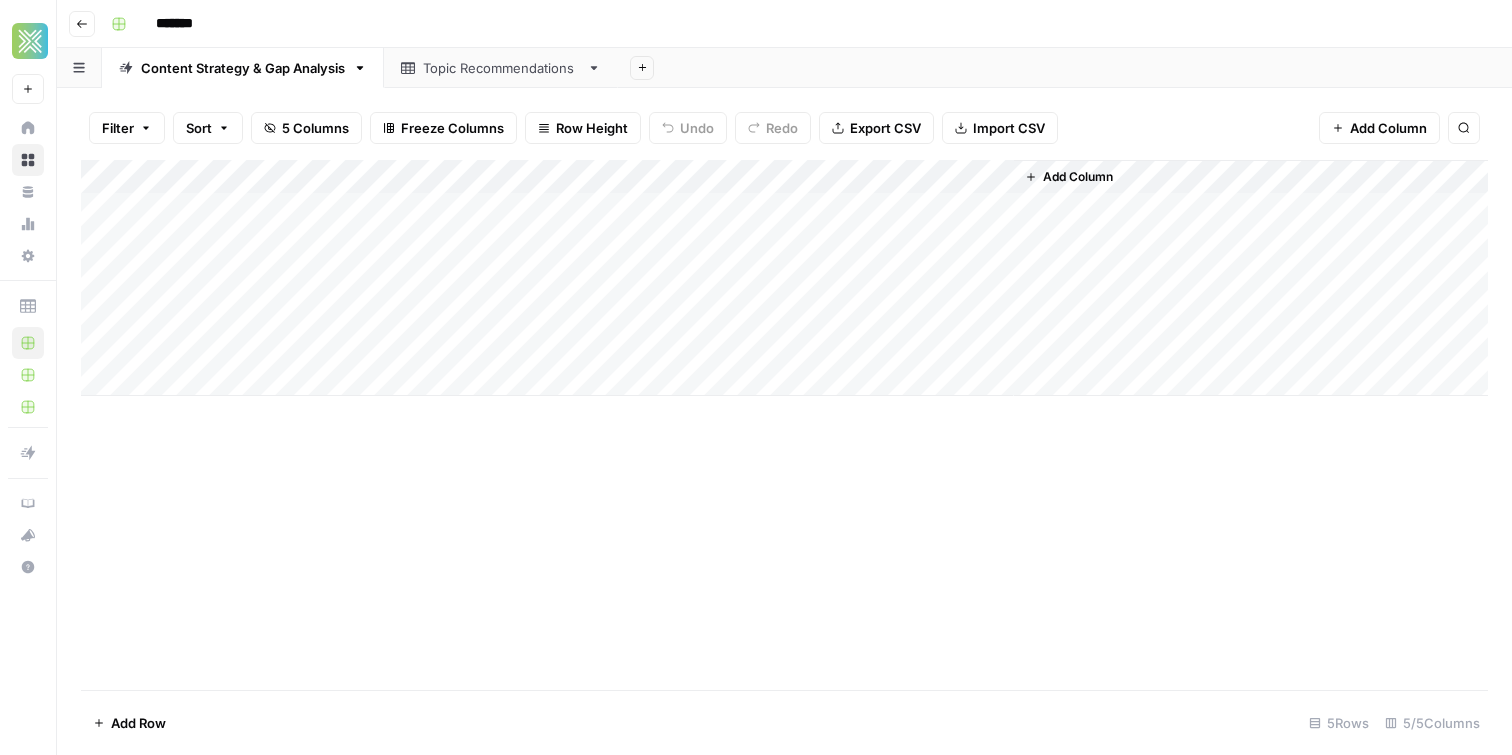 click on "Add Column" at bounding box center (784, 278) 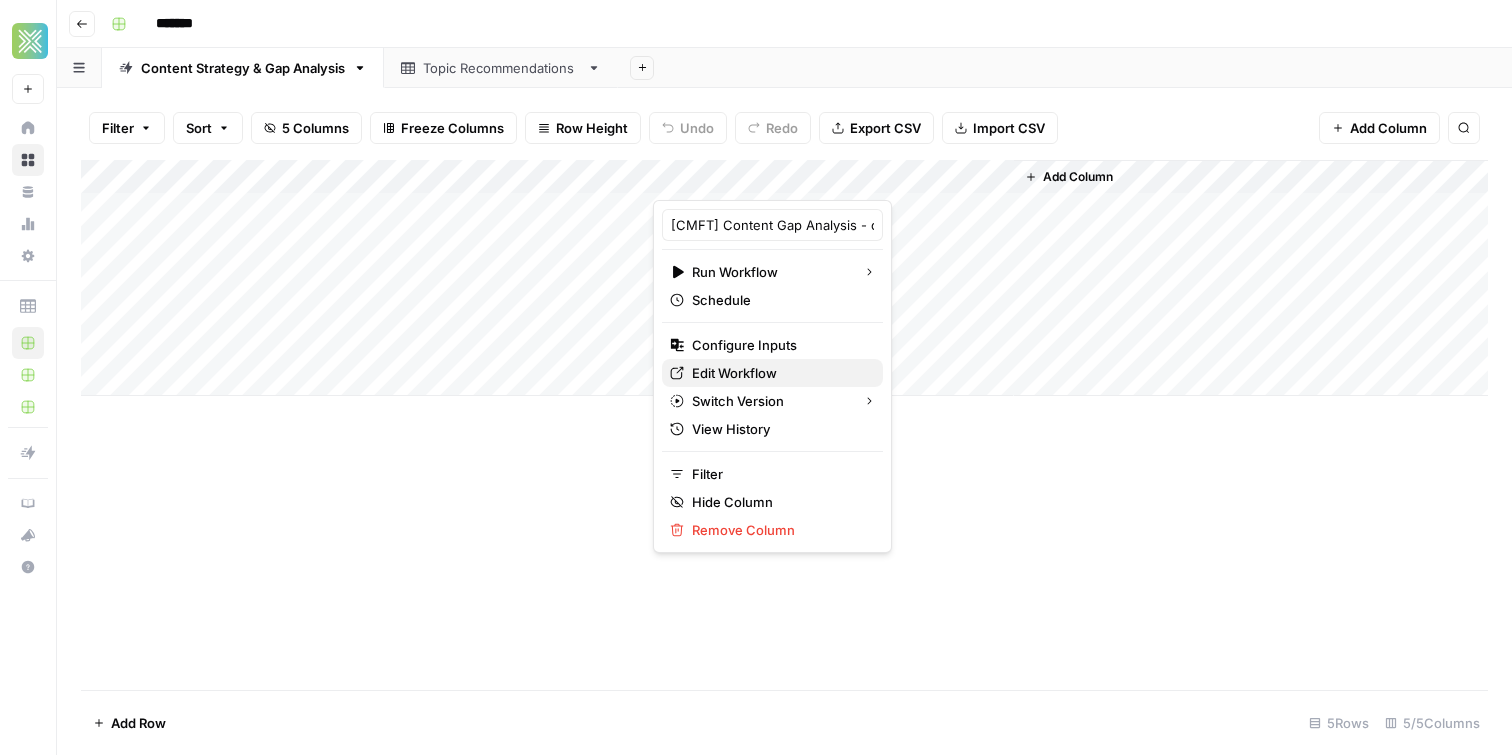 click on "Edit Workflow" at bounding box center (779, 373) 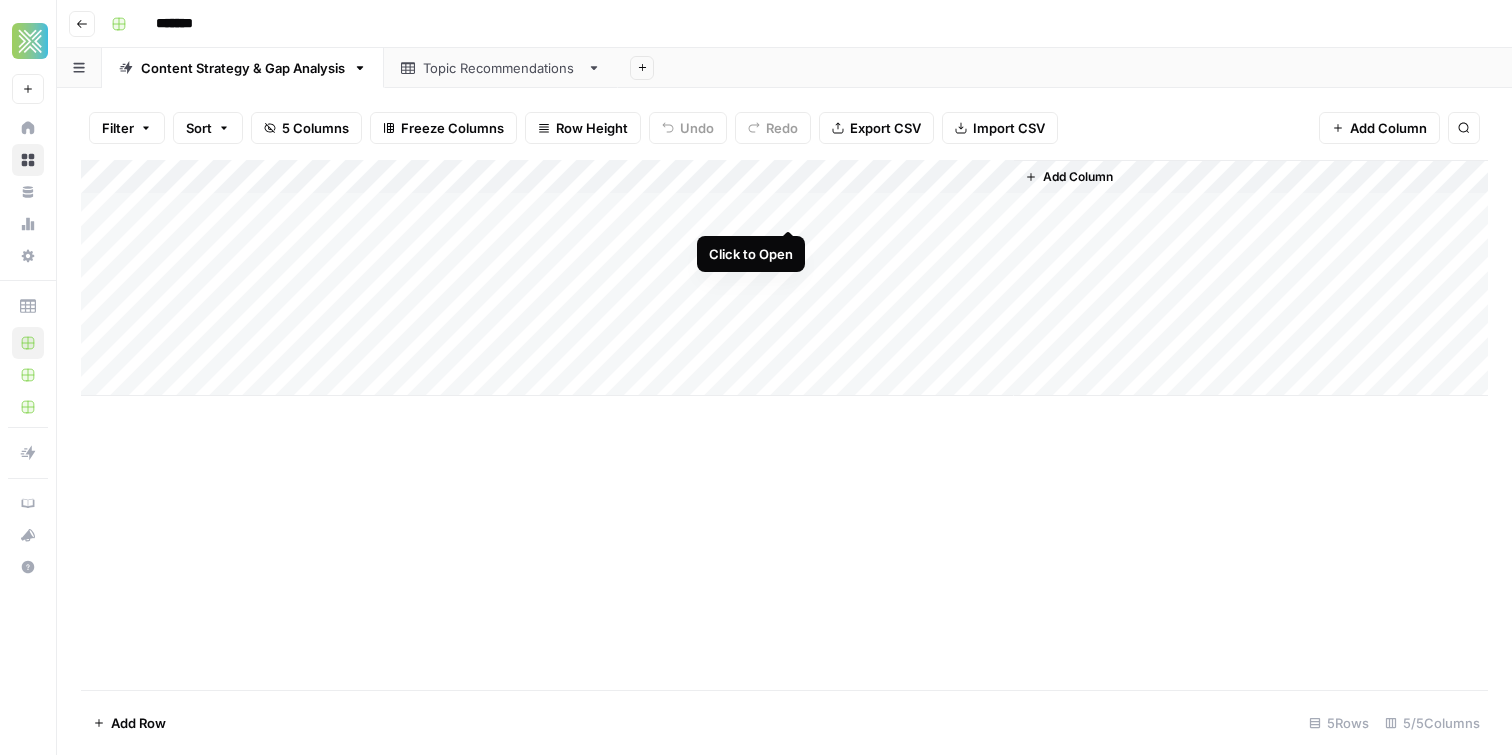 click on "Add Column" at bounding box center [784, 278] 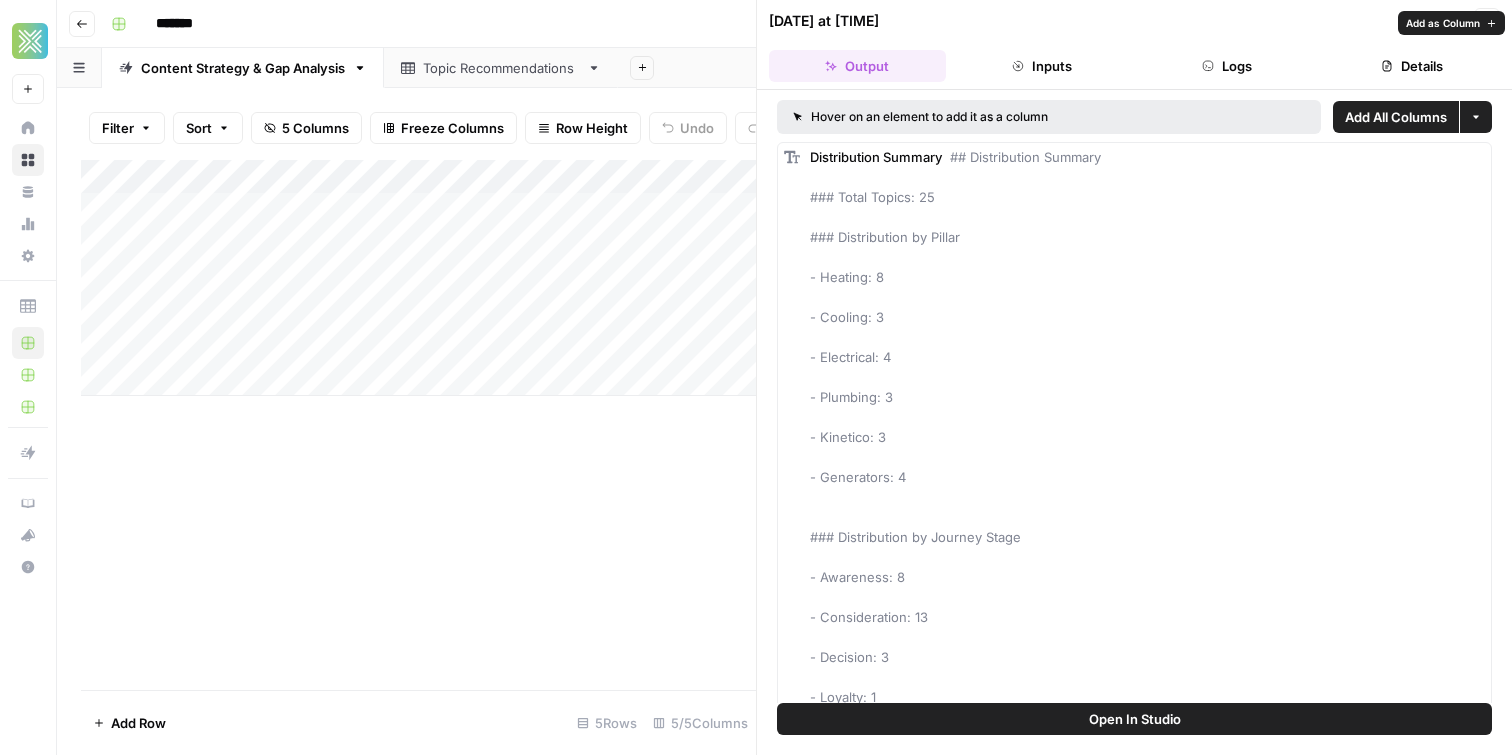 scroll, scrollTop: 359, scrollLeft: 0, axis: vertical 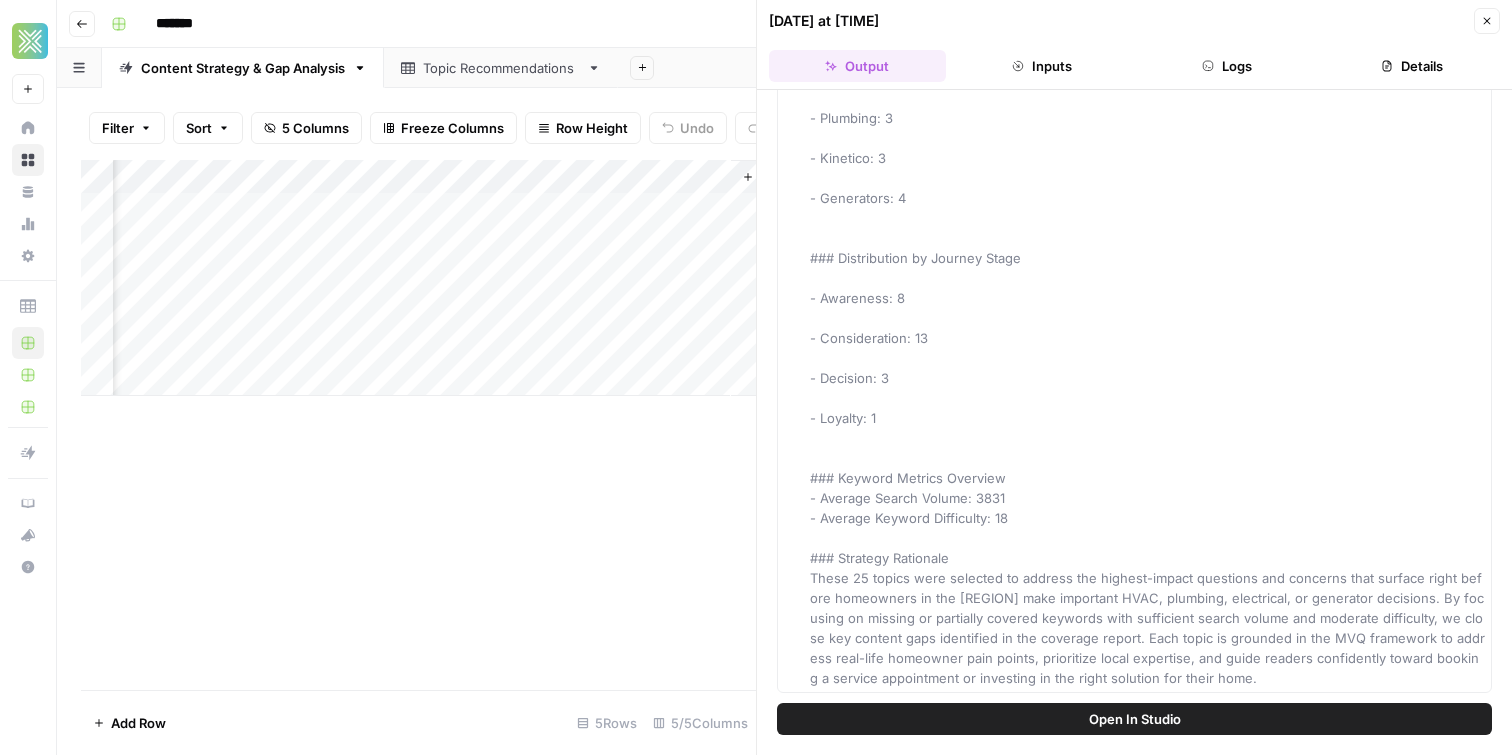 click on "Add Column" at bounding box center (418, 278) 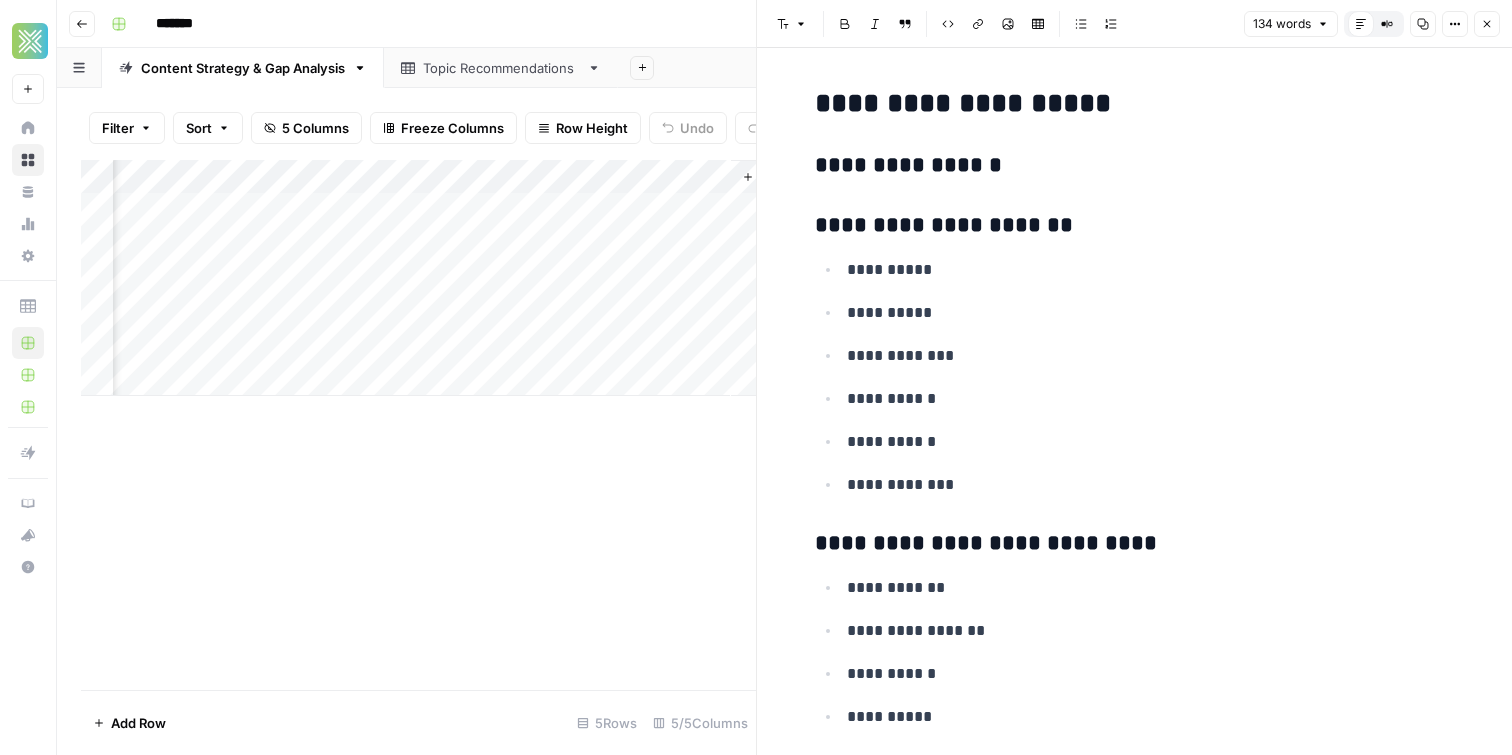 scroll, scrollTop: 412, scrollLeft: 0, axis: vertical 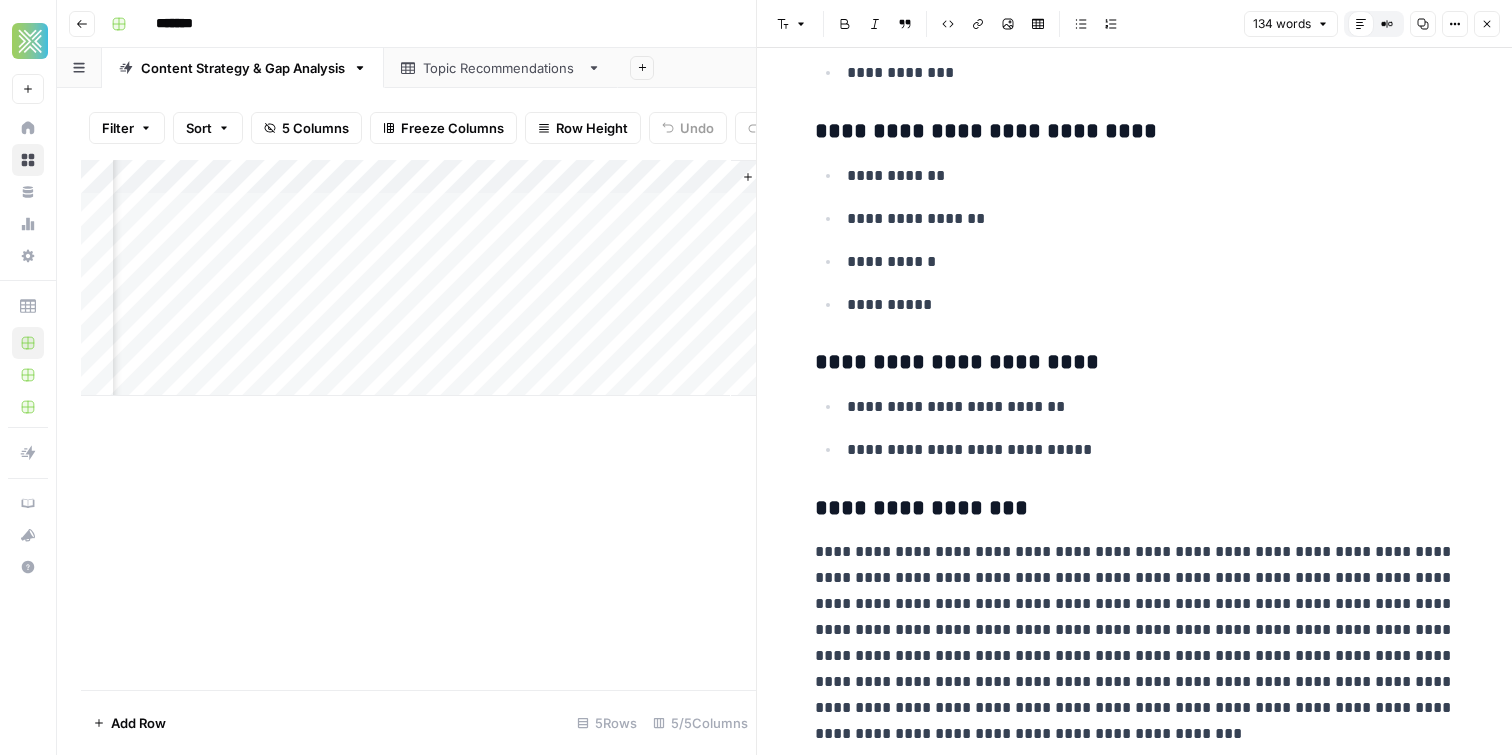 click on "Topic Recommendations" at bounding box center (501, 68) 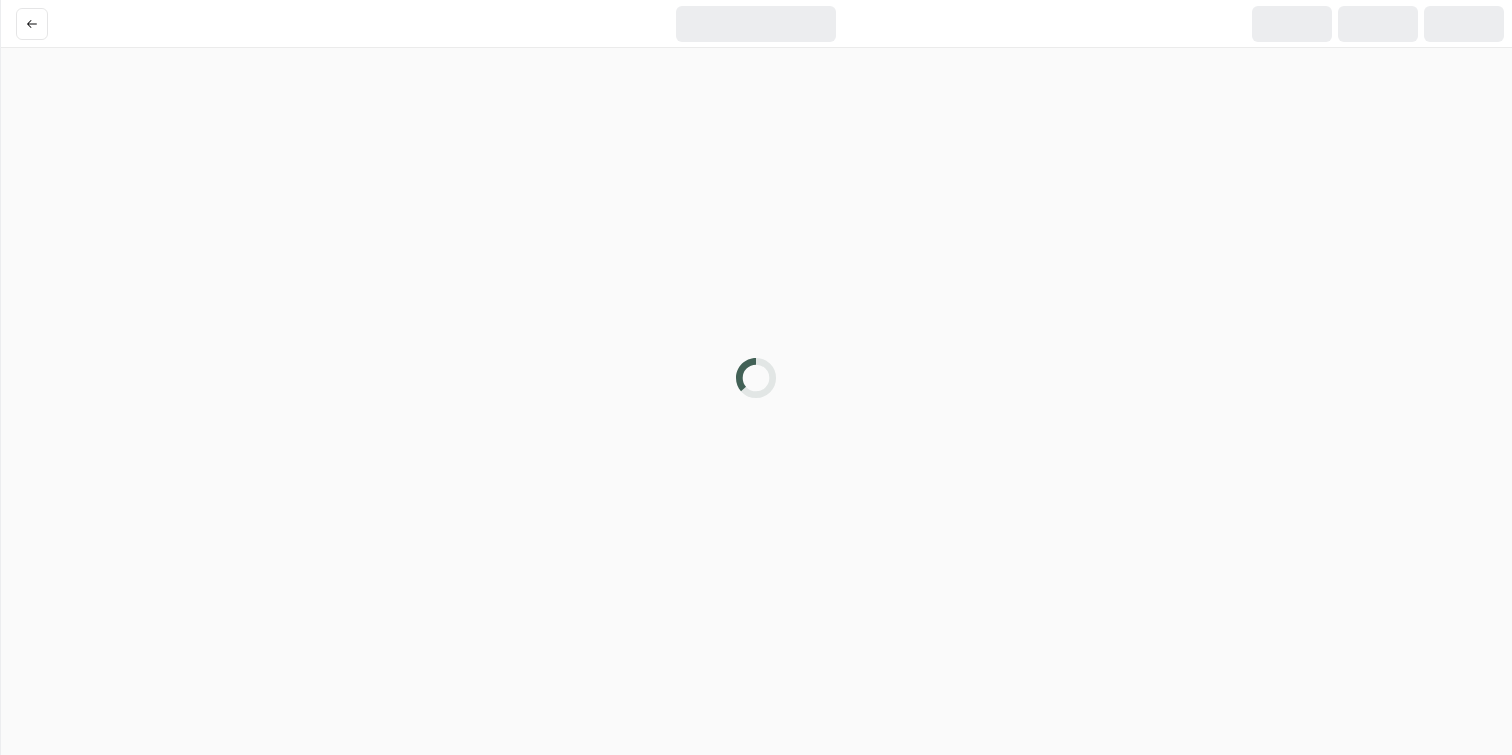 scroll, scrollTop: 0, scrollLeft: 0, axis: both 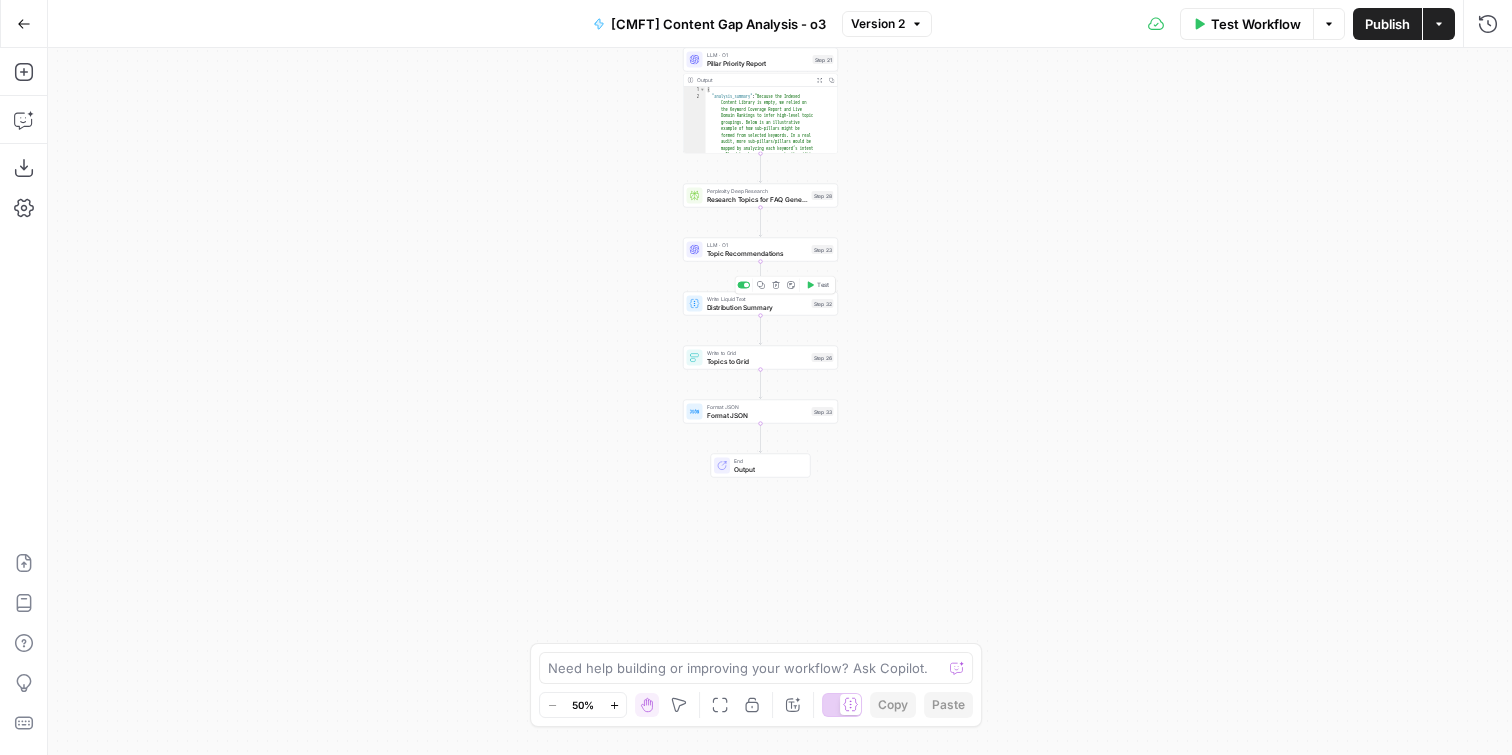 click on "Distribution Summary" at bounding box center [757, 307] 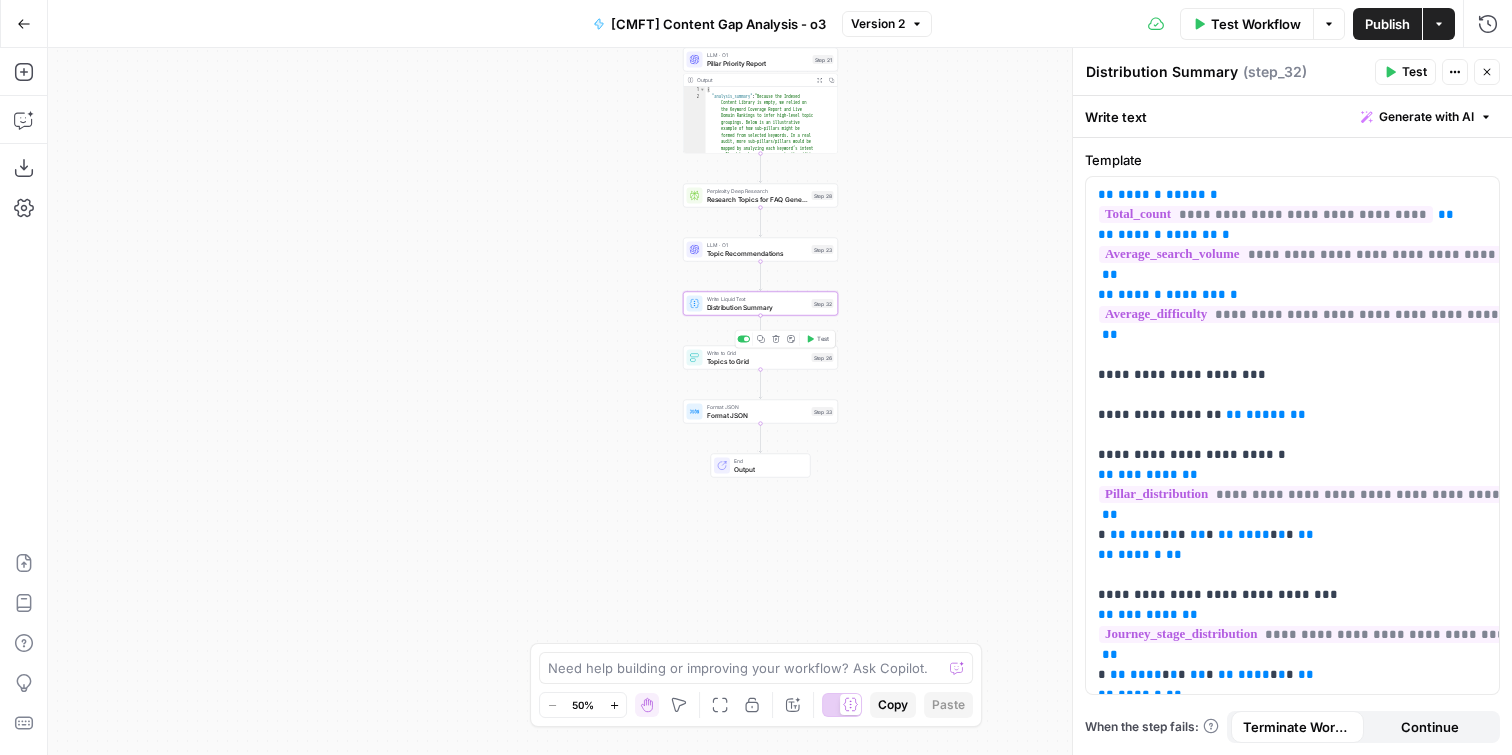 click on "Topics to Grid" at bounding box center [757, 361] 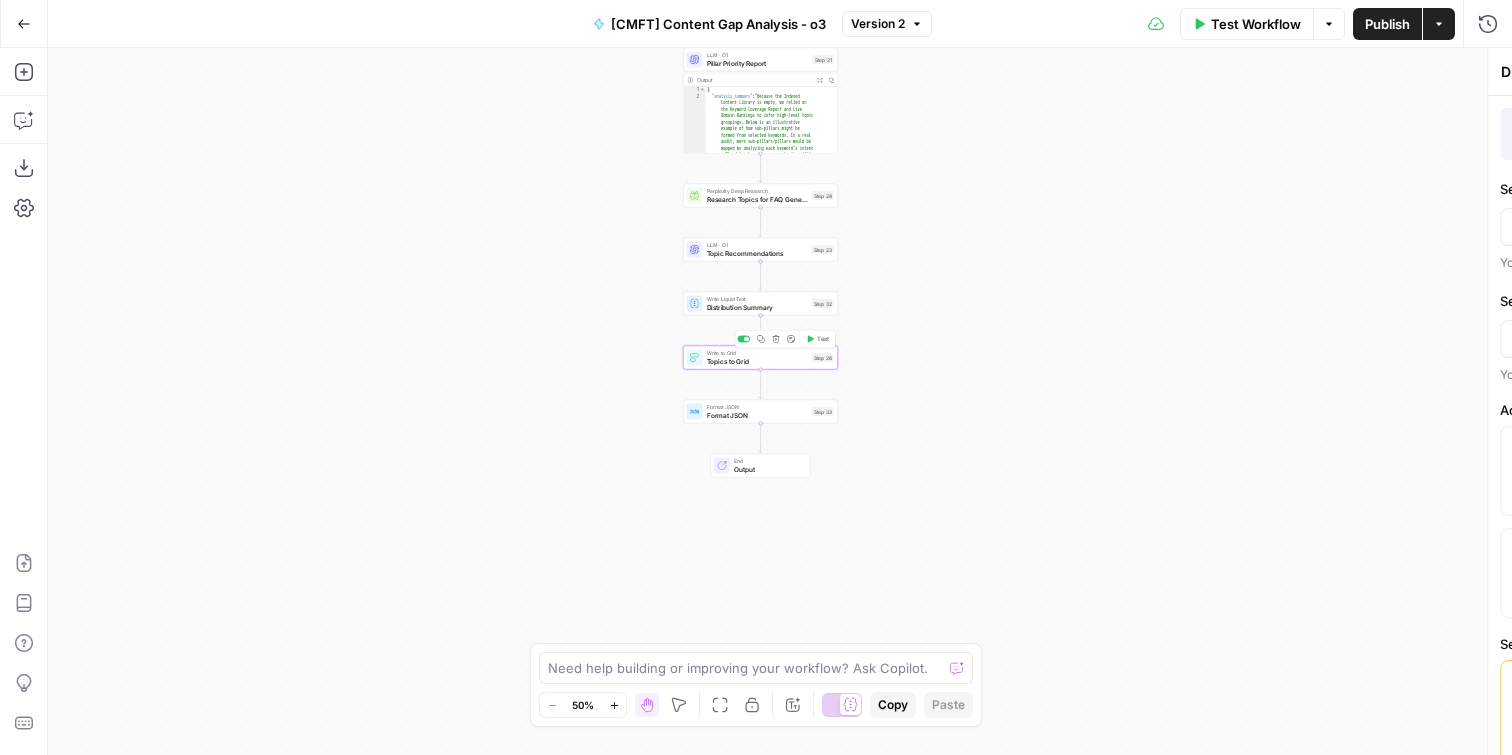 type on "Topics to Grid" 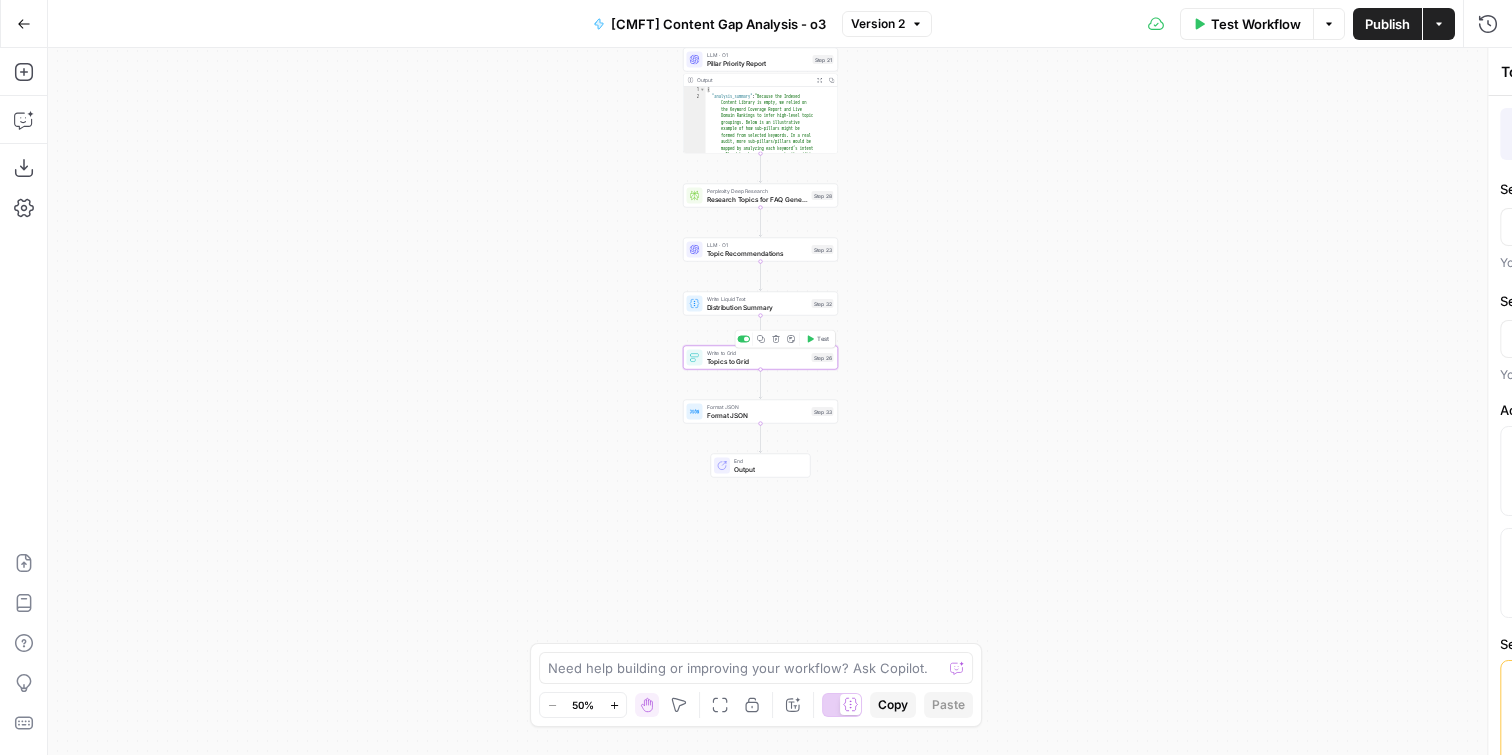type on "Title" 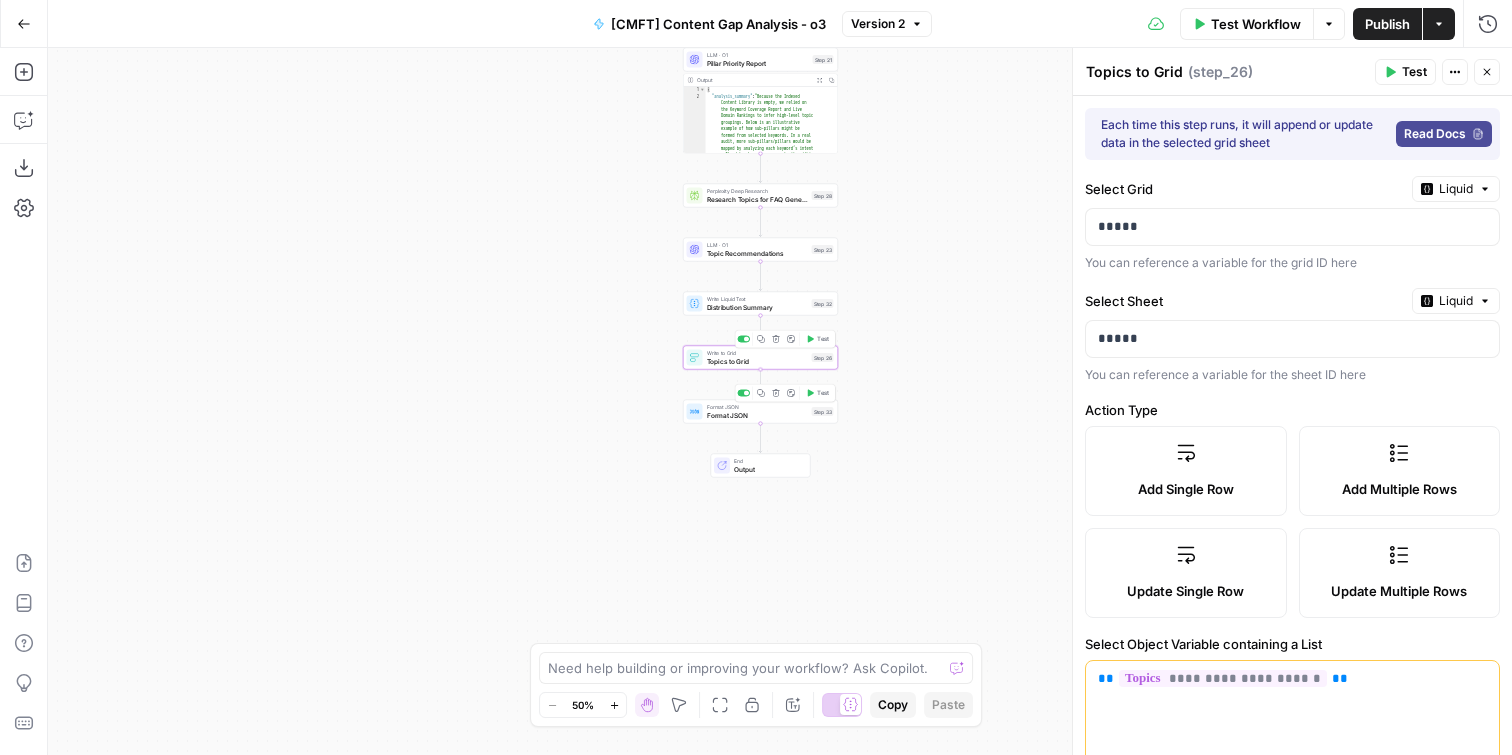 click on "Format JSON" at bounding box center [757, 407] 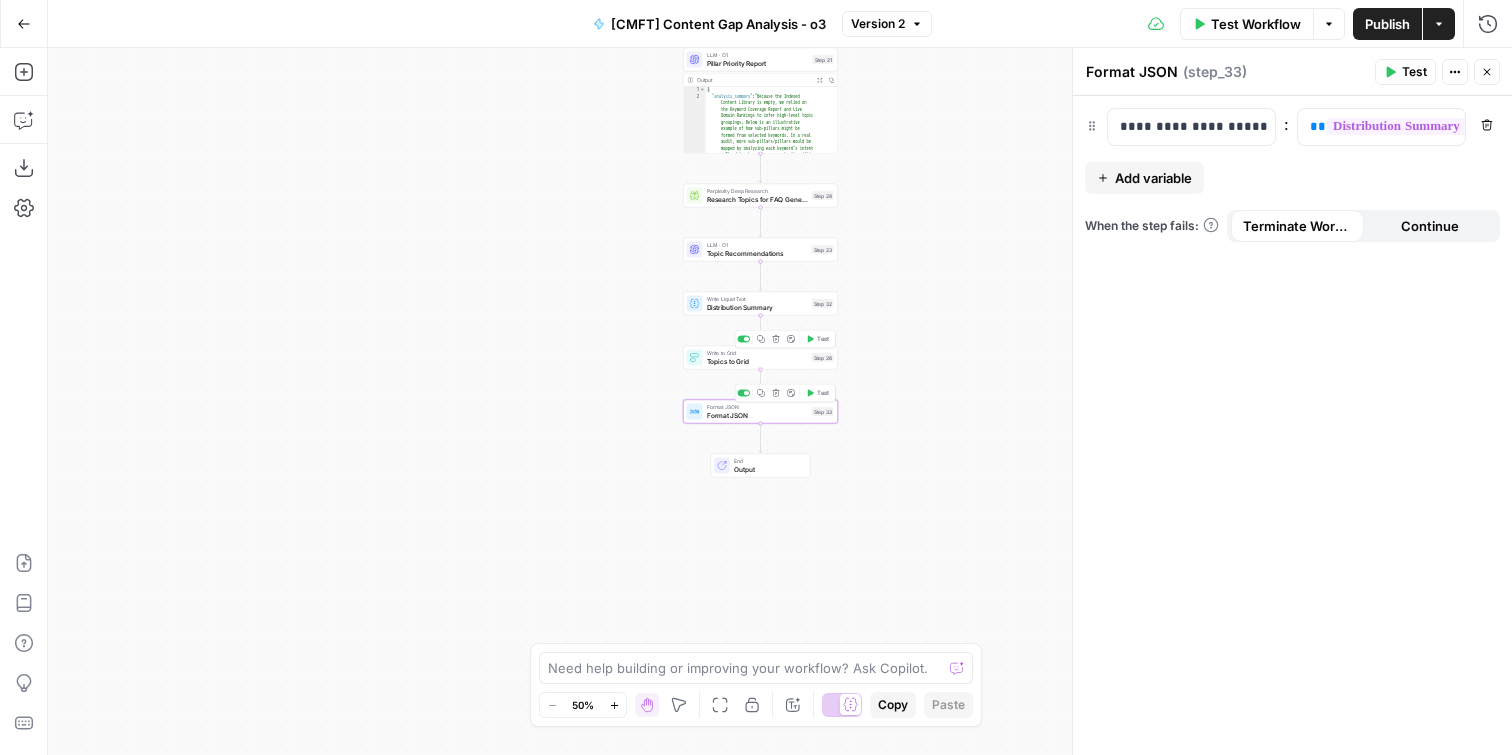 click on "Topics to Grid" at bounding box center (757, 361) 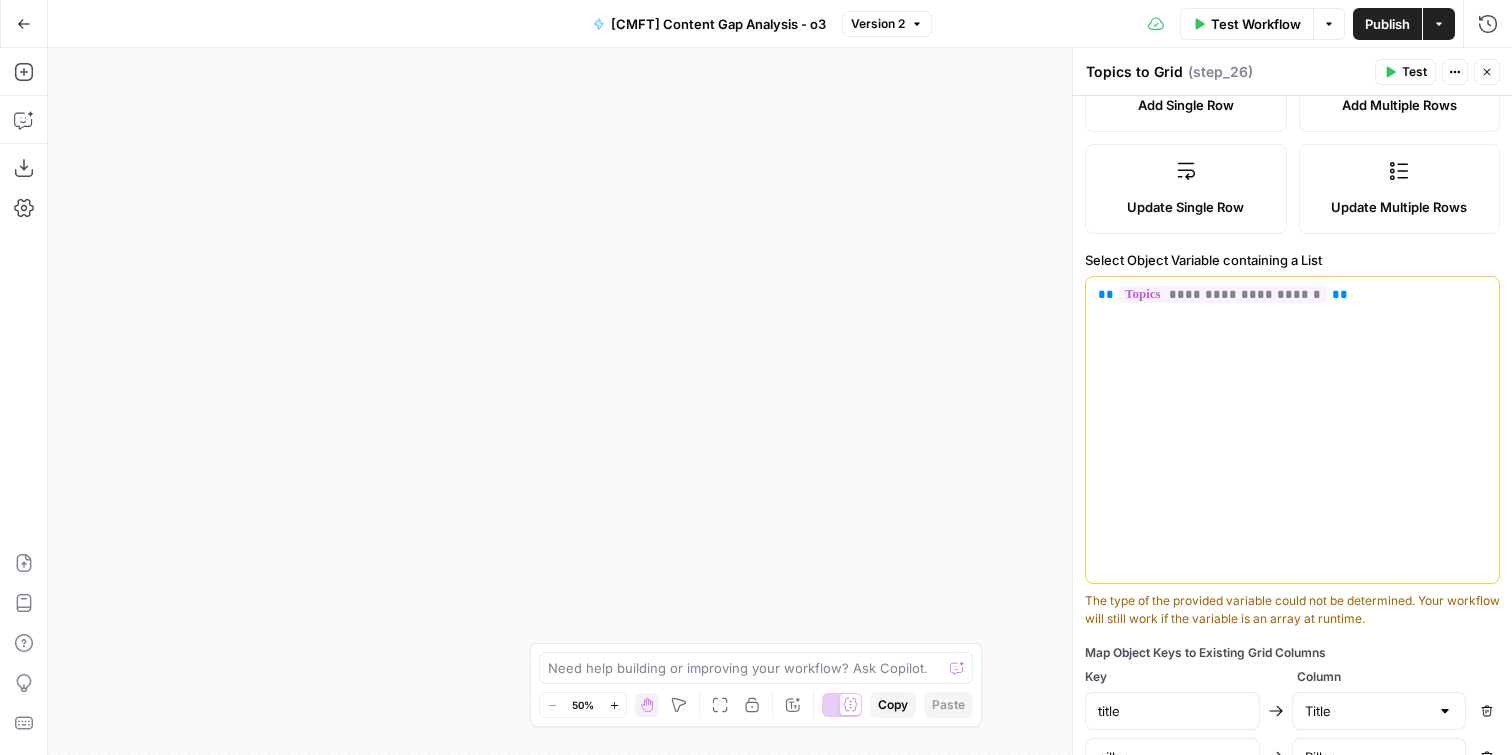 scroll, scrollTop: 591, scrollLeft: 0, axis: vertical 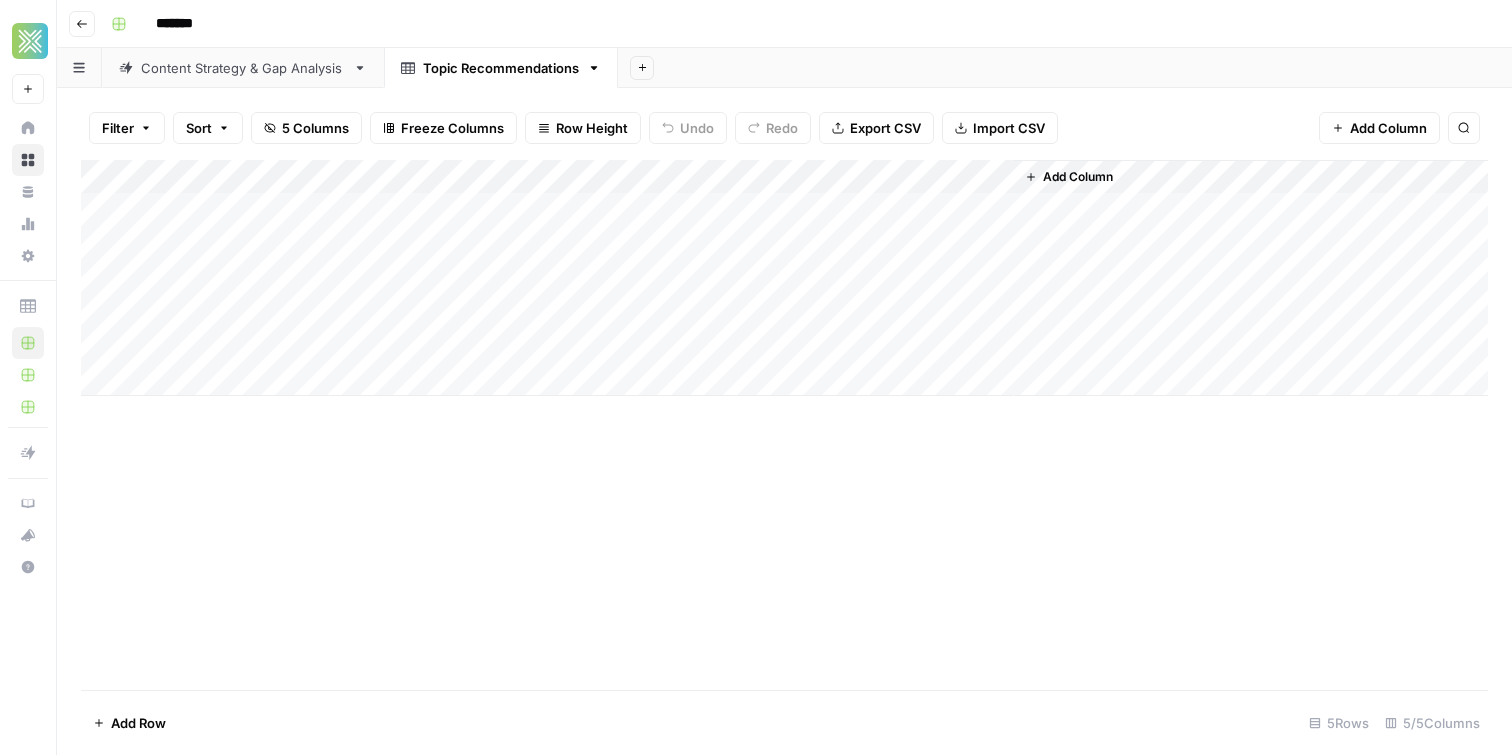 click on "Content Strategy & Gap Analysis" at bounding box center [243, 68] 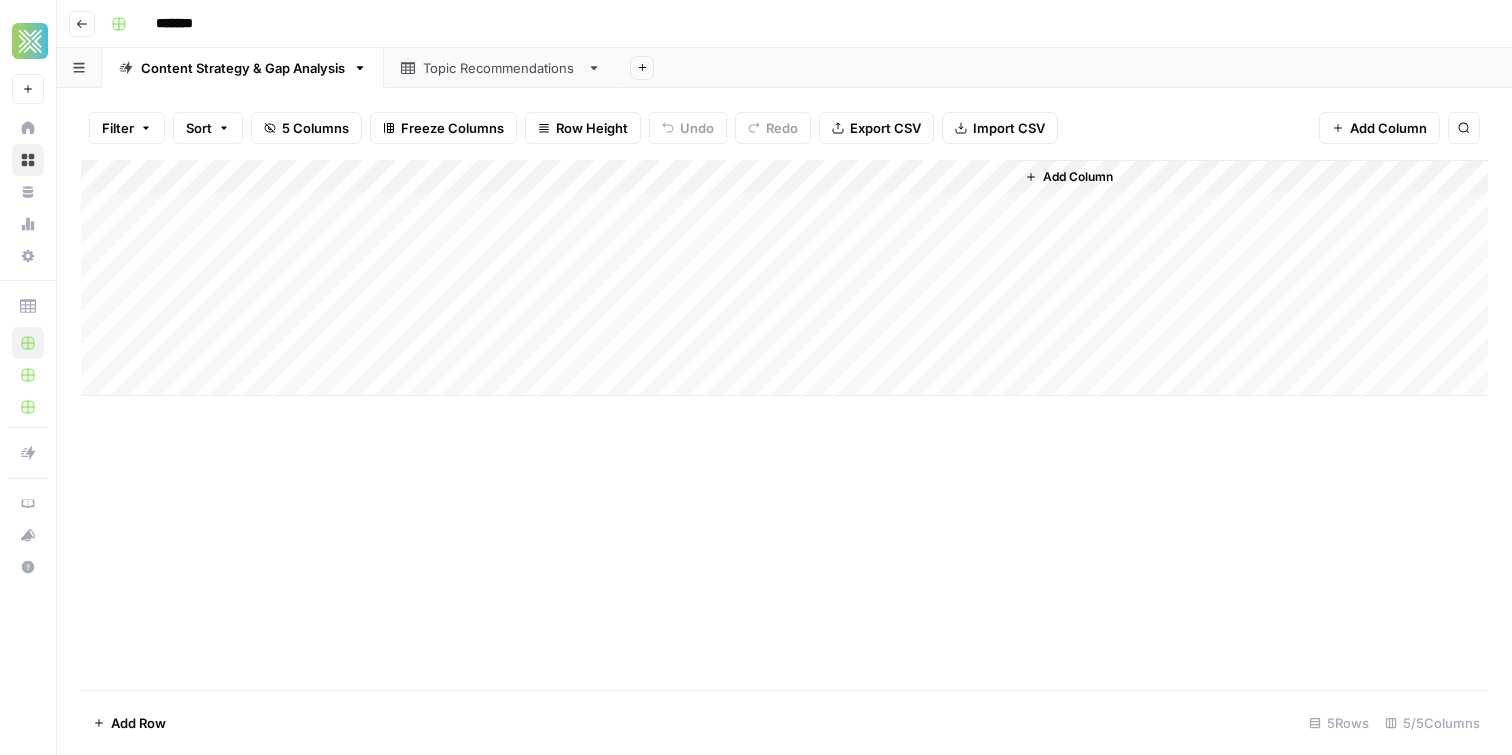 click on "Add Column" at bounding box center (784, 278) 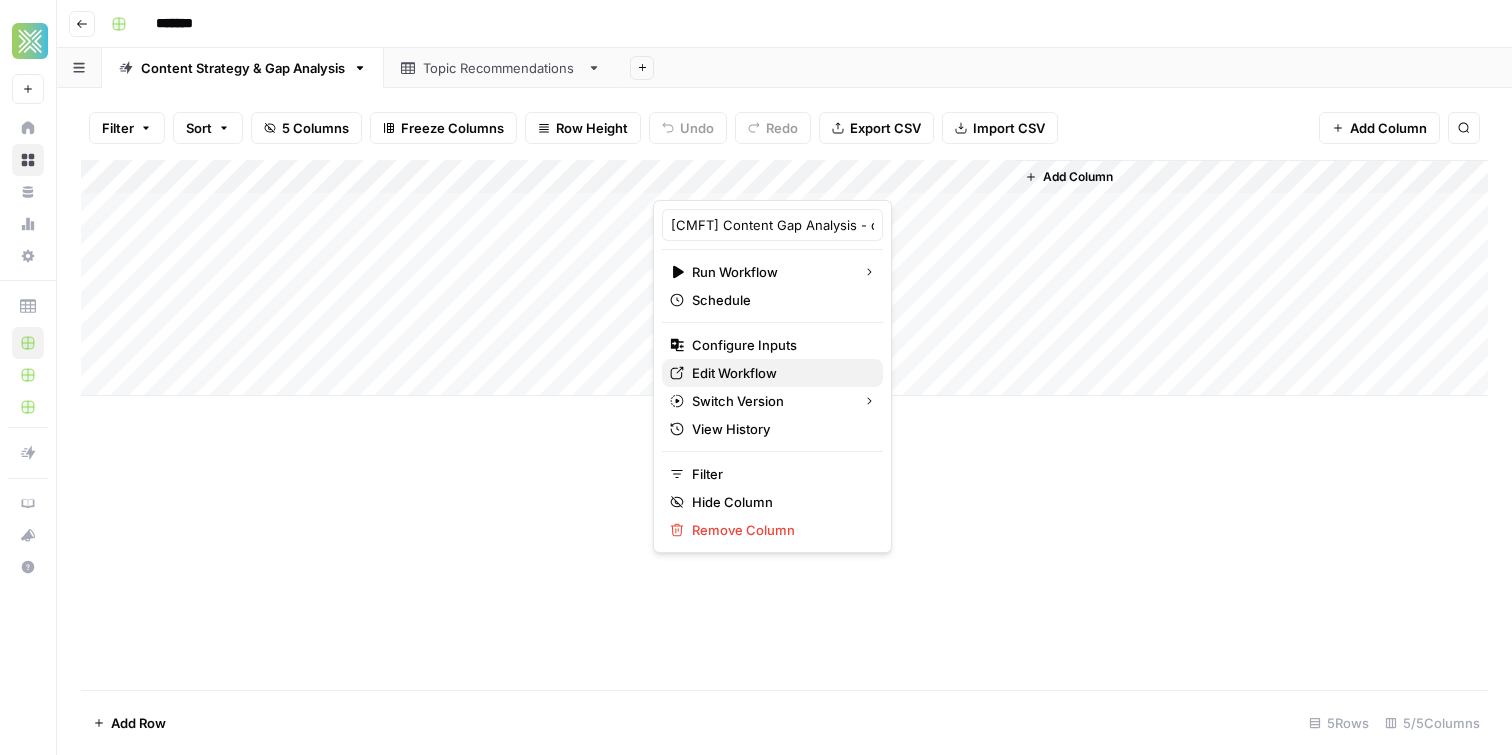 click on "Edit Workflow" at bounding box center [779, 373] 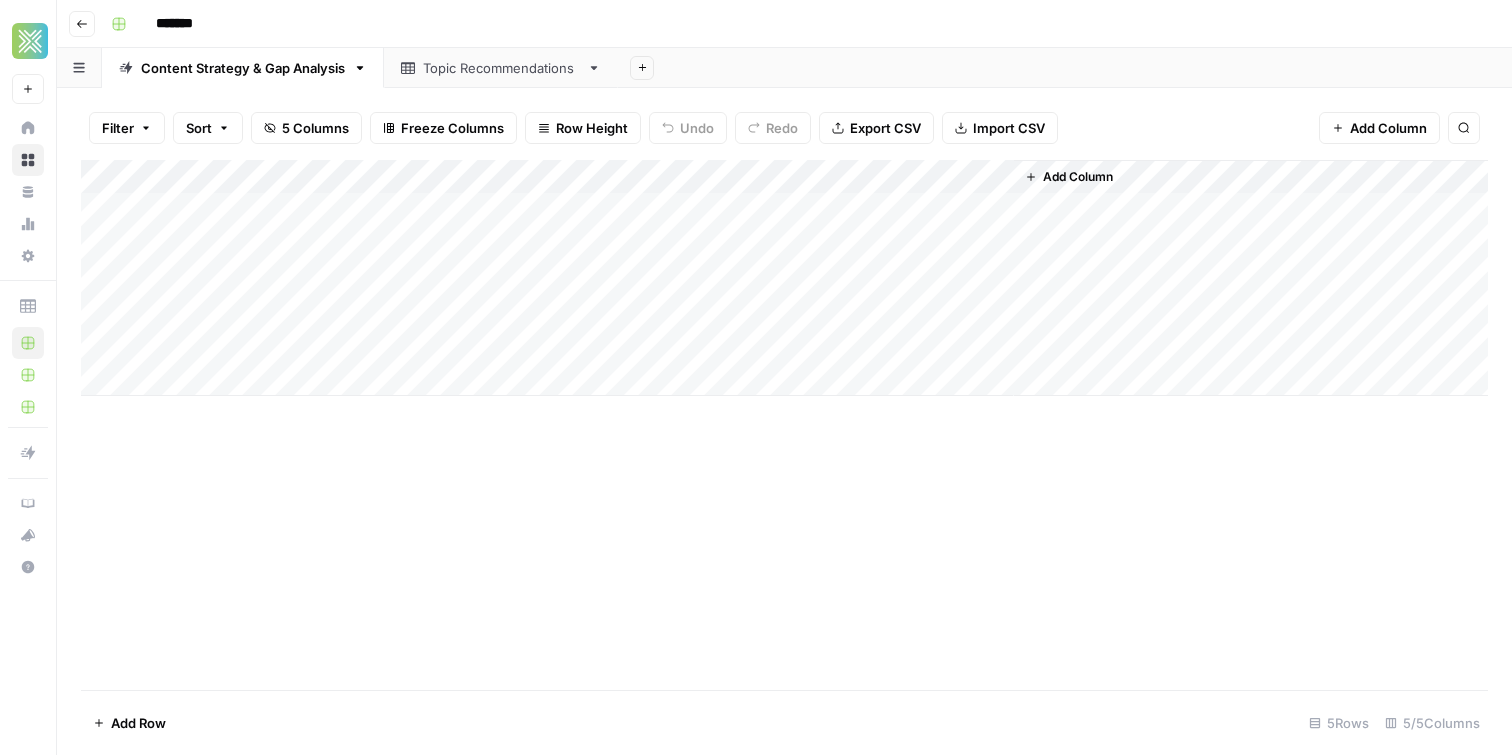 click on "Go back *******" at bounding box center [784, 24] 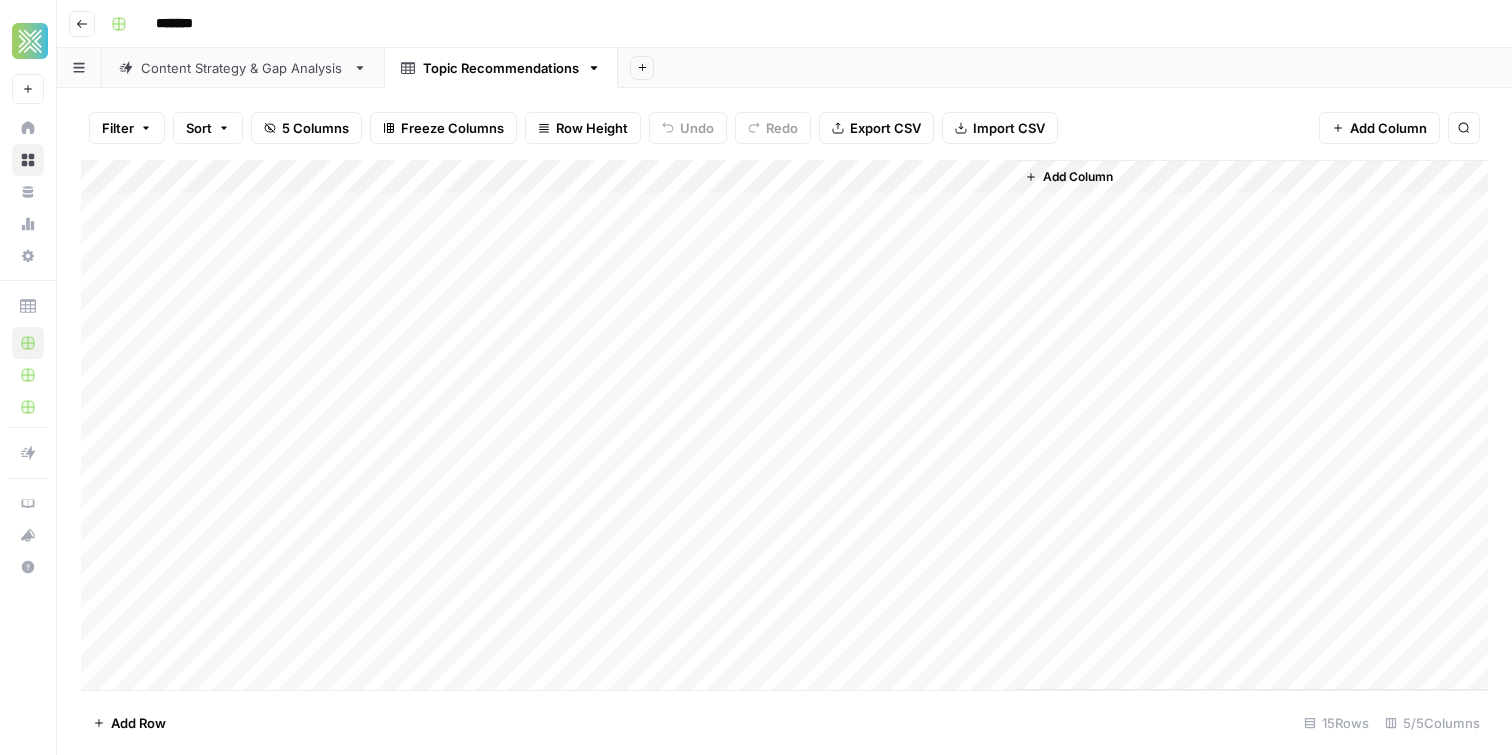 scroll, scrollTop: 46, scrollLeft: 0, axis: vertical 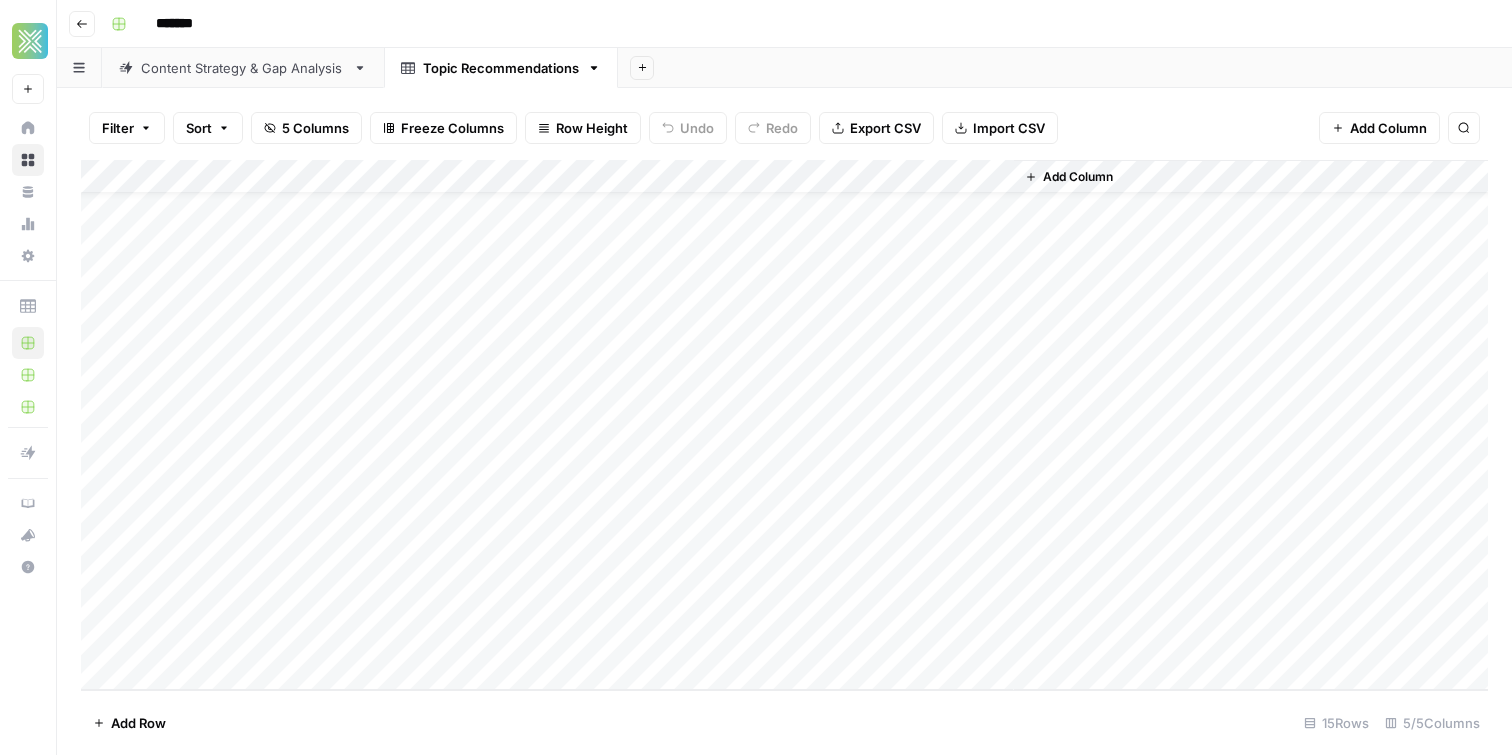 click on "Add Column" at bounding box center [784, 425] 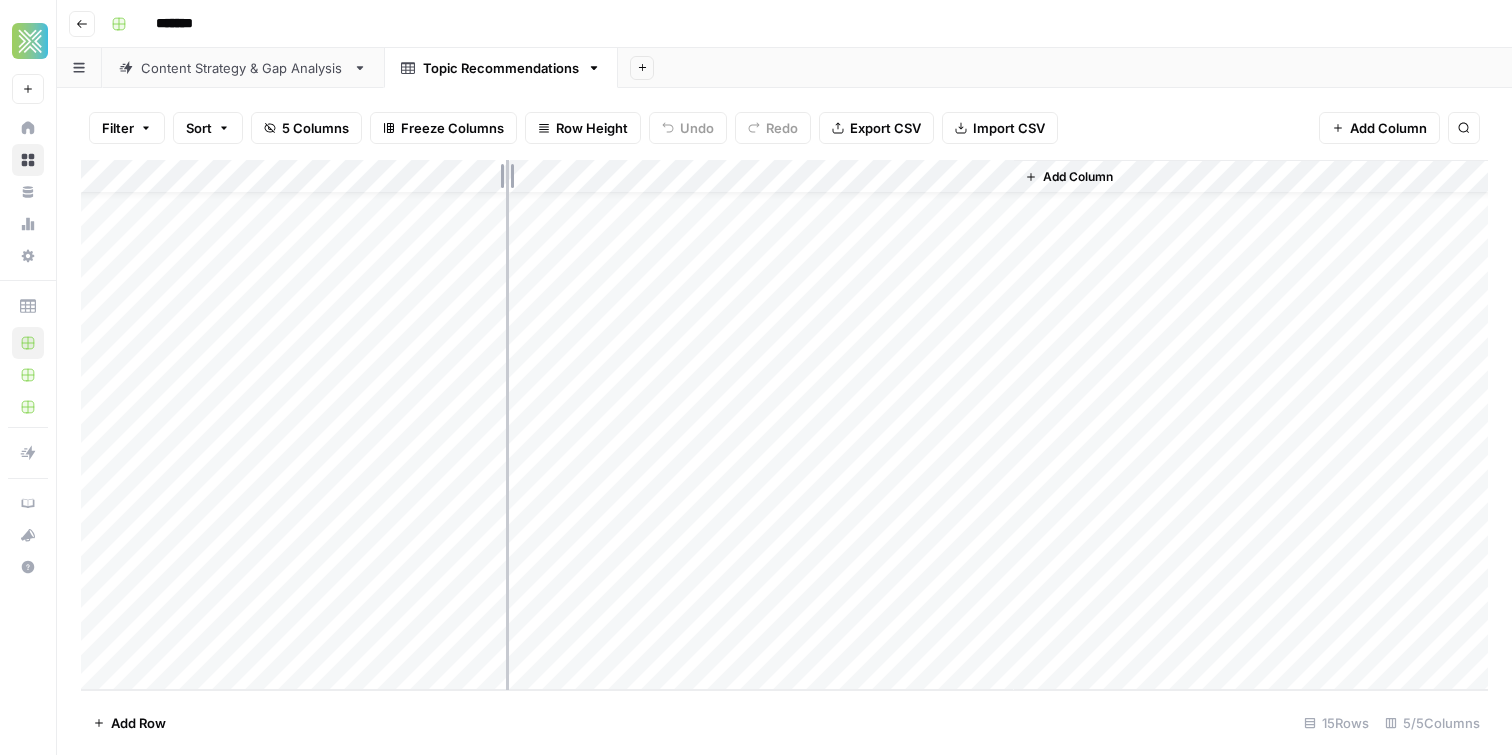 drag, startPoint x: 292, startPoint y: 171, endPoint x: 506, endPoint y: 200, distance: 215.95601 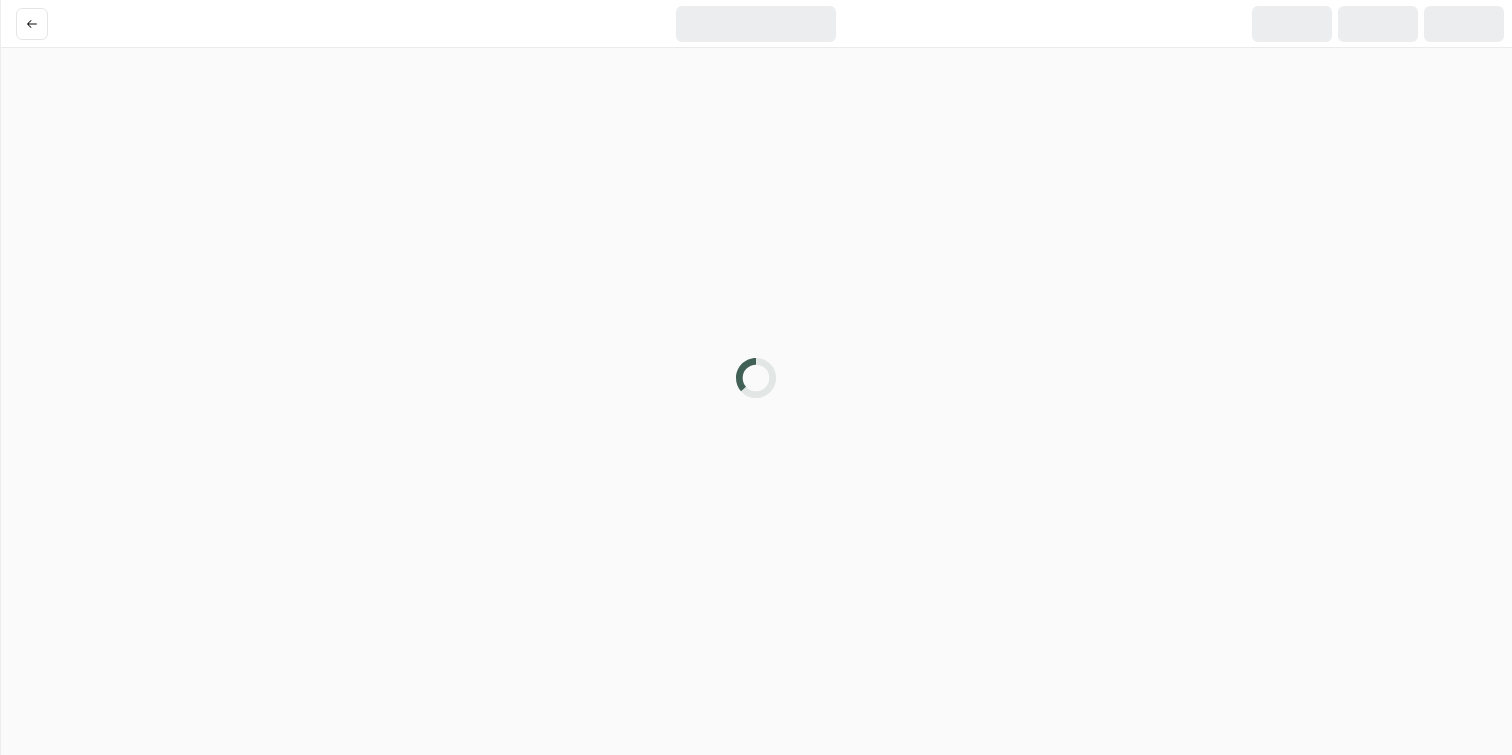 scroll, scrollTop: 0, scrollLeft: 0, axis: both 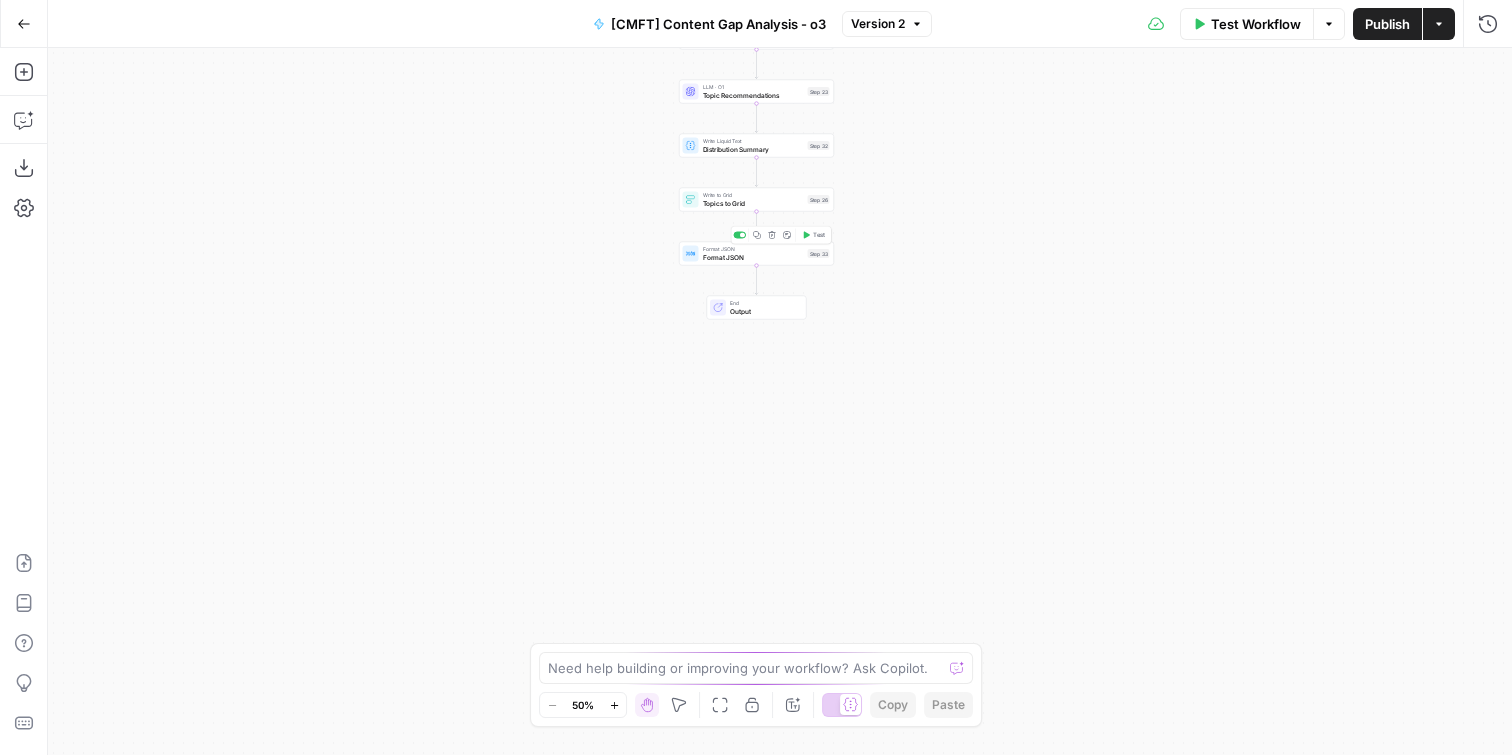 click on "Format JSON Format JSON Step 33 Copy step Delete step Add Note Test" at bounding box center (756, 254) 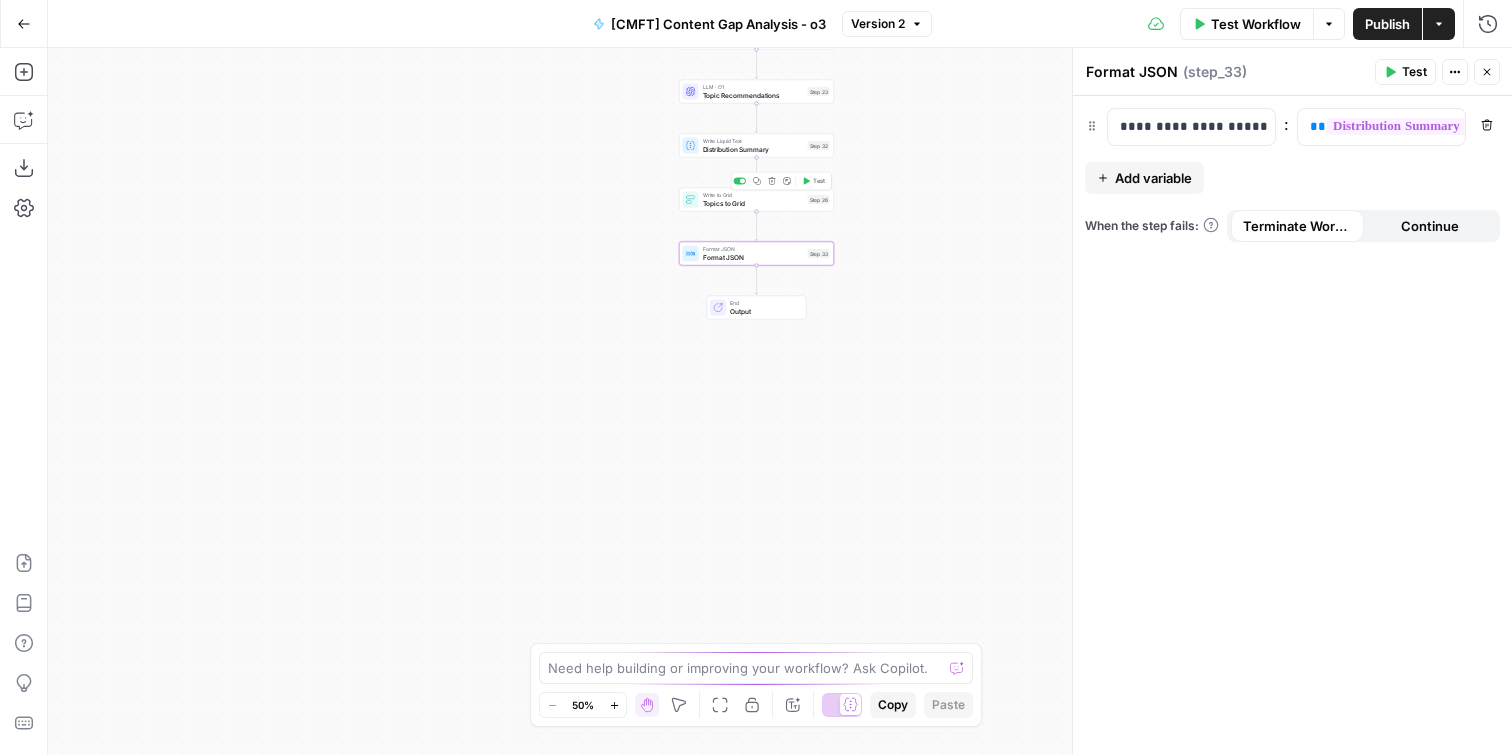click on "Write to Grid" at bounding box center (753, 195) 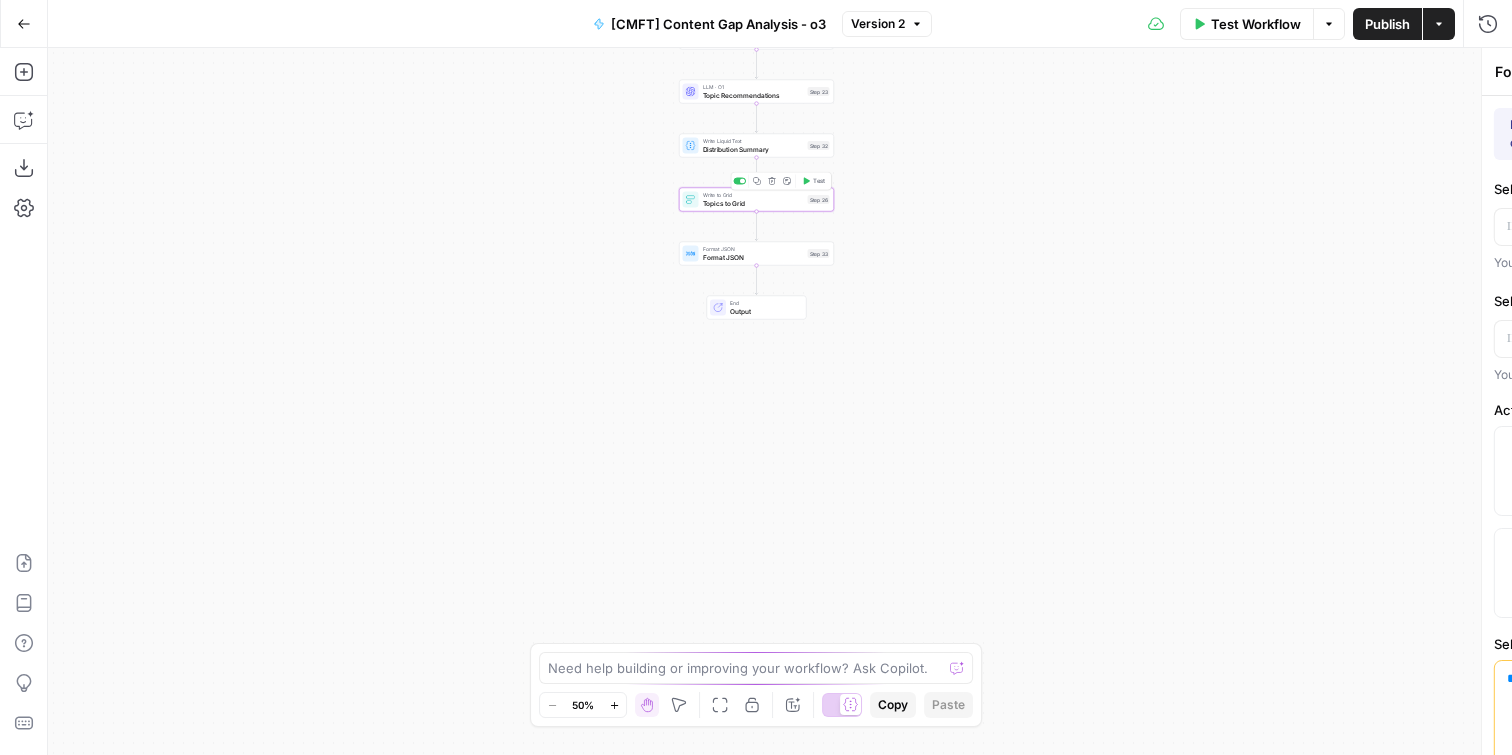 type on "Topics to Grid" 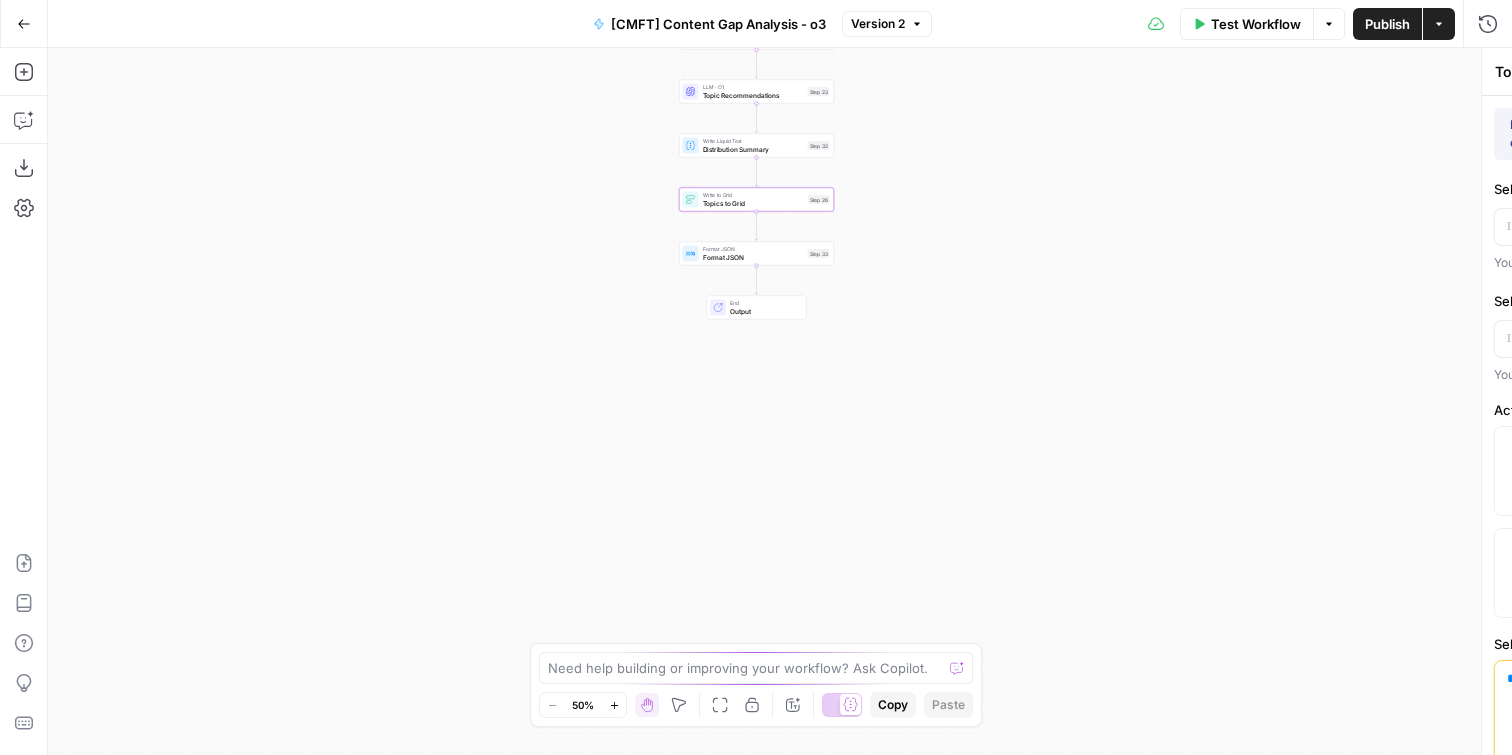 type on "Title" 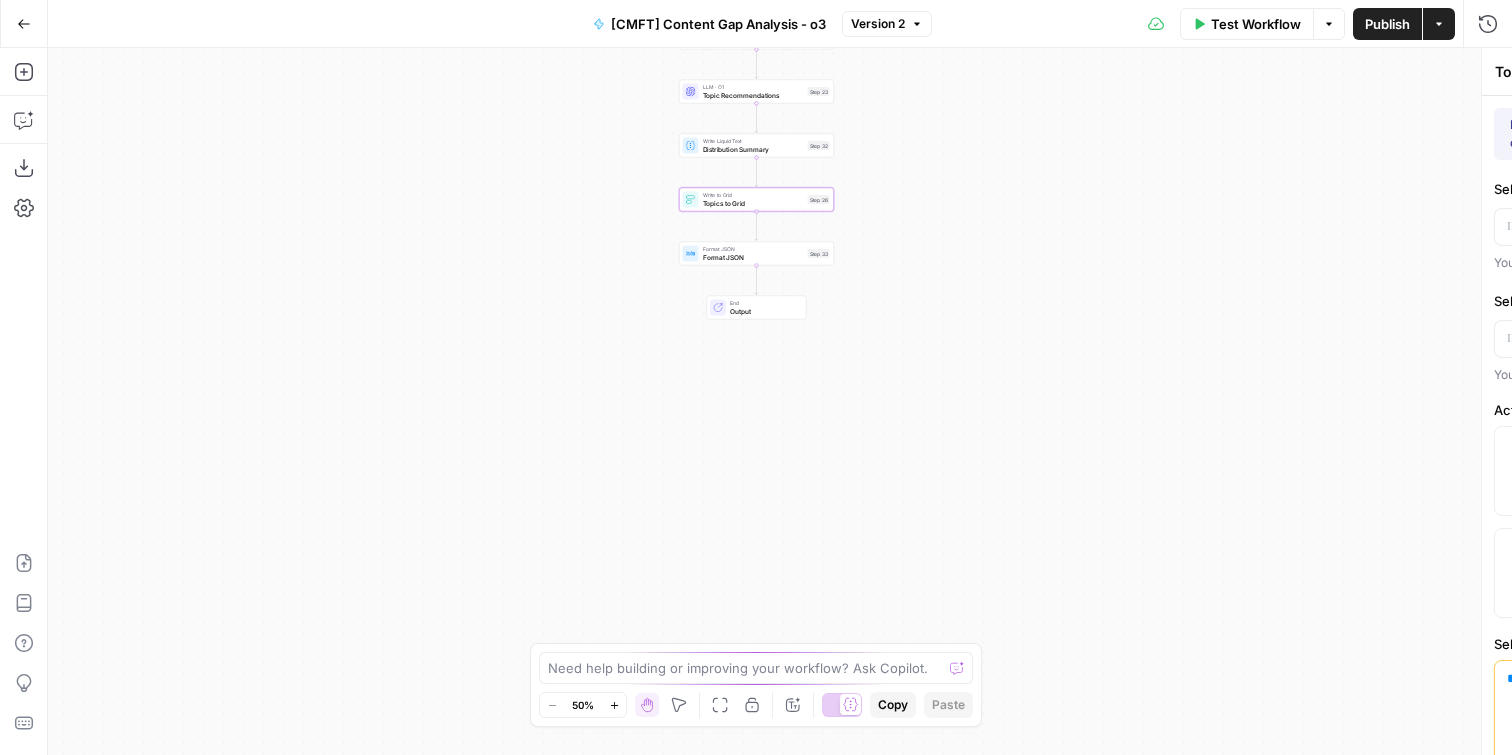type on "Pillar" 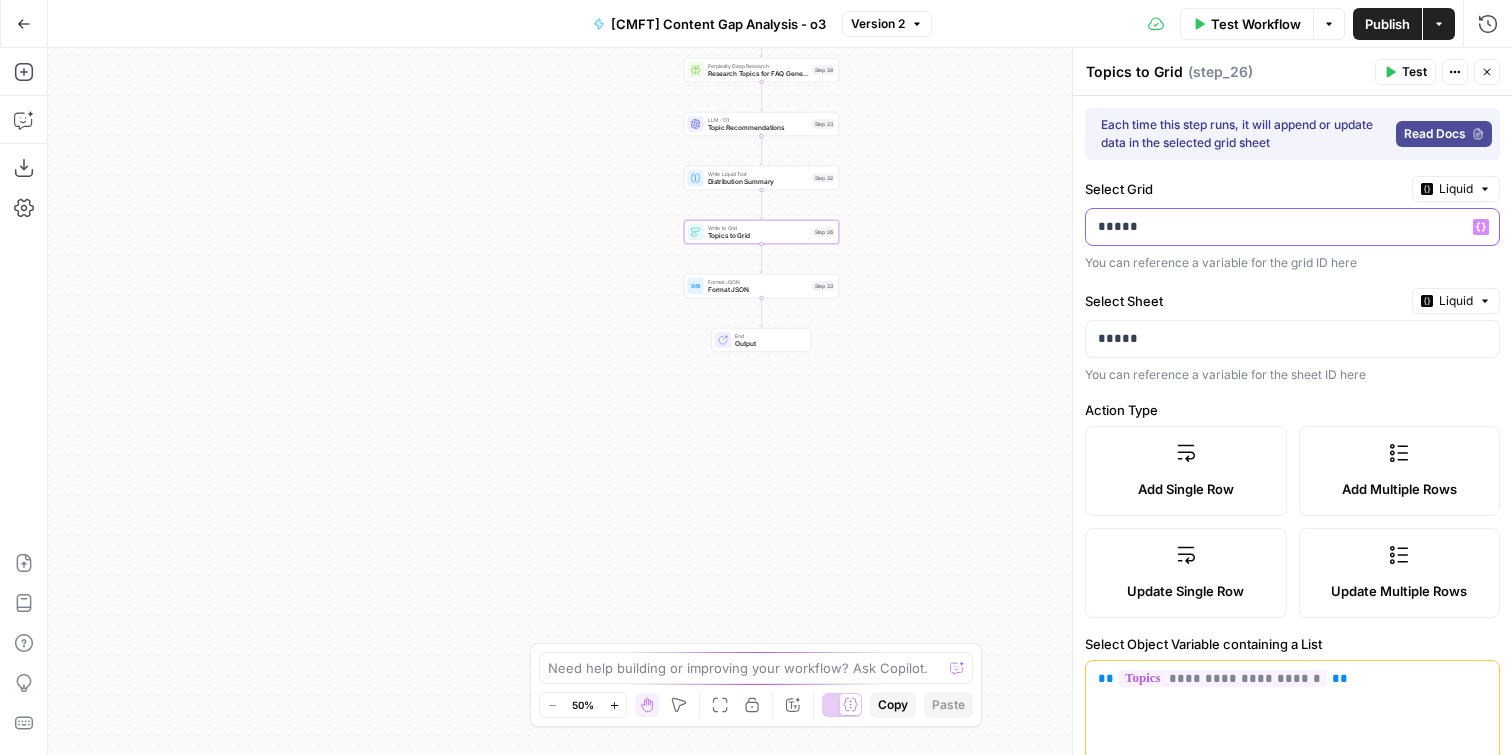 click on "*****" at bounding box center [1292, 227] 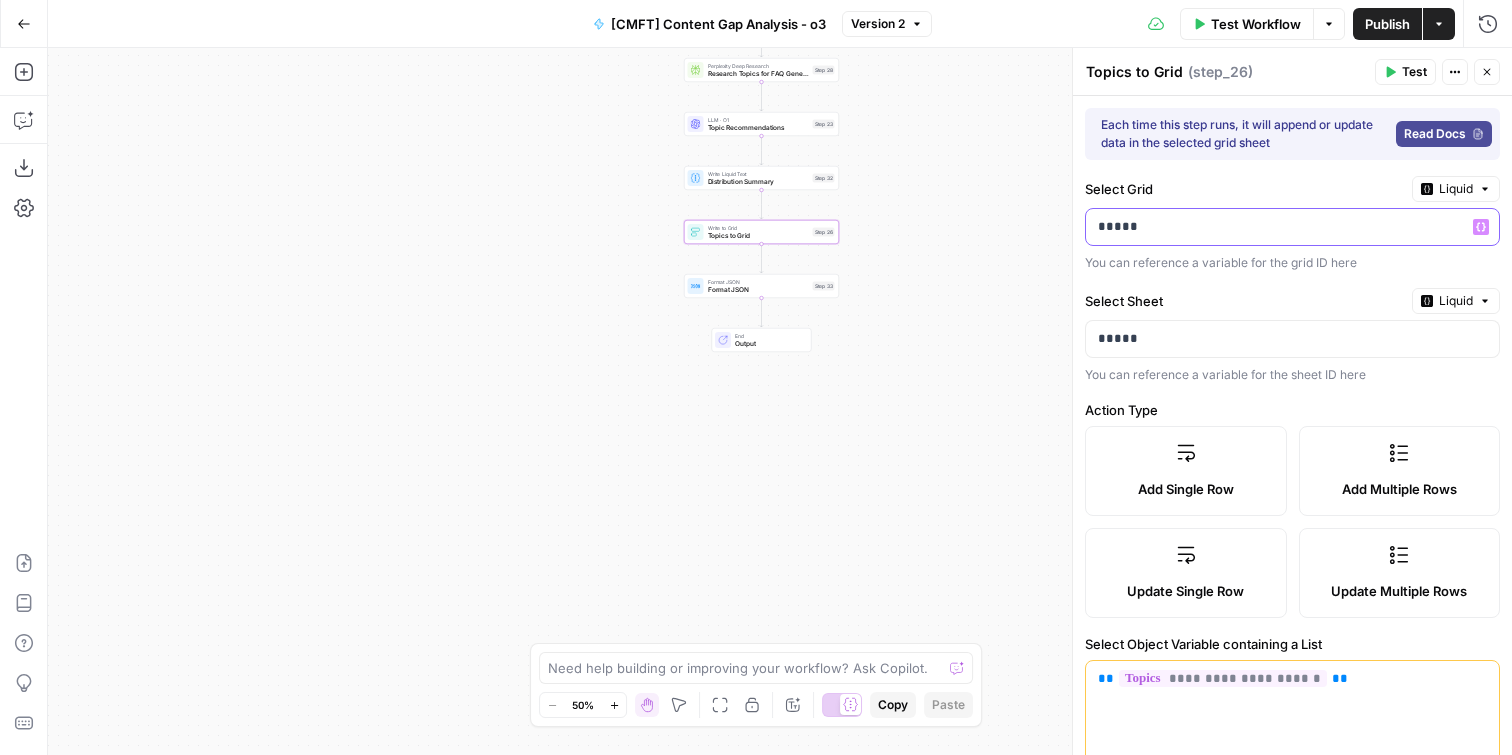click 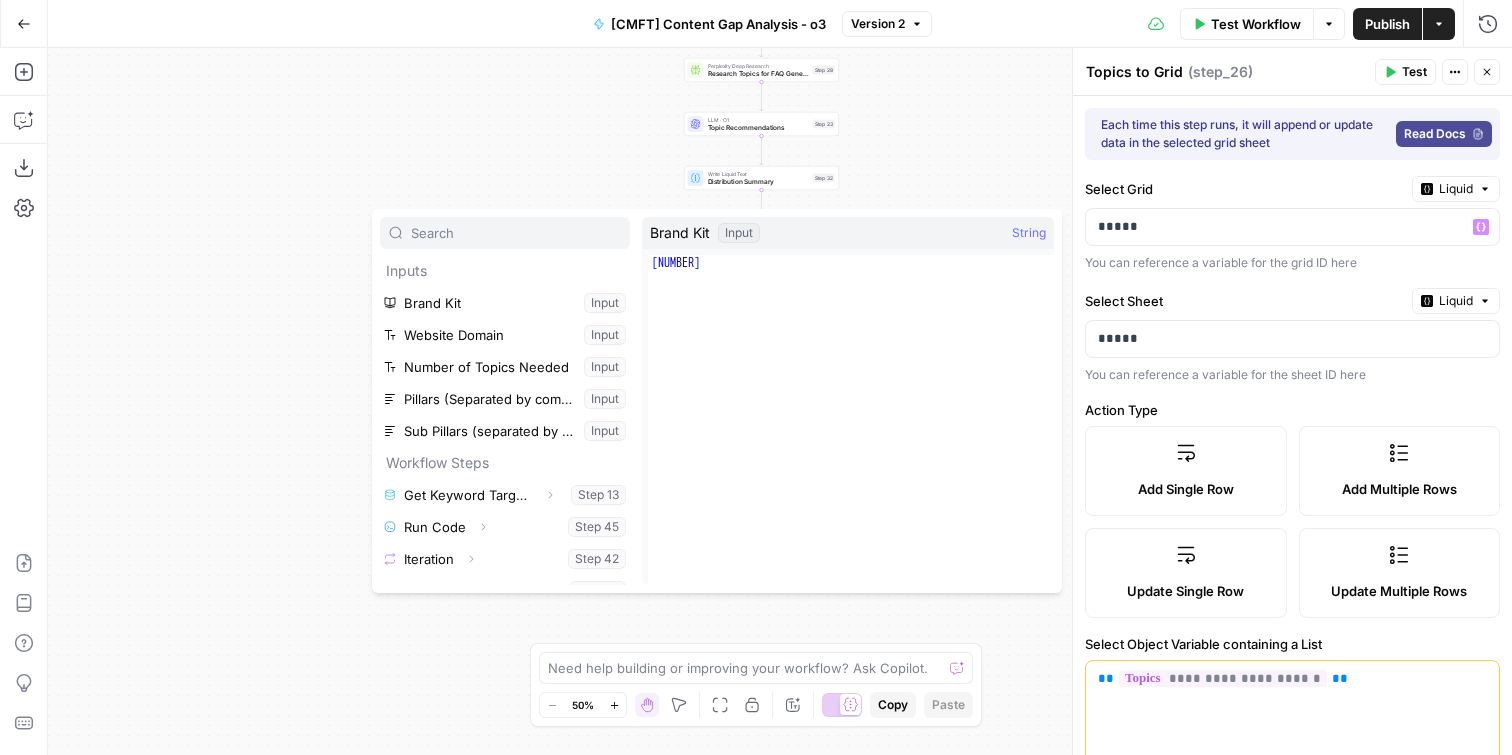 click on "Each time this step runs, it will append or update data in the selected grid sheet" at bounding box center (1244, 134) 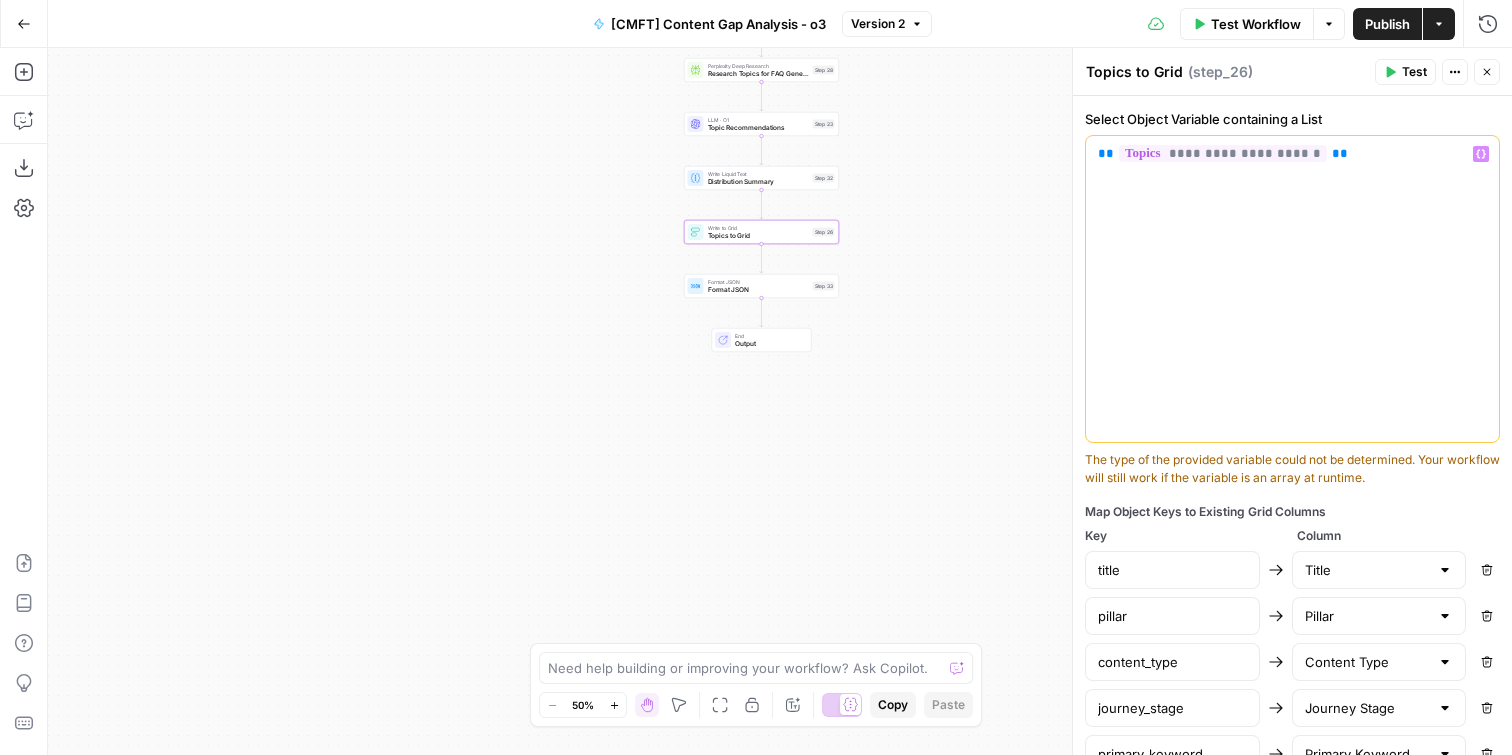 scroll, scrollTop: 643, scrollLeft: 0, axis: vertical 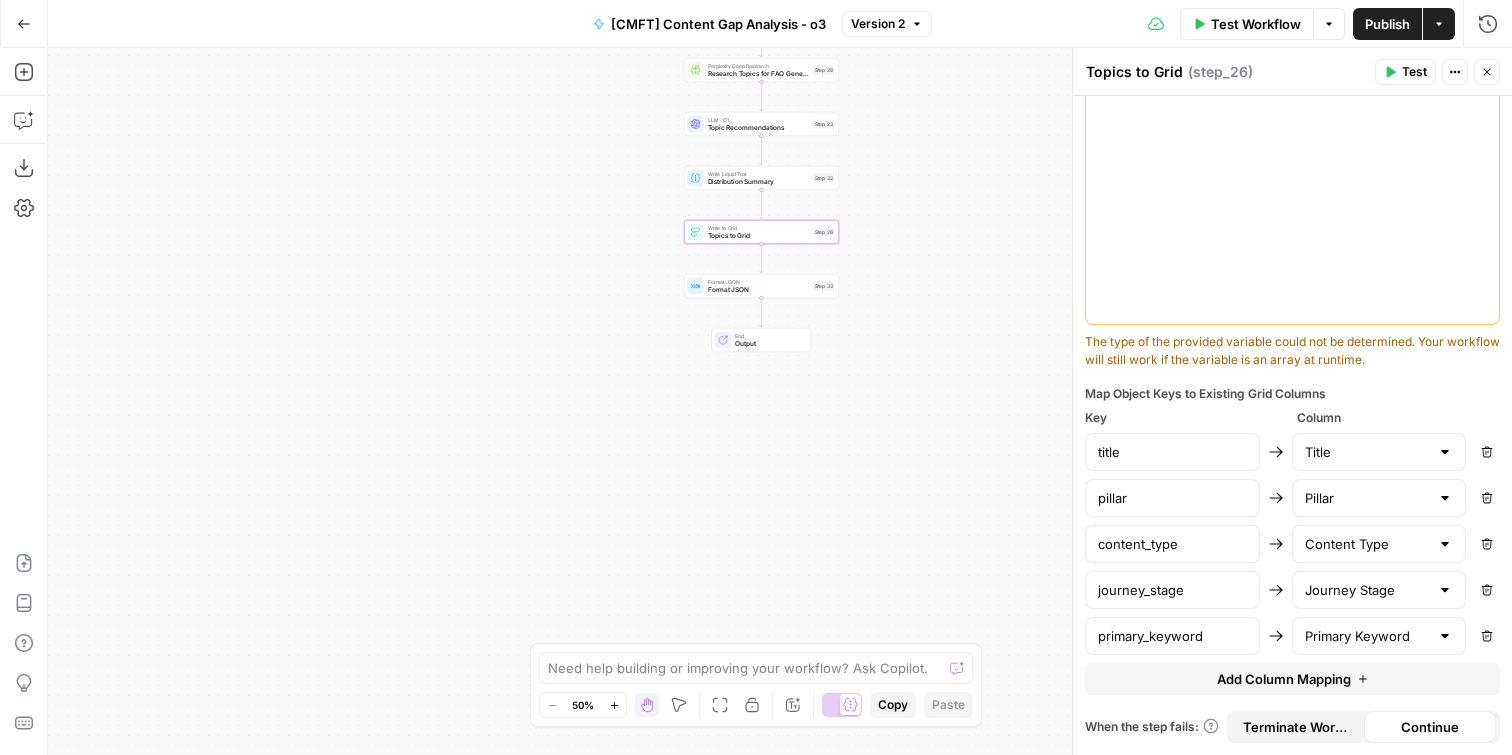 click on "Test" at bounding box center (1414, 72) 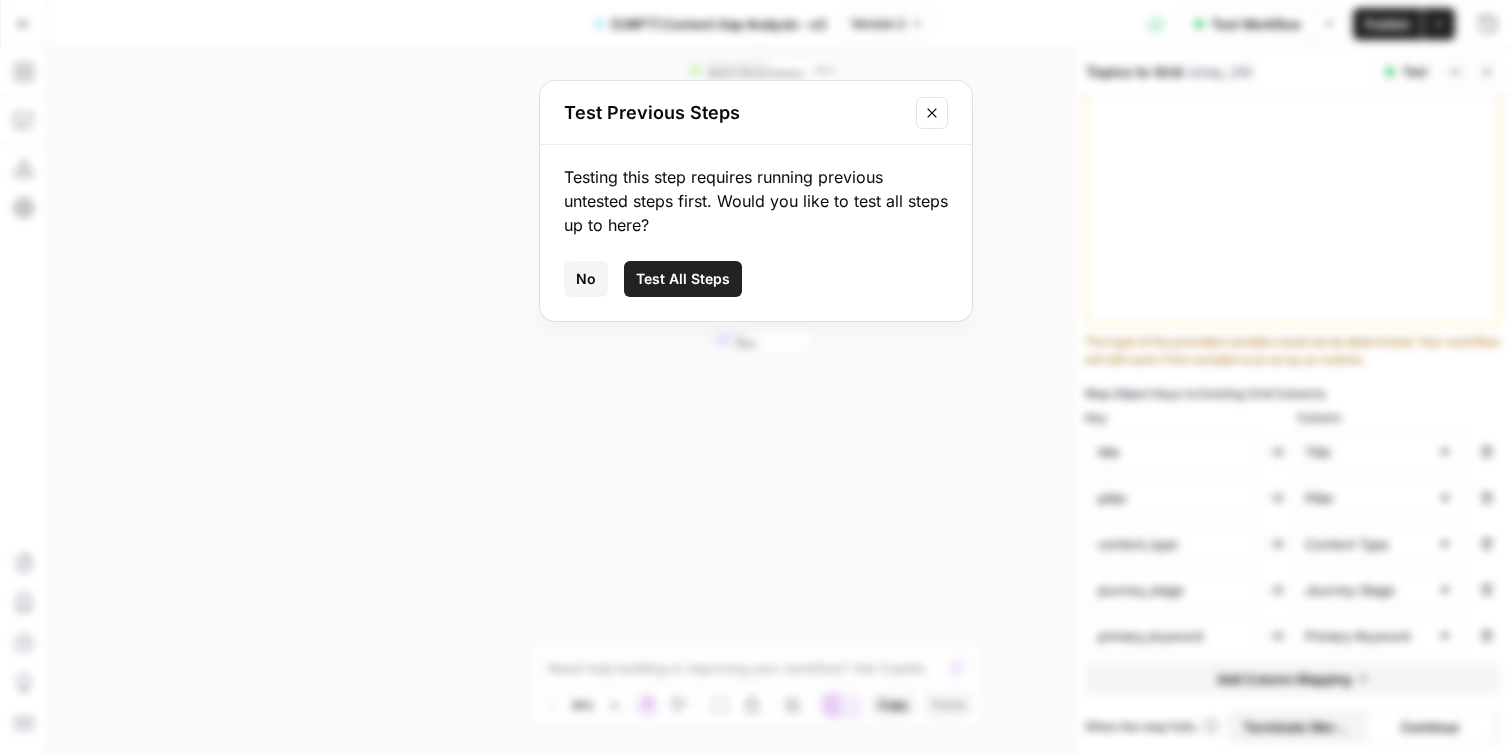 click on "Test All Steps" at bounding box center (683, 279) 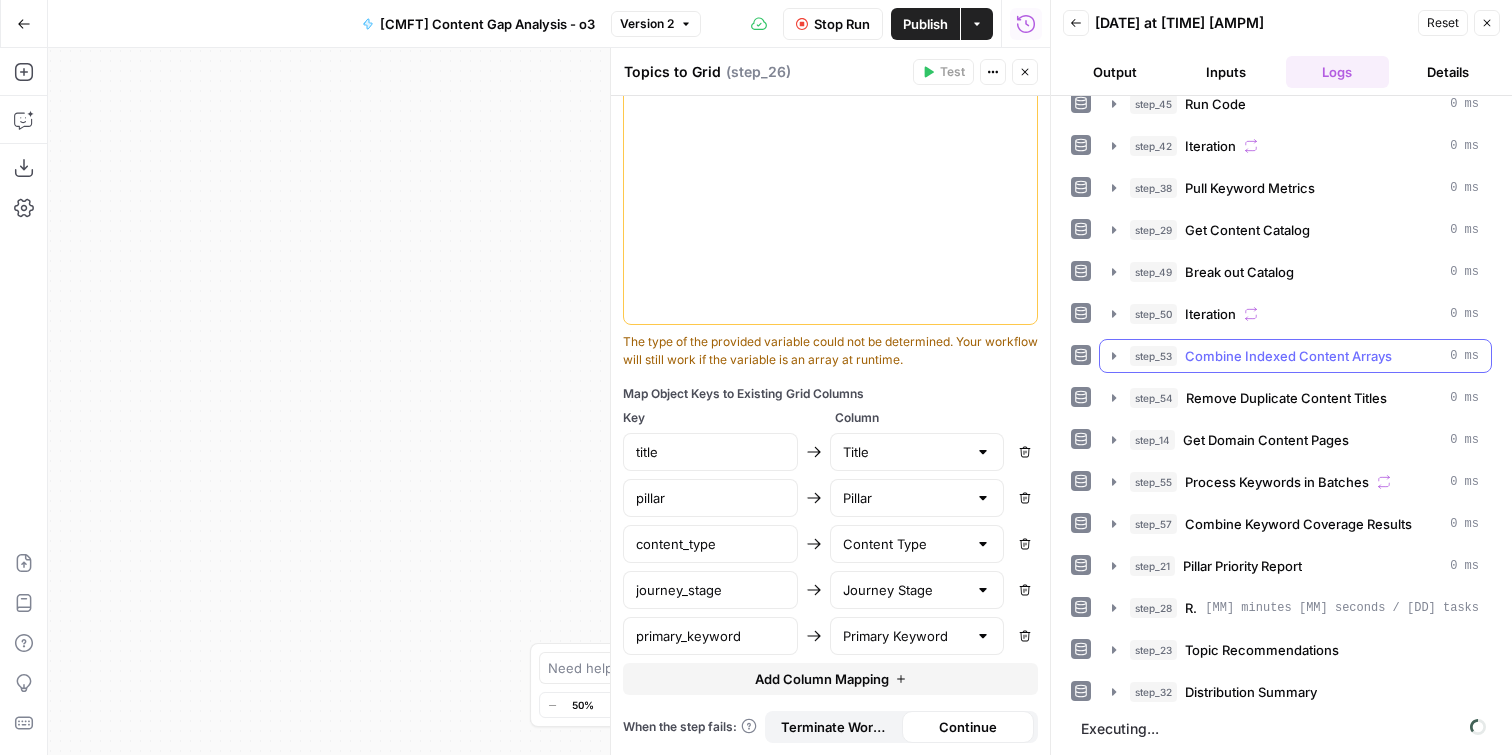 scroll, scrollTop: 0, scrollLeft: 0, axis: both 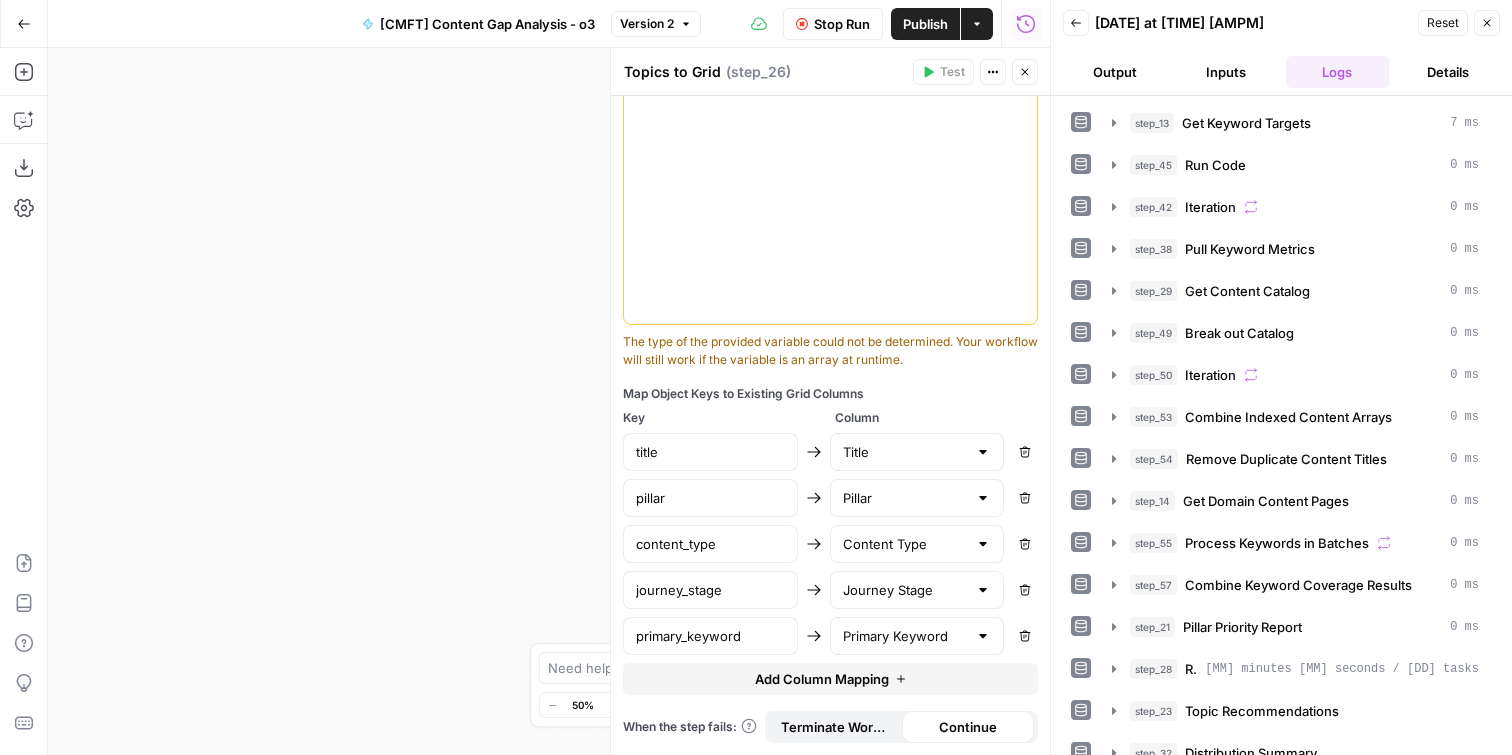 click on "Close" at bounding box center [1025, 72] 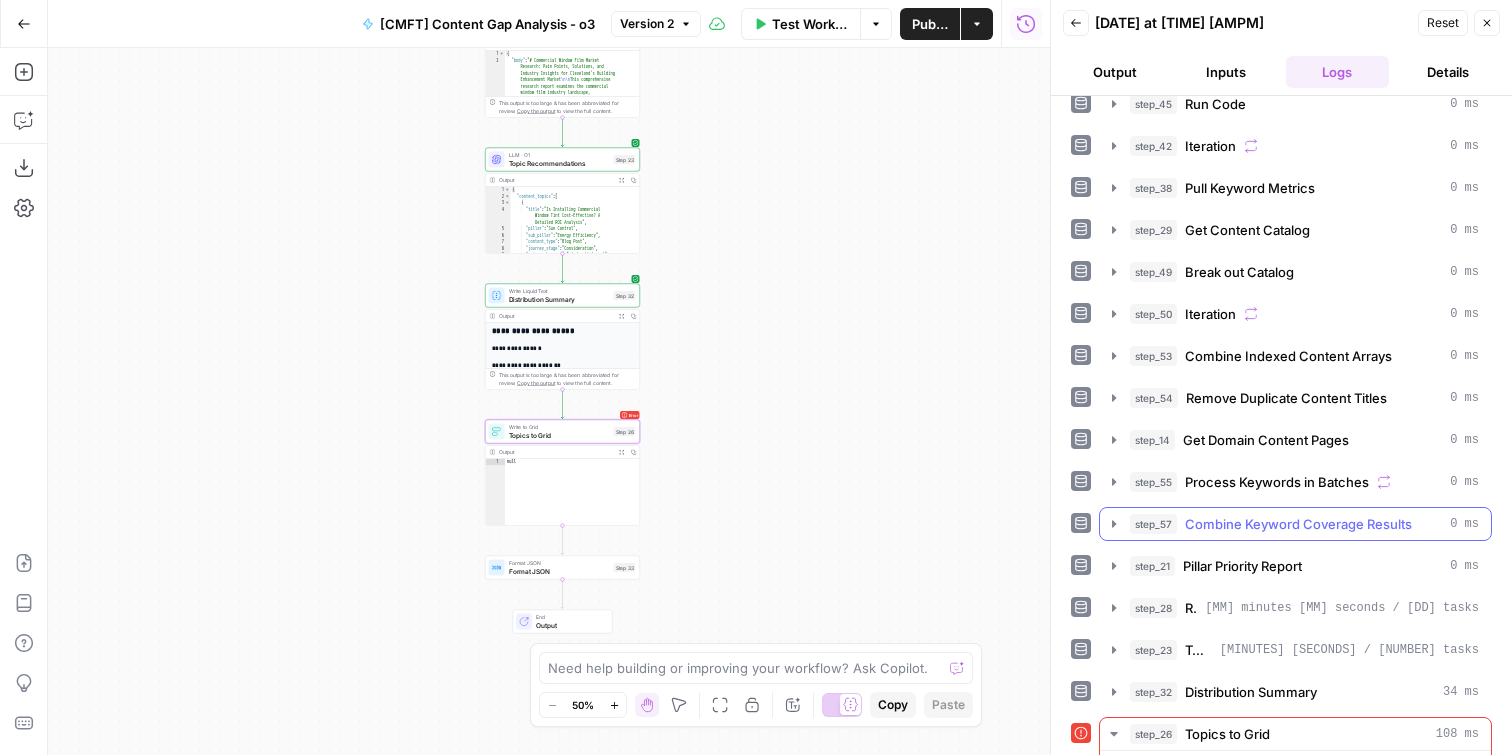 scroll, scrollTop: 257, scrollLeft: 0, axis: vertical 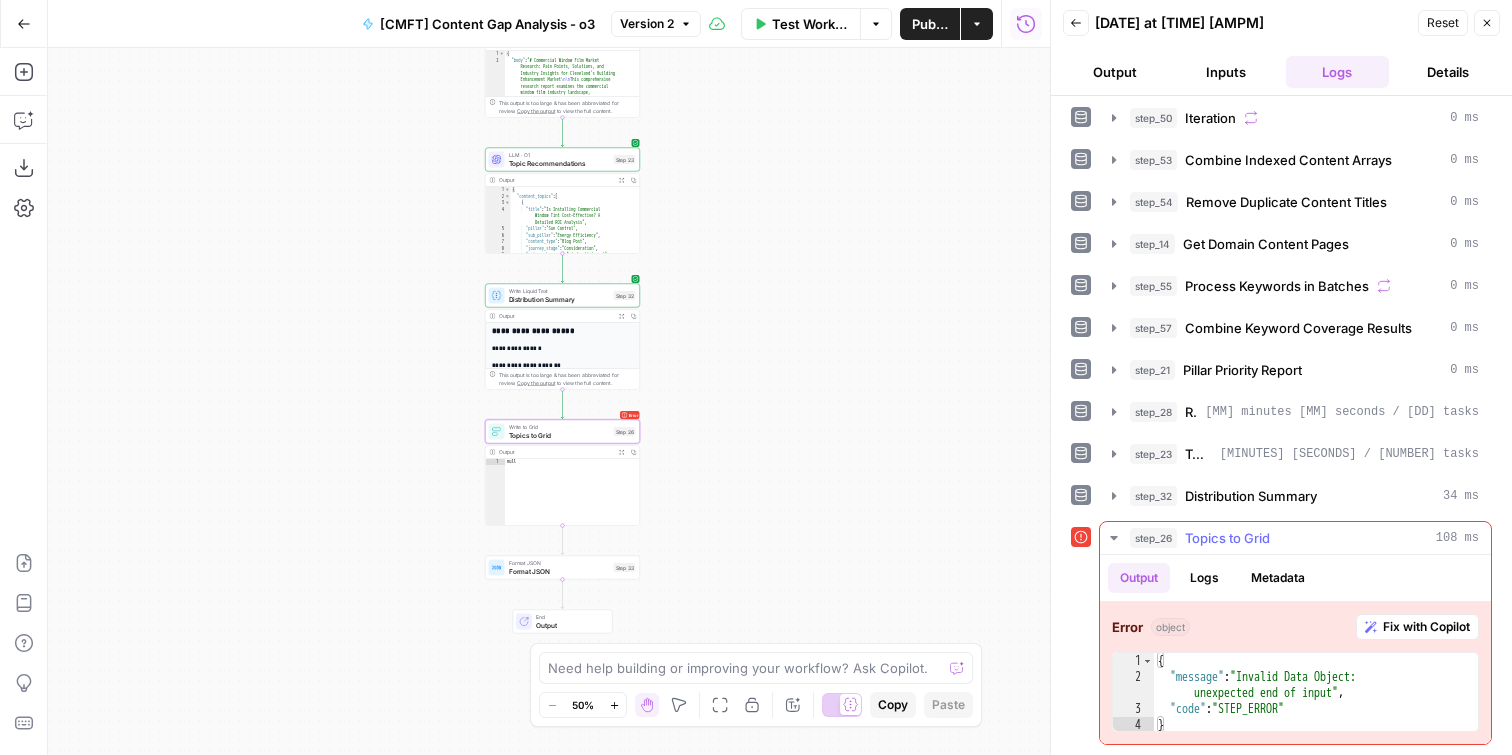 click on "Fix with Copilot" at bounding box center [1426, 627] 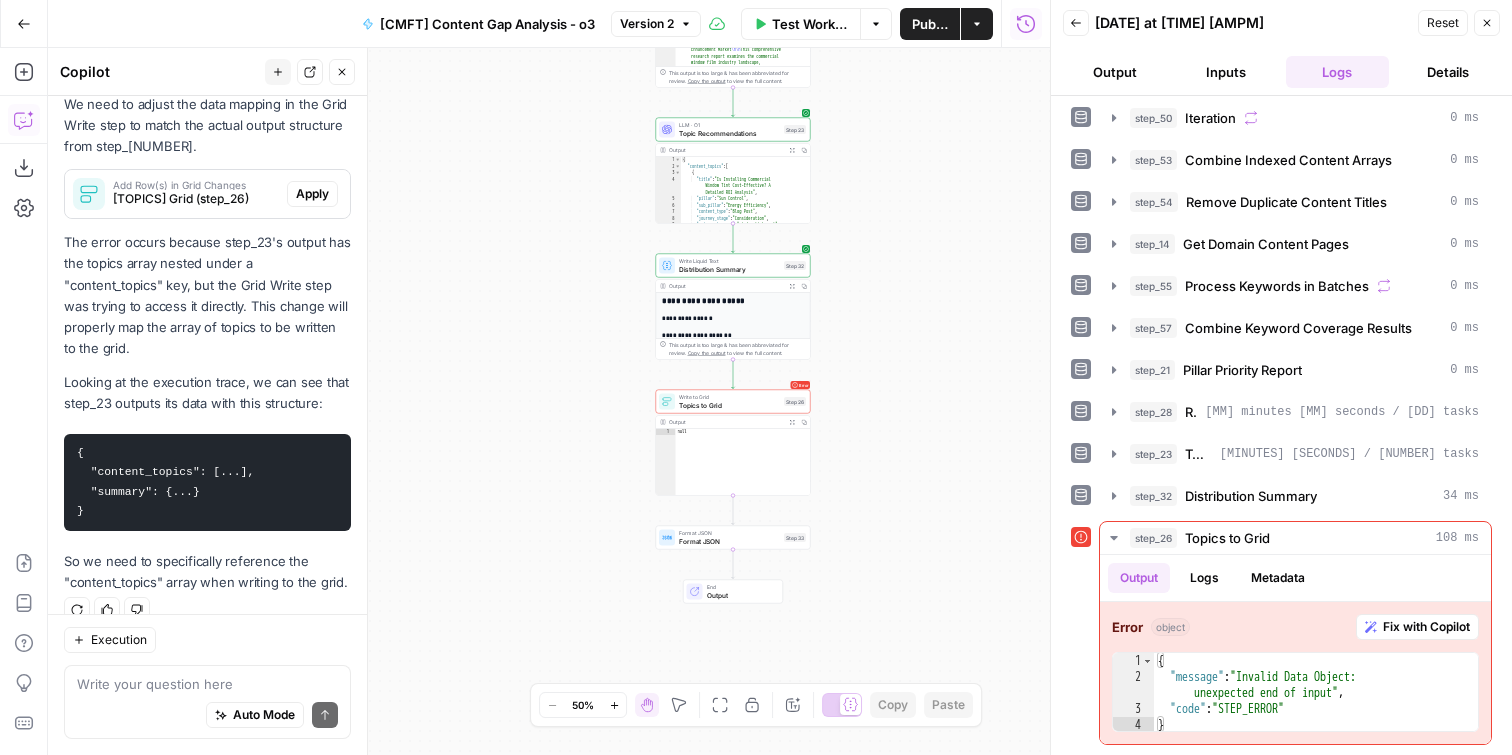 scroll, scrollTop: 404, scrollLeft: 0, axis: vertical 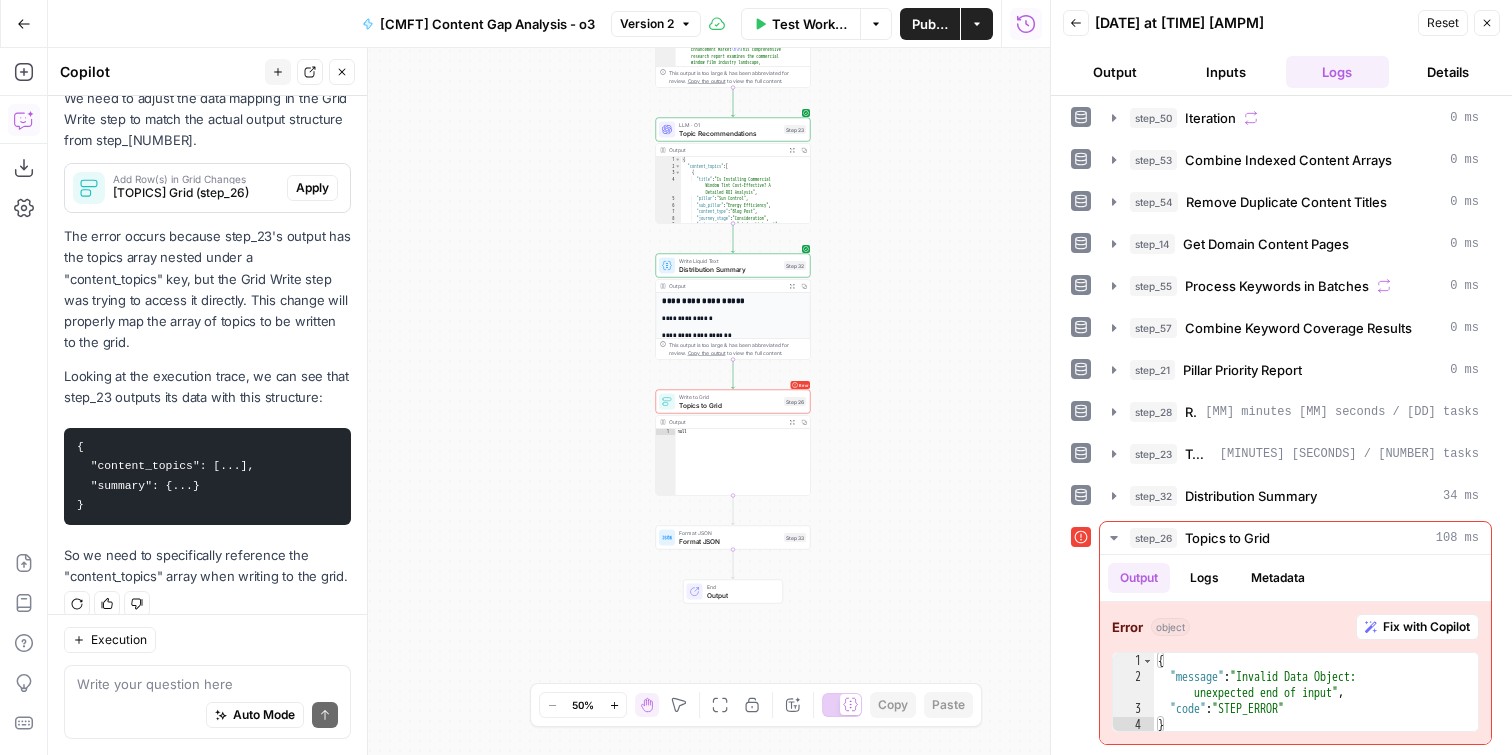 click on "The error occurs because step_23's output has the topics array nested under a "content_topics" key, but the Grid Write step was trying to access it directly. This change will properly map the array of topics to be written to the grid." at bounding box center (207, 289) 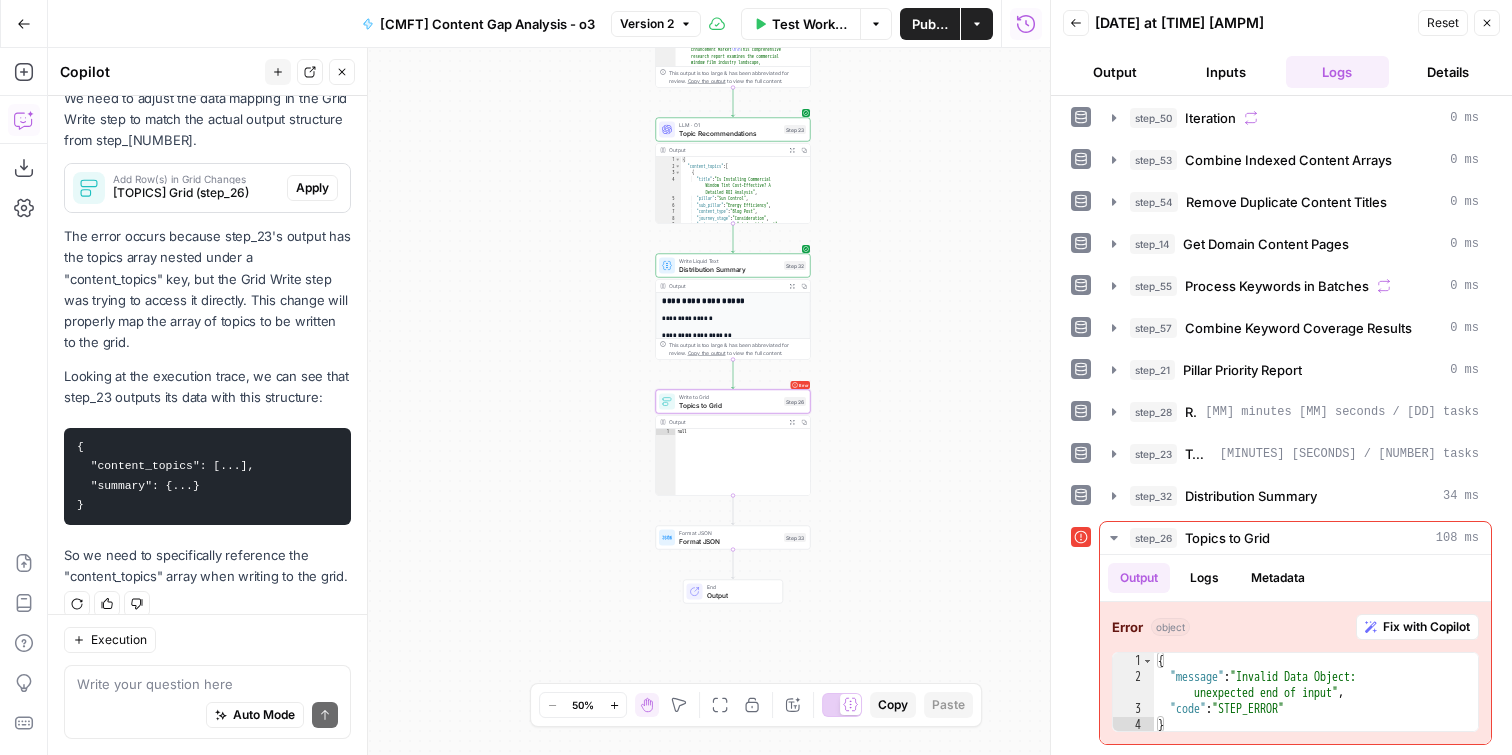 click on "Apply" at bounding box center [312, 188] 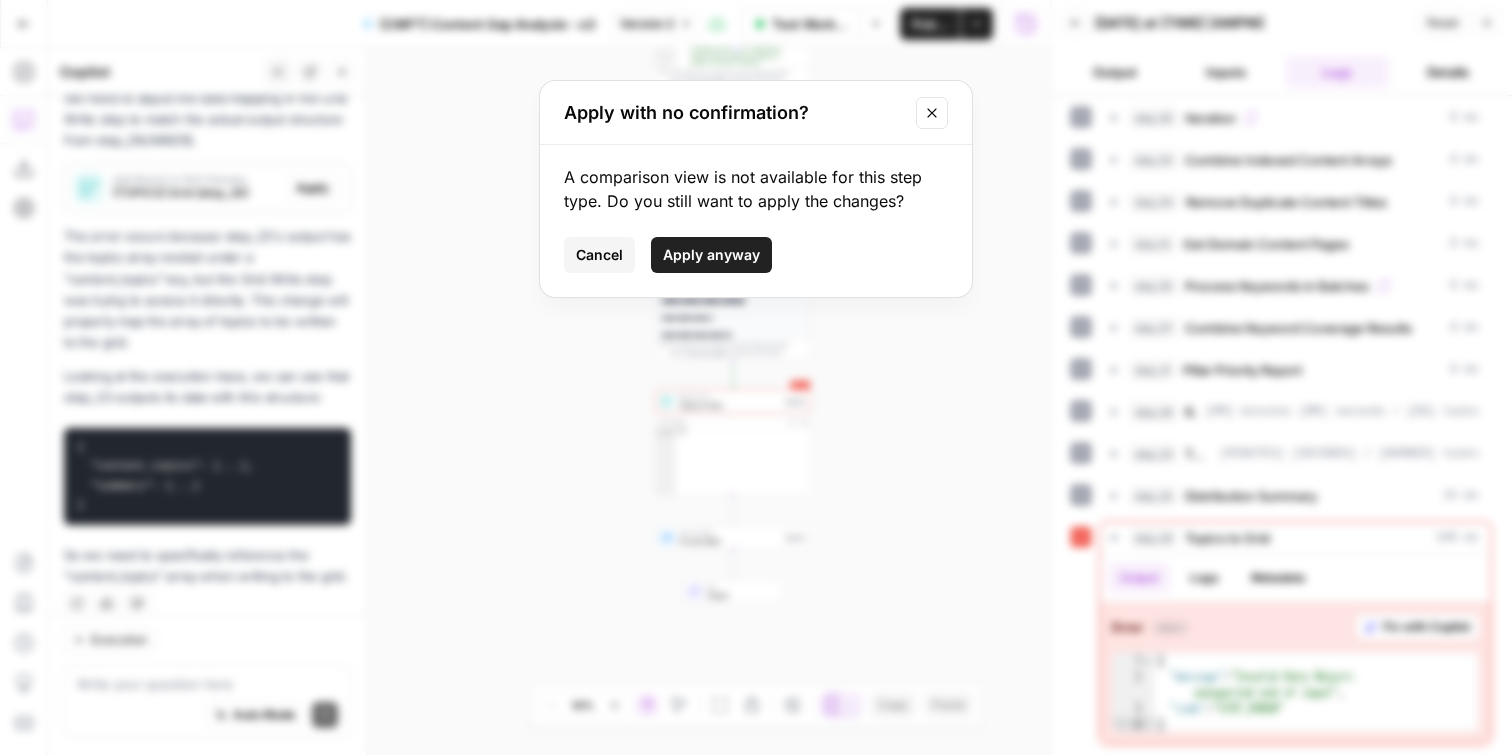 click on "Apply anyway" at bounding box center [711, 255] 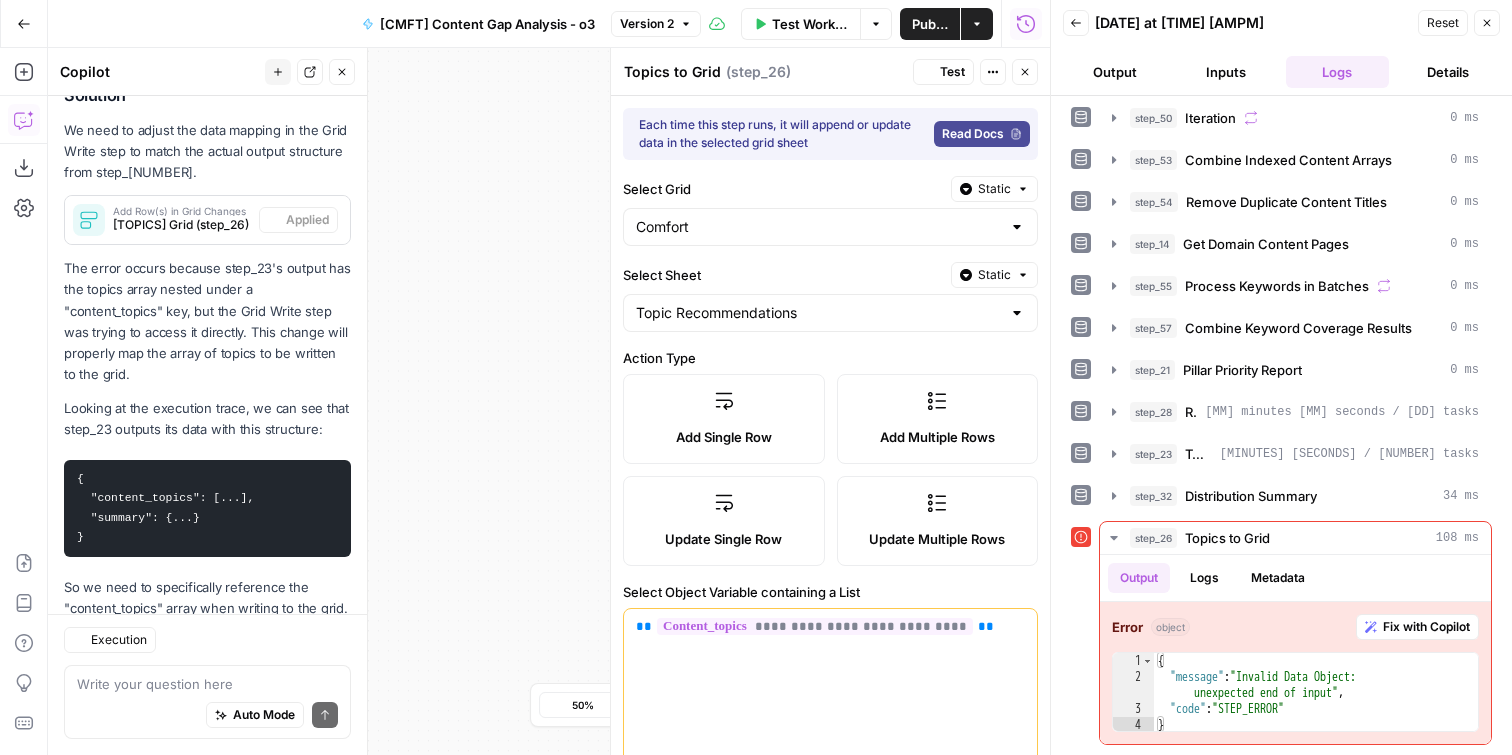 scroll, scrollTop: 436, scrollLeft: 0, axis: vertical 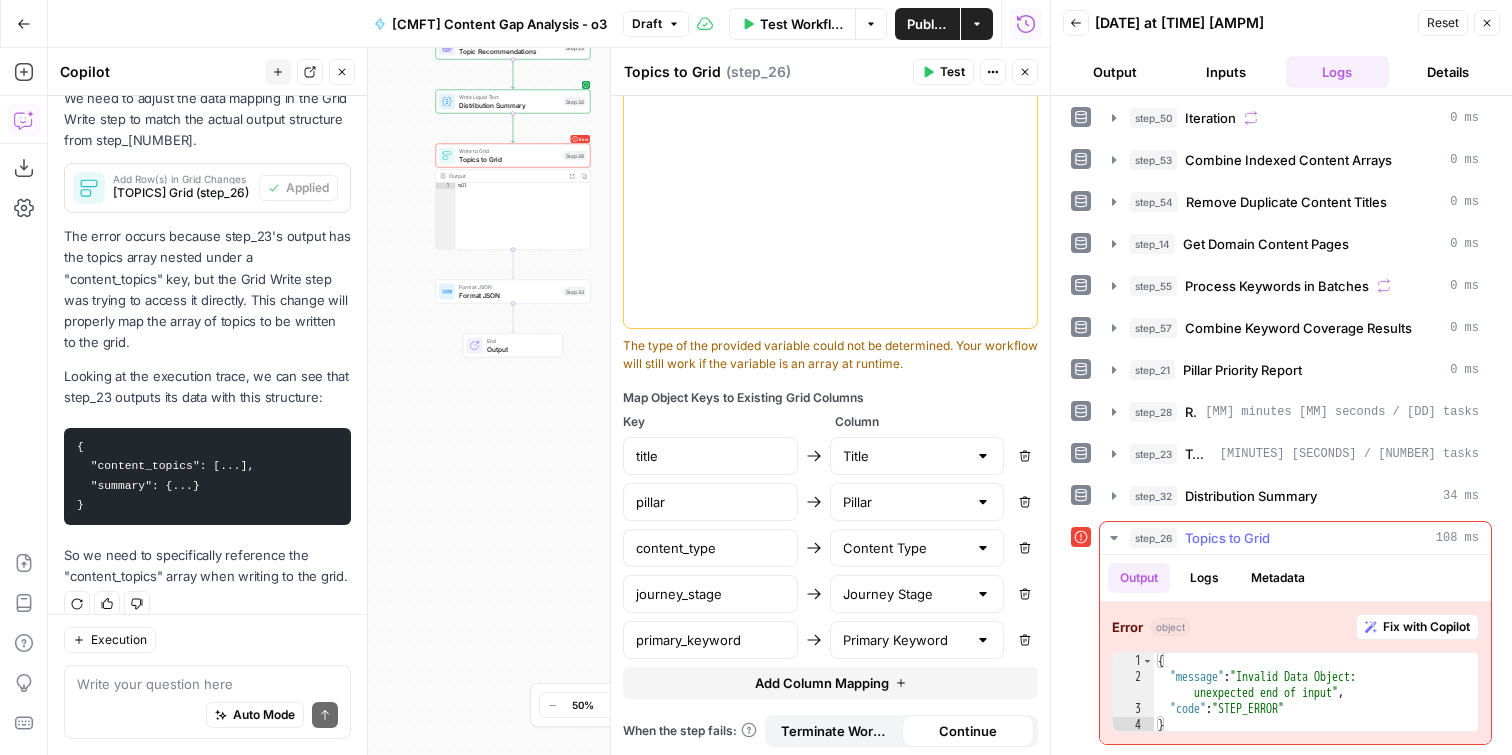 click on "Topics to Grid" at bounding box center [1227, 538] 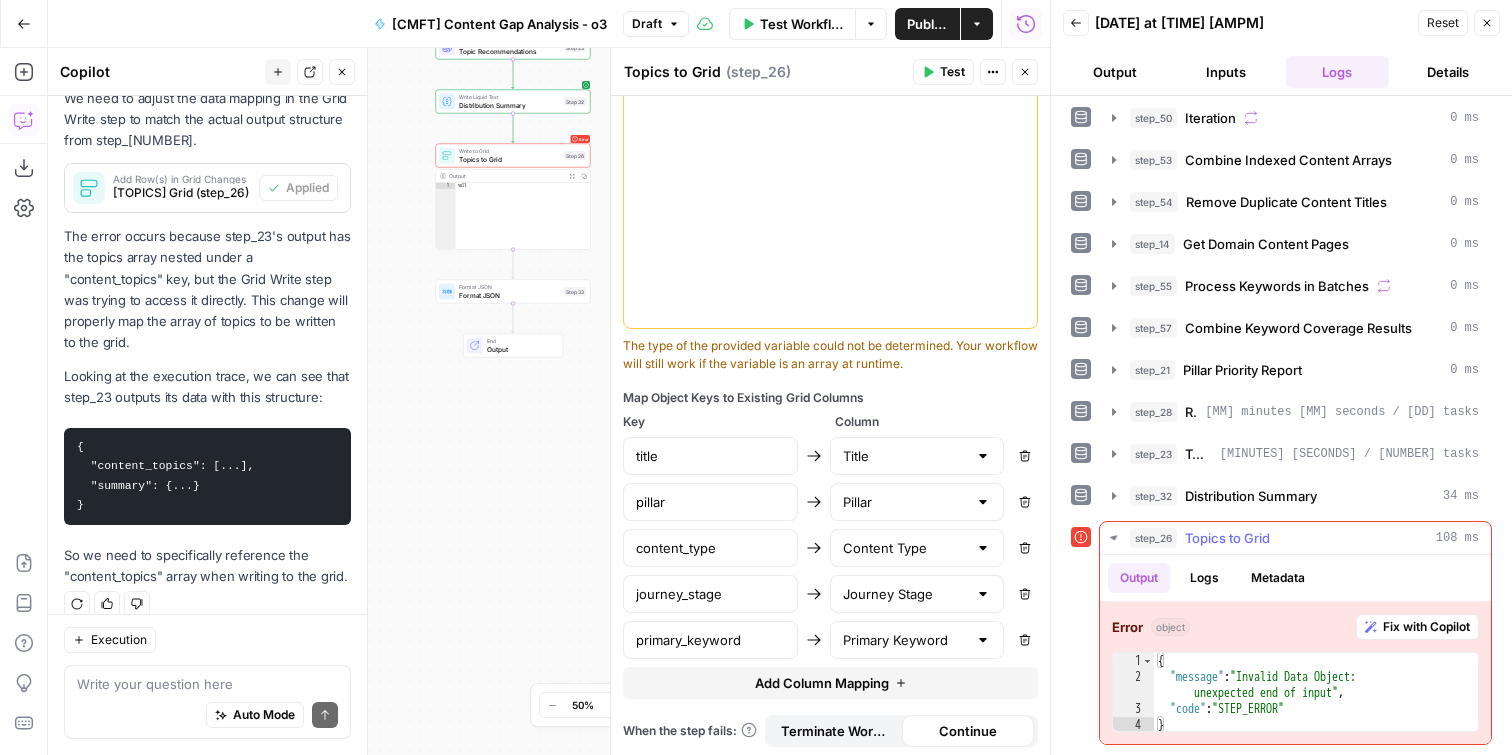 scroll, scrollTop: 67, scrollLeft: 0, axis: vertical 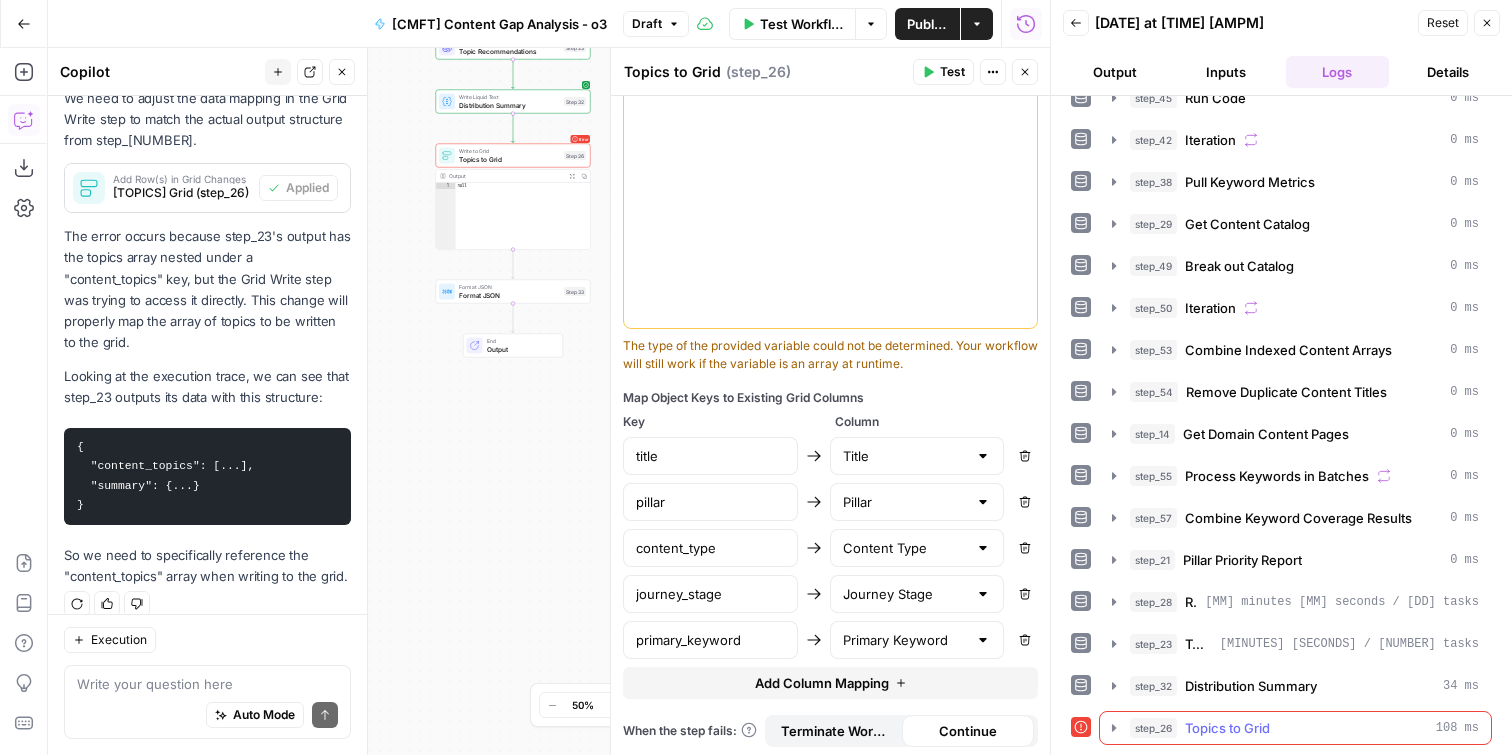 click on "Topics to Grid" at bounding box center [1227, 728] 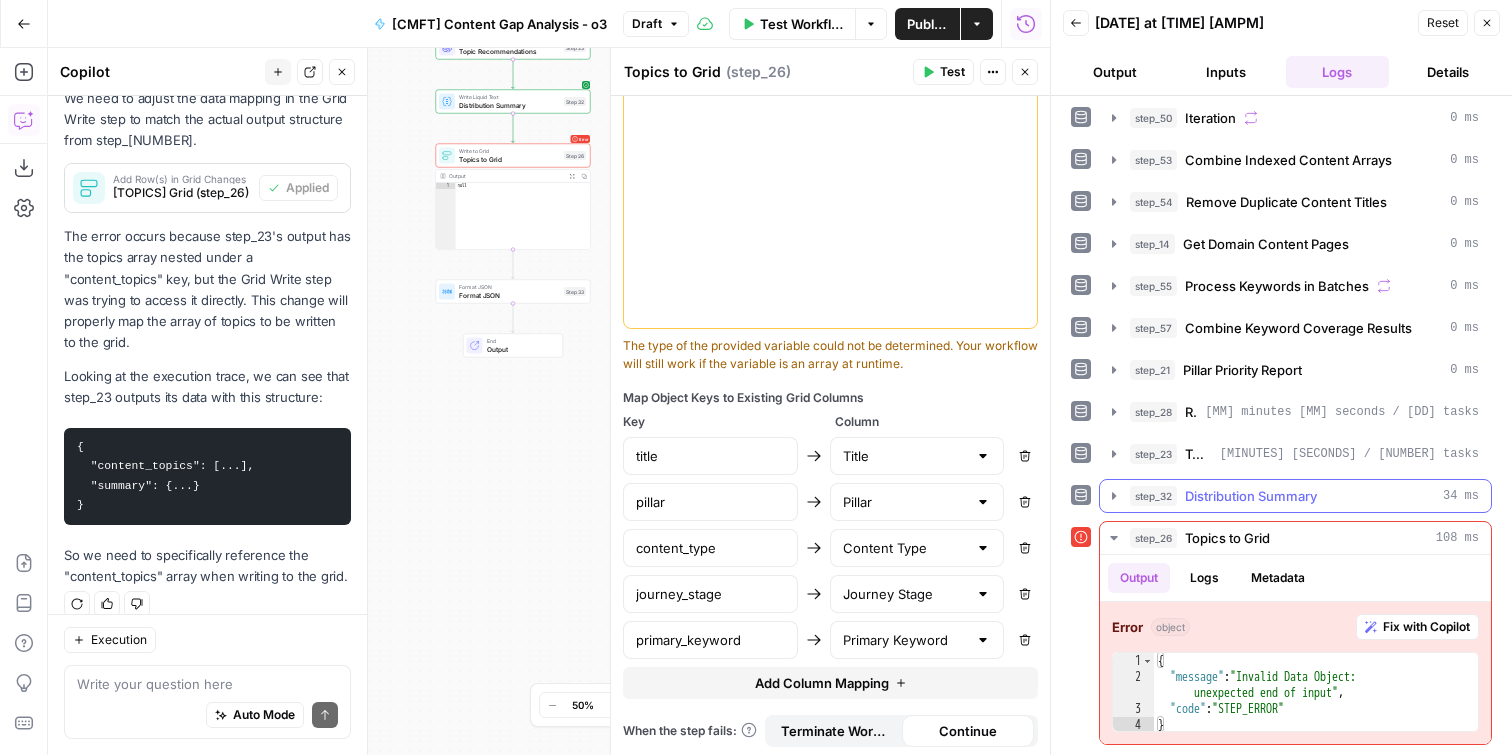 click 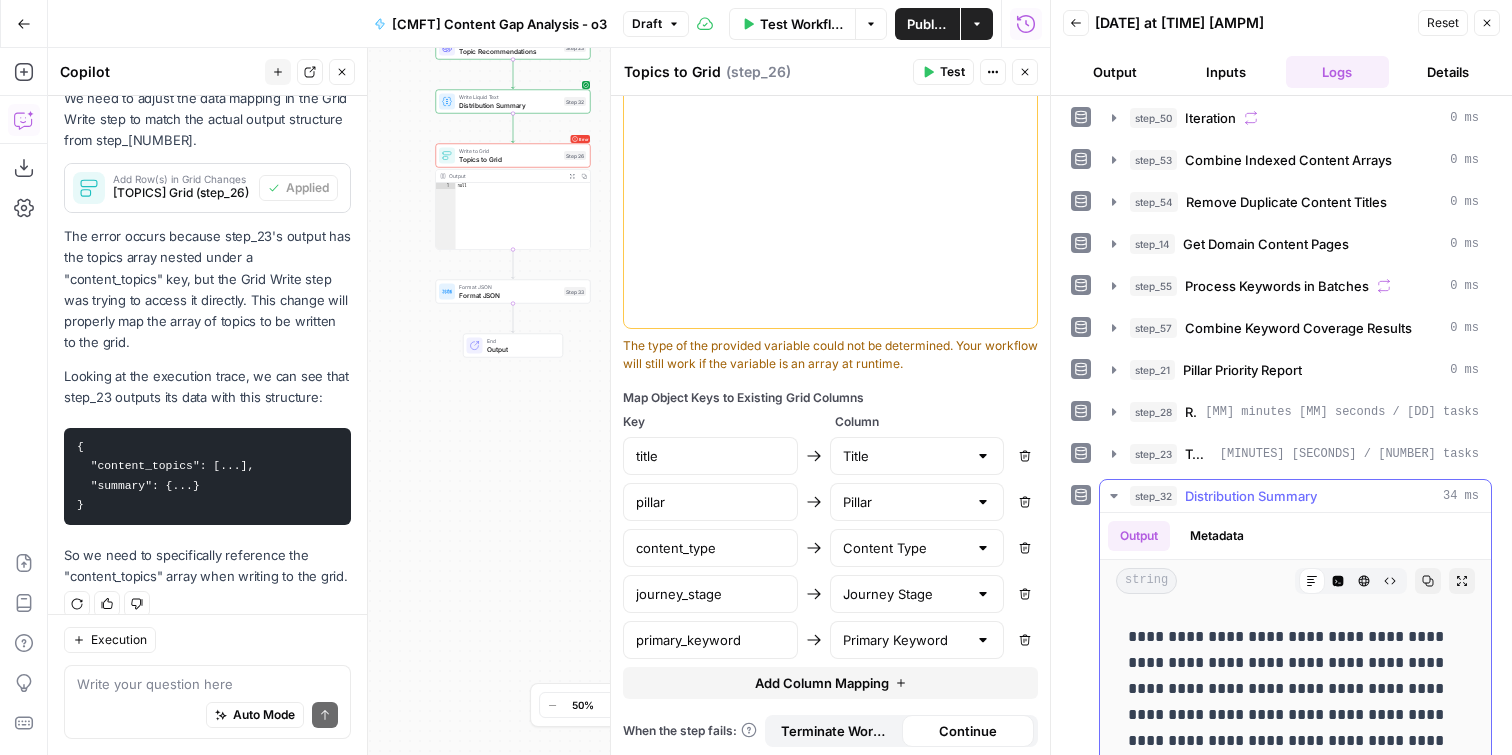 scroll, scrollTop: 995, scrollLeft: 0, axis: vertical 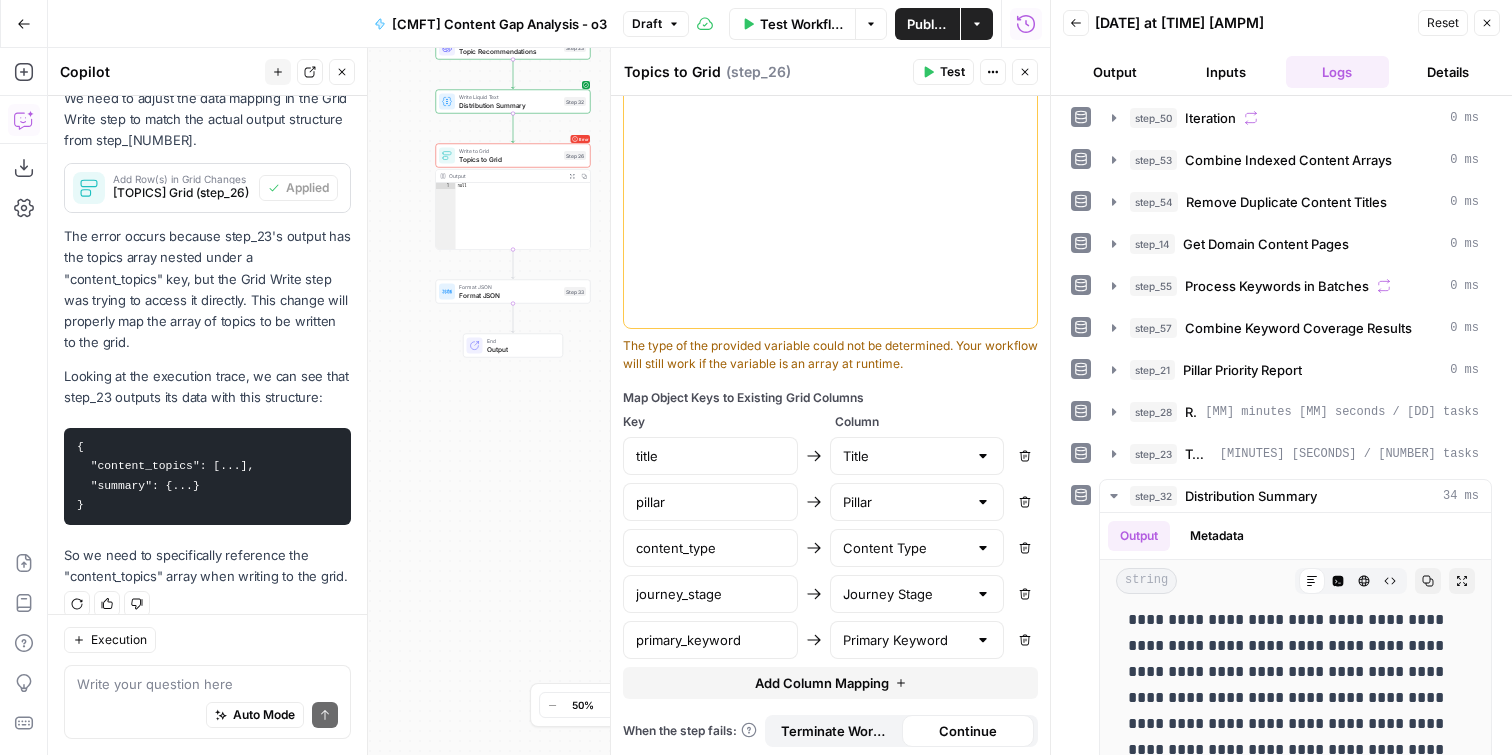click on "Output" at bounding box center [1114, 72] 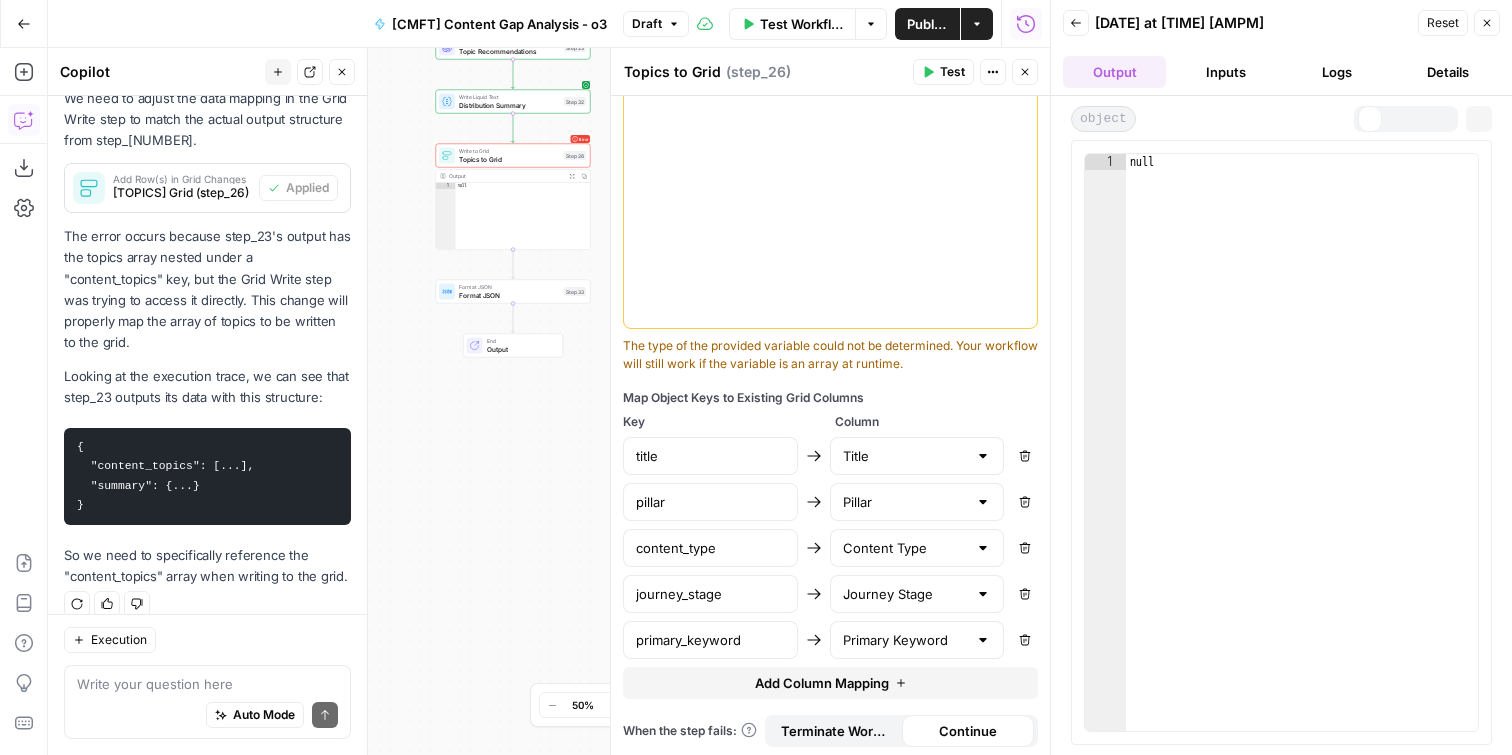 scroll, scrollTop: 0, scrollLeft: 0, axis: both 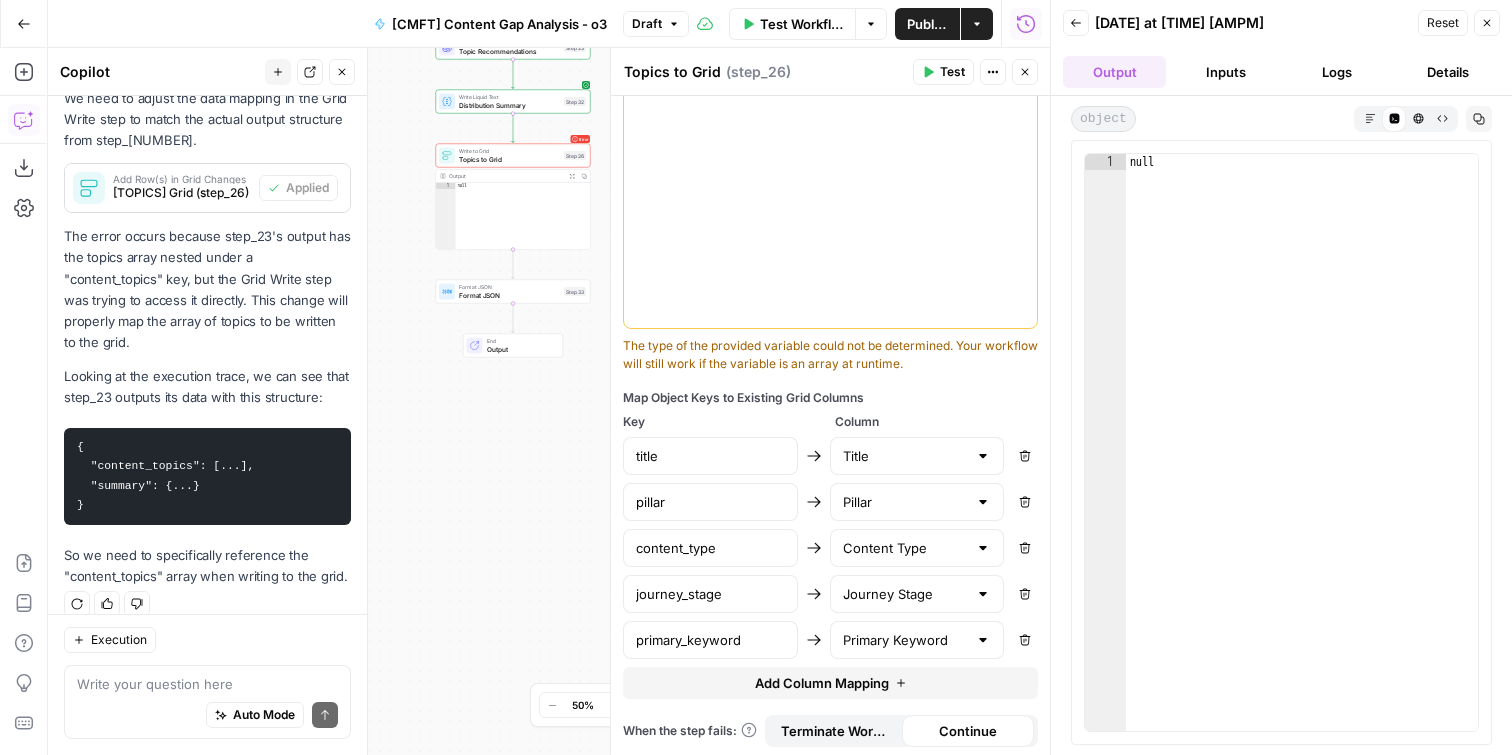 click on "Inputs" at bounding box center (1225, 72) 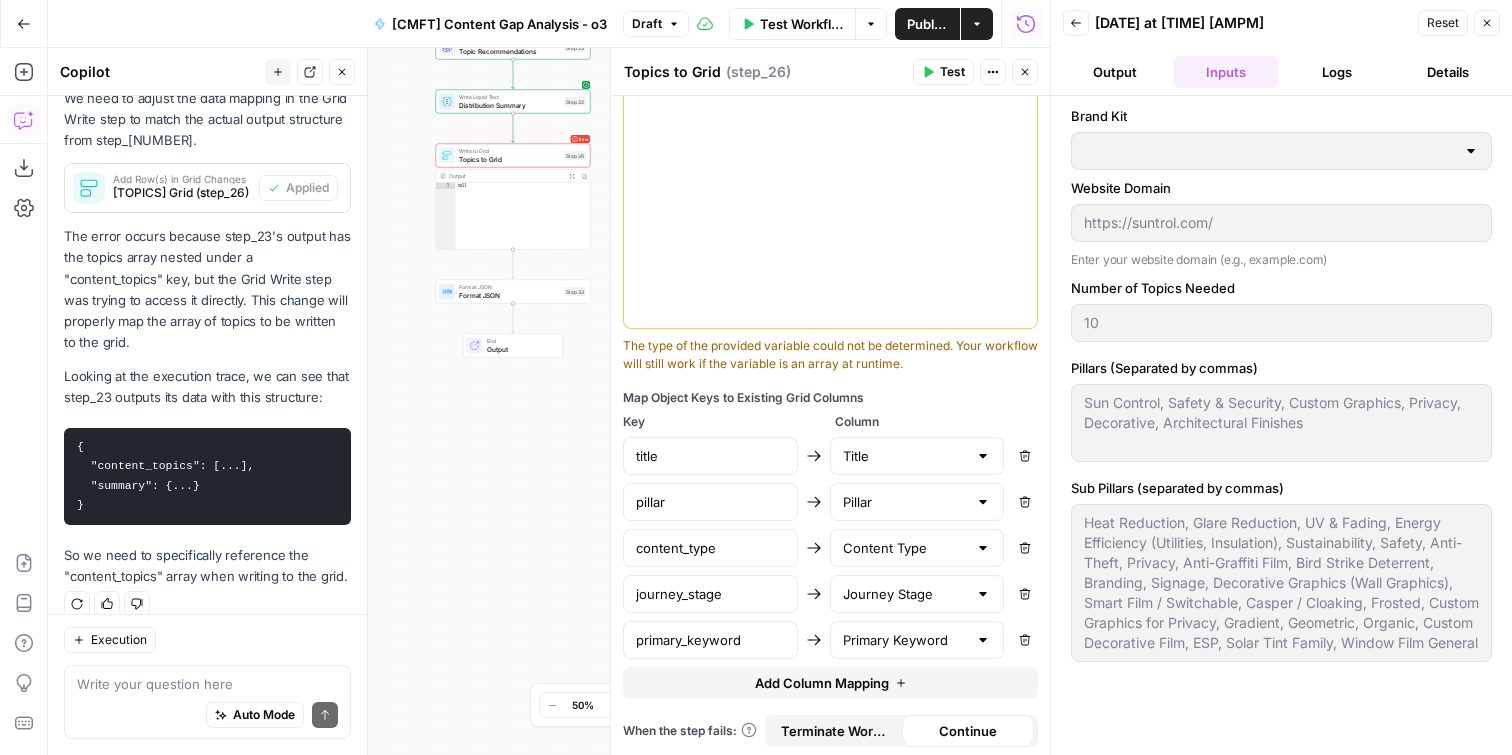type on "Suntrol" 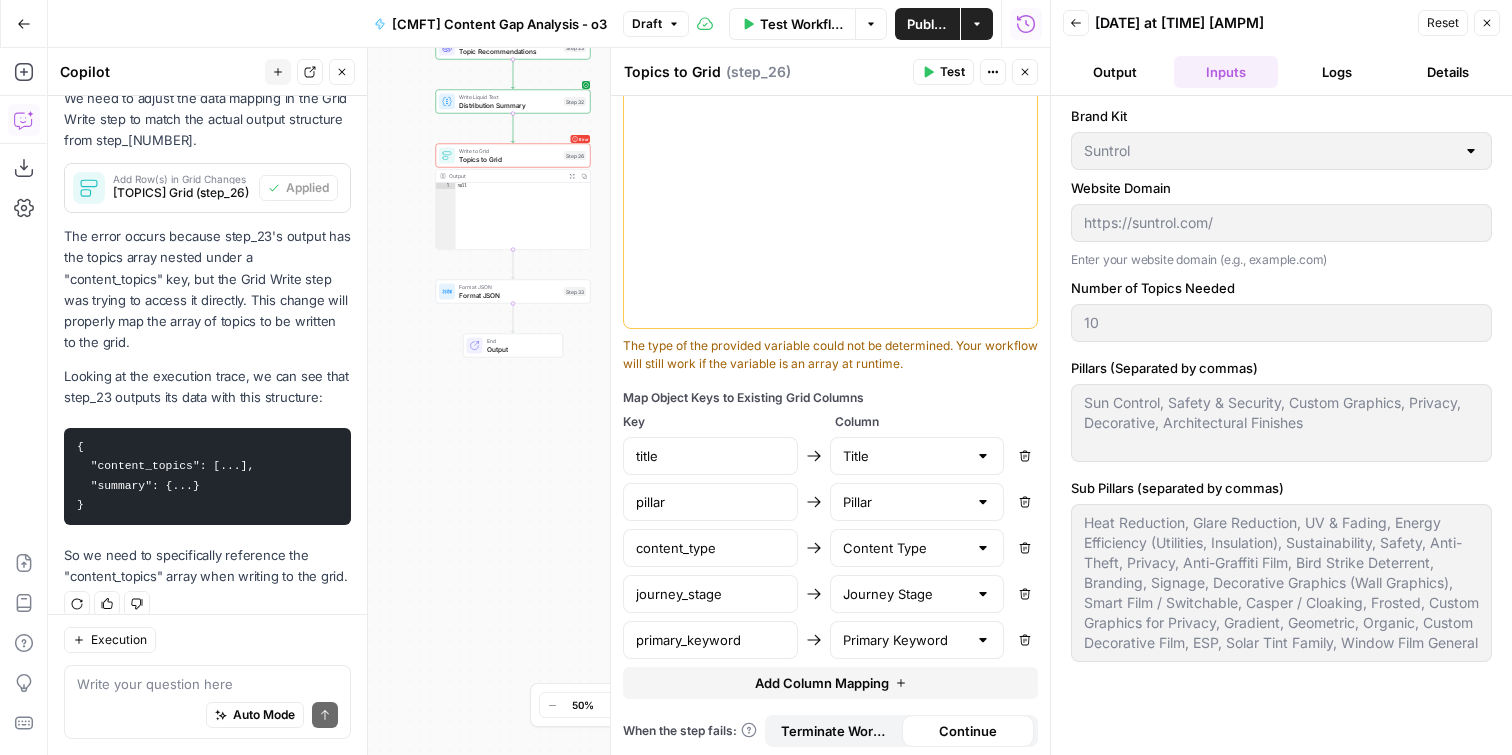 click on "Output" at bounding box center [1114, 72] 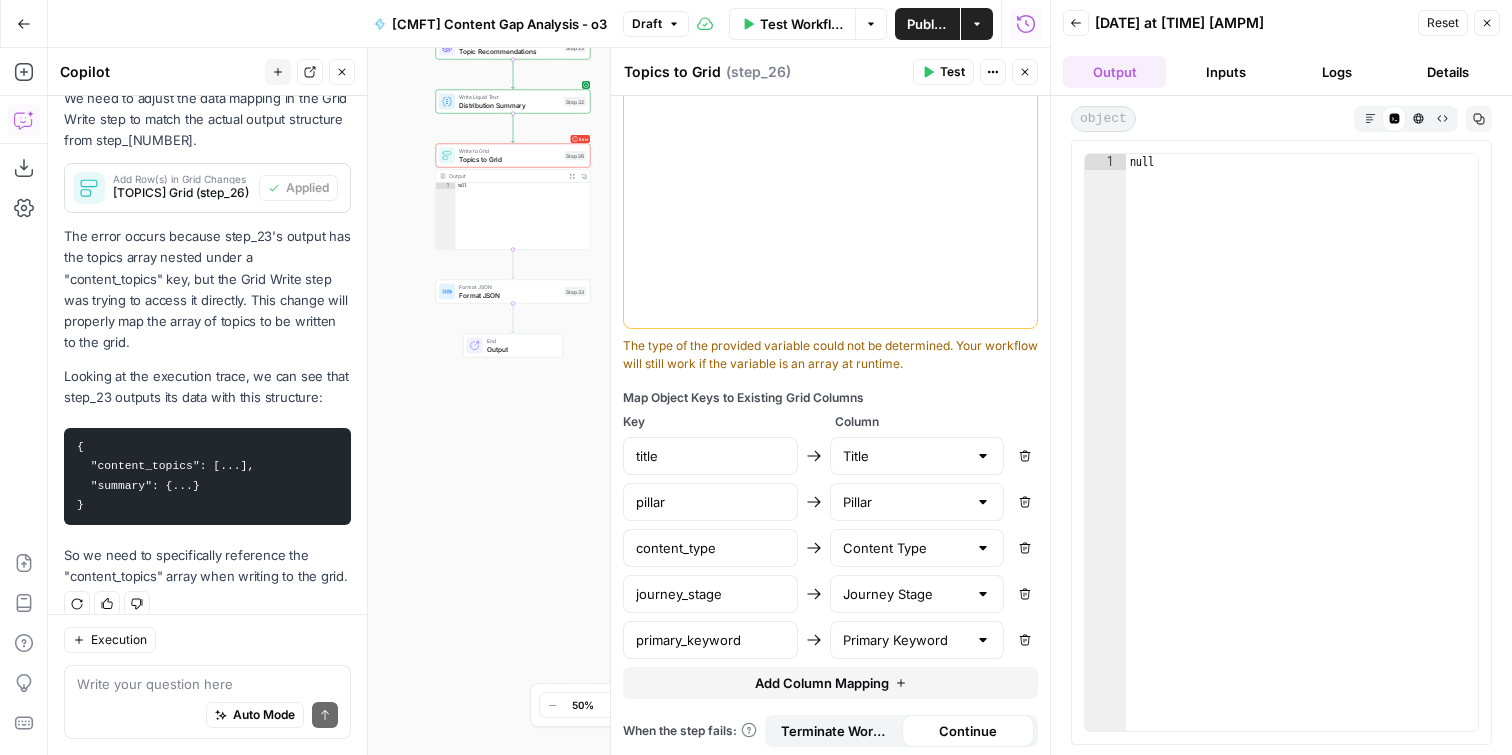 click 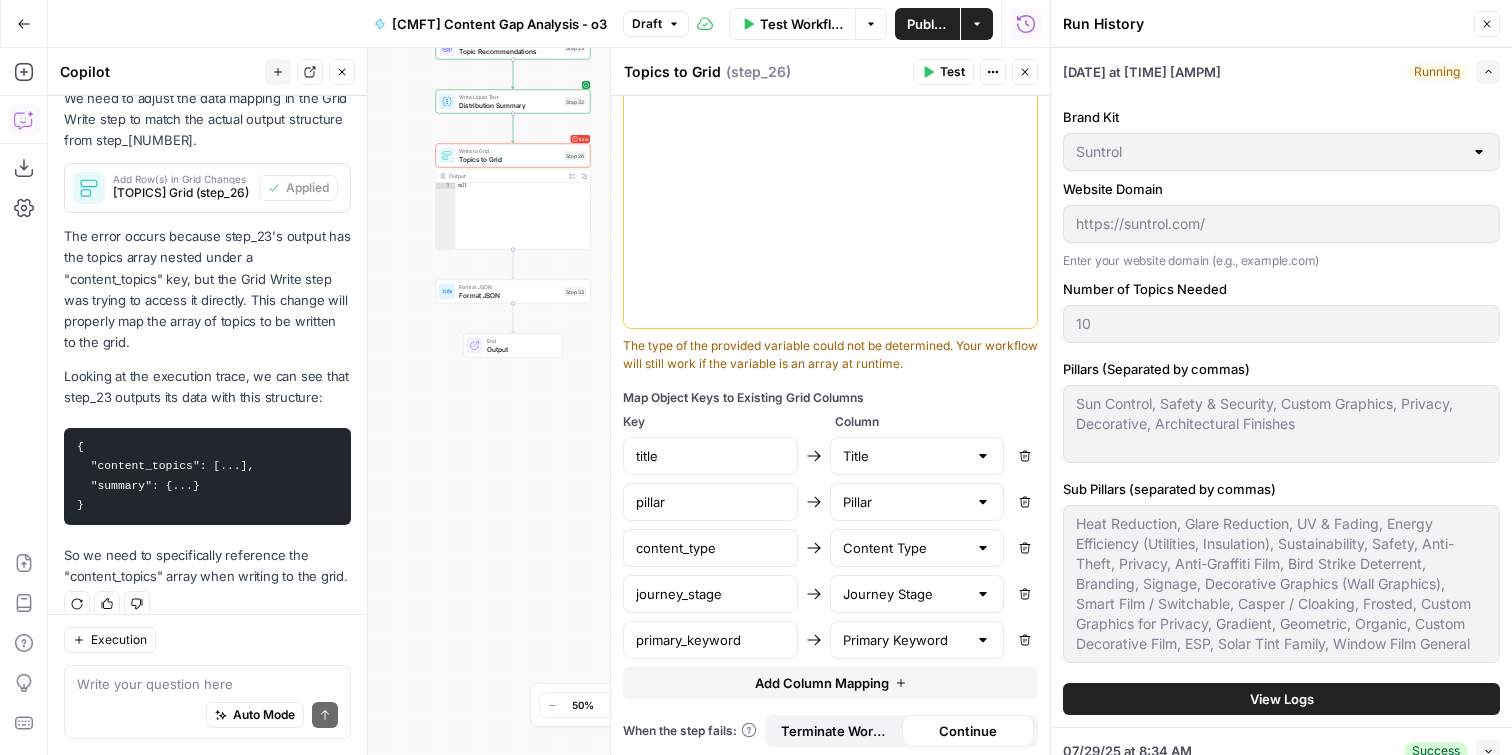 click 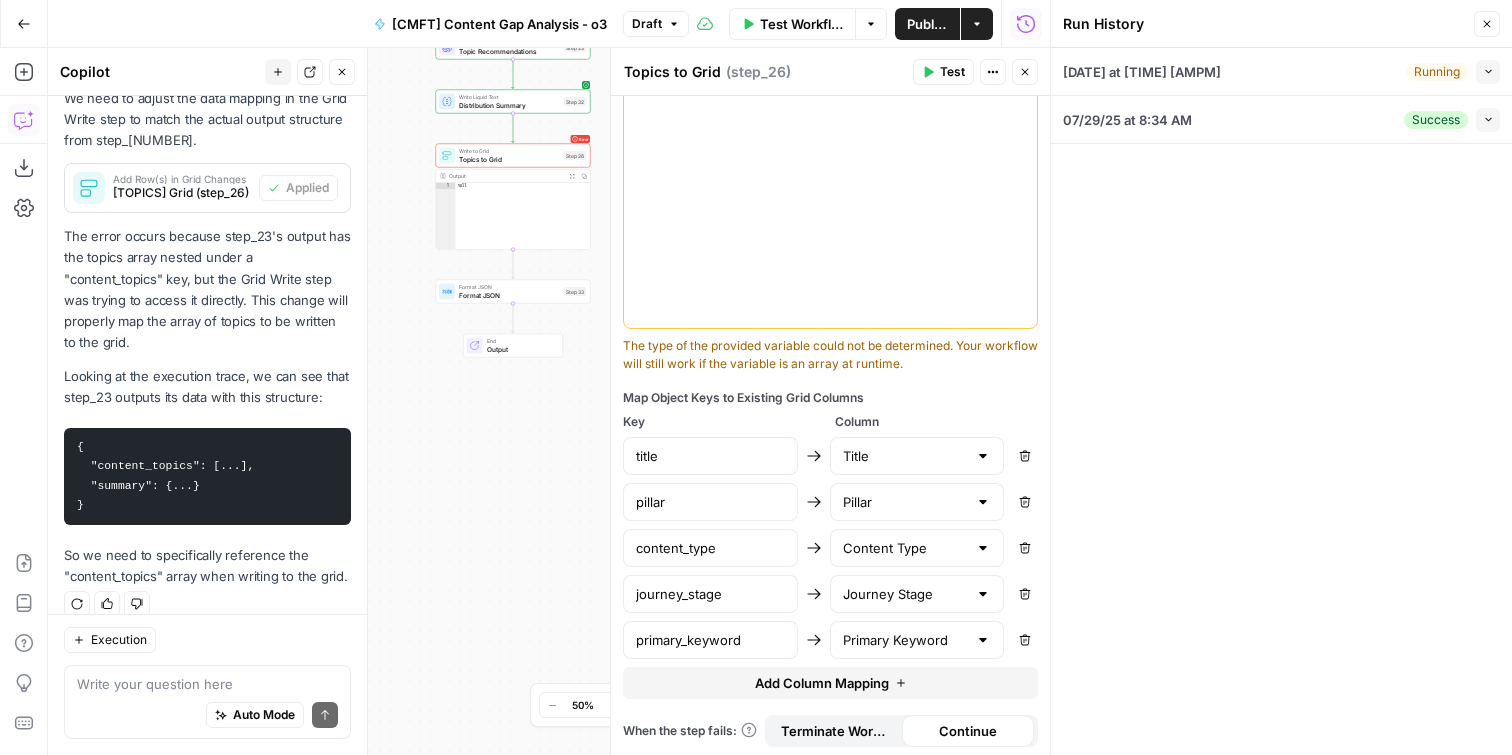 click 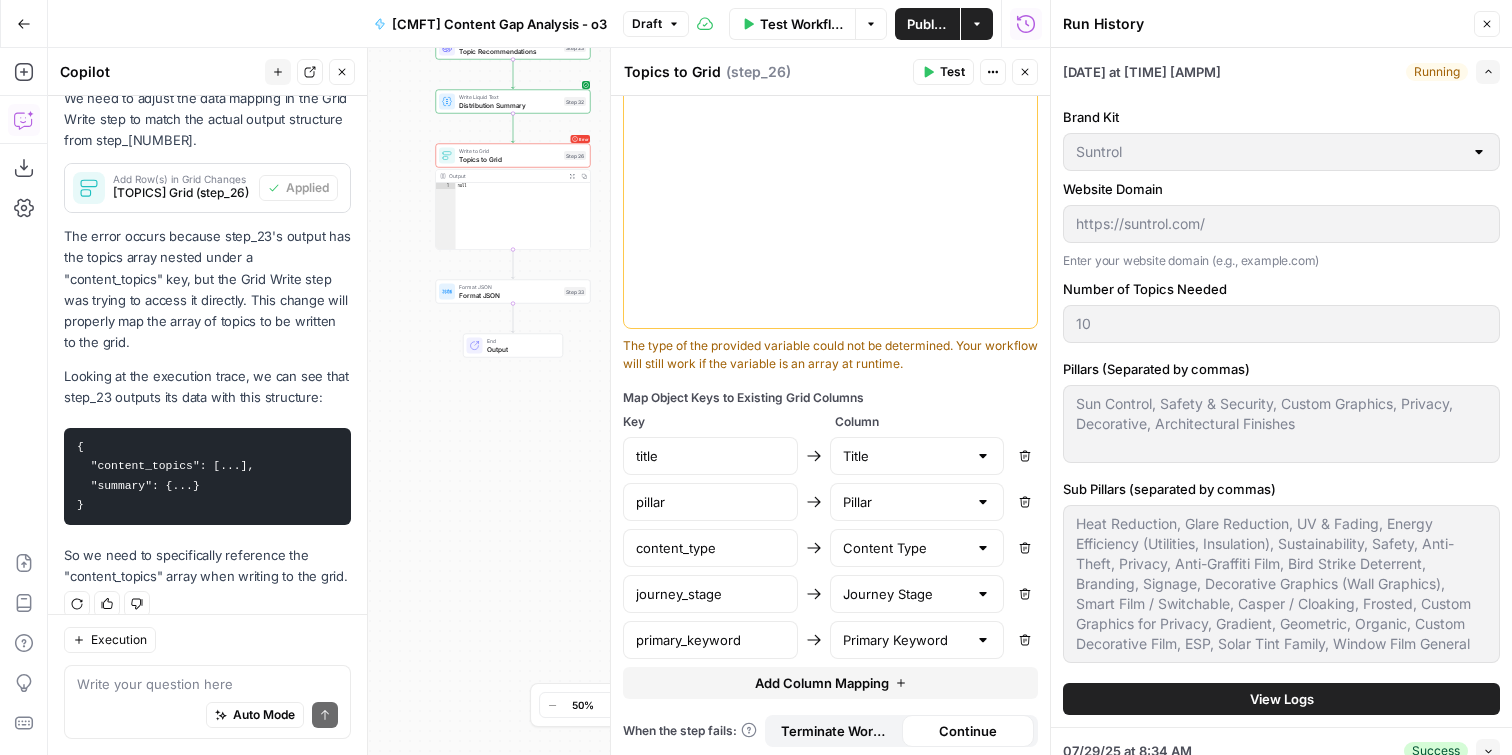 scroll, scrollTop: 20, scrollLeft: 0, axis: vertical 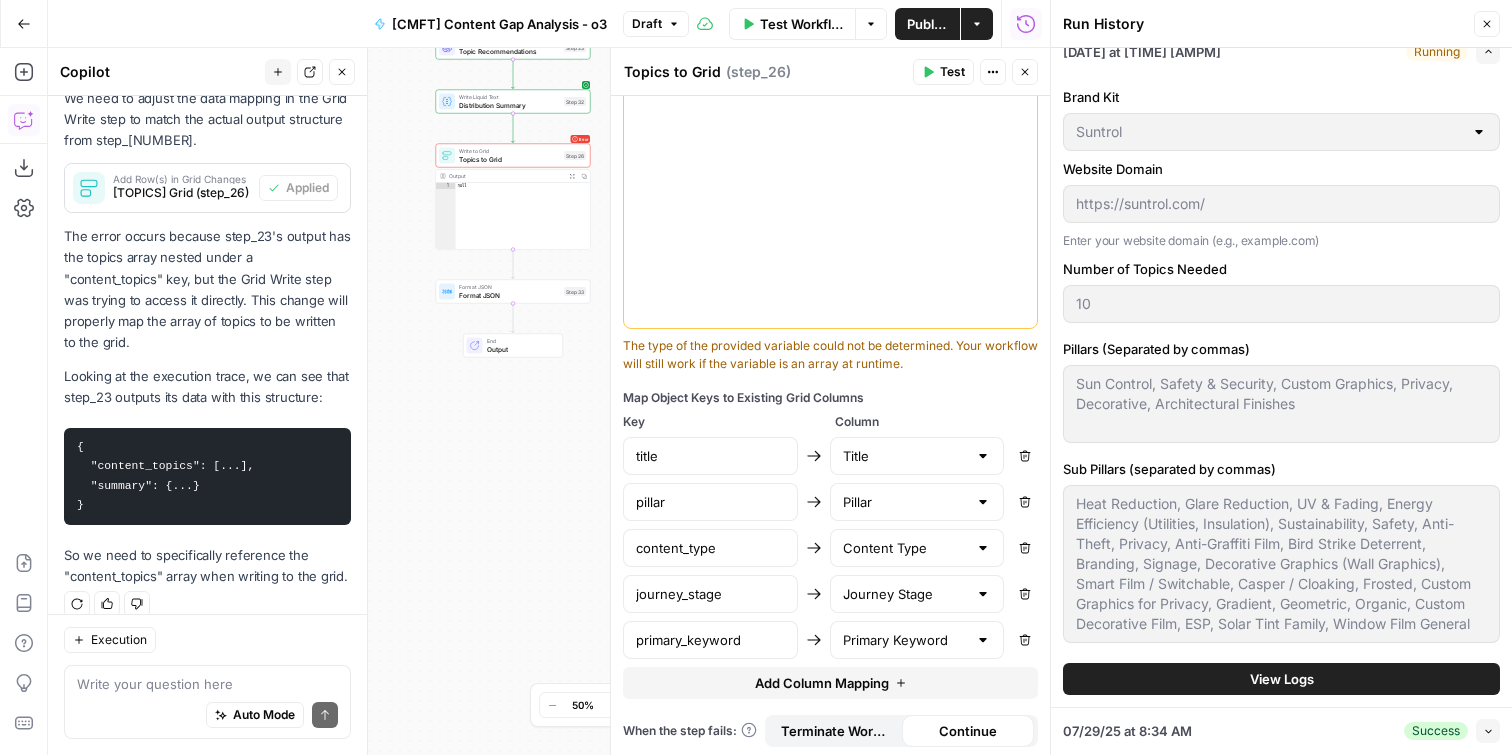 click on "View Logs" at bounding box center (1281, 679) 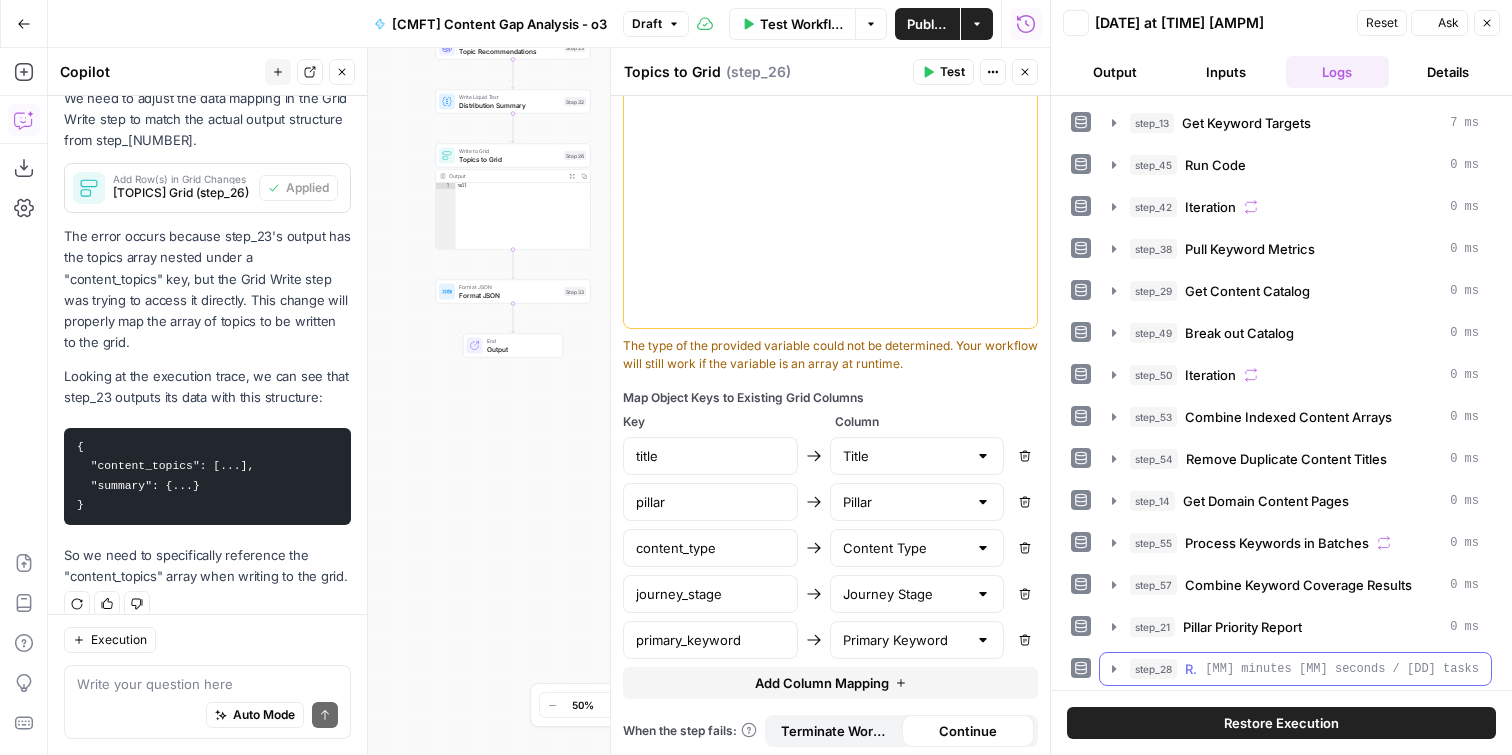 scroll, scrollTop: 0, scrollLeft: 0, axis: both 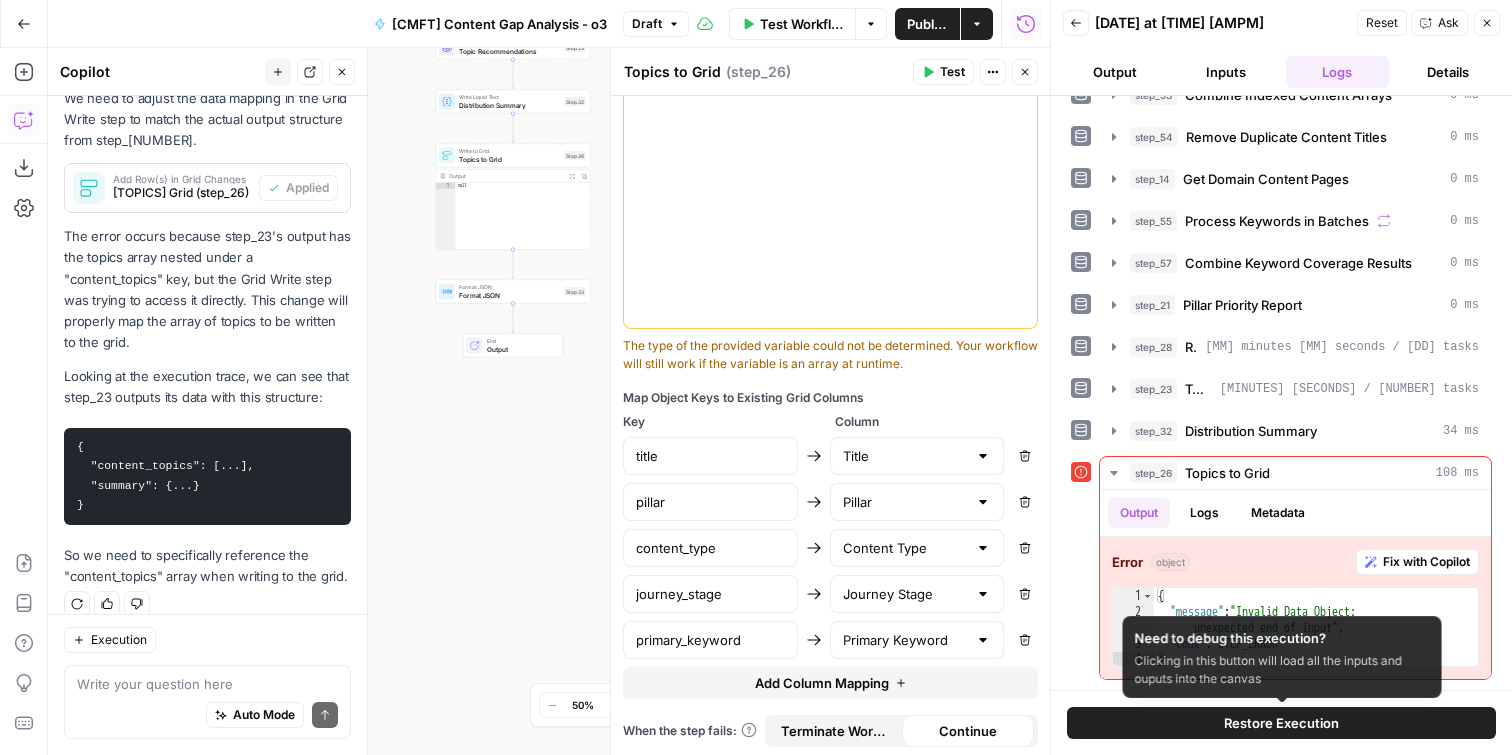 click on "Restore Execution" at bounding box center [1281, 723] 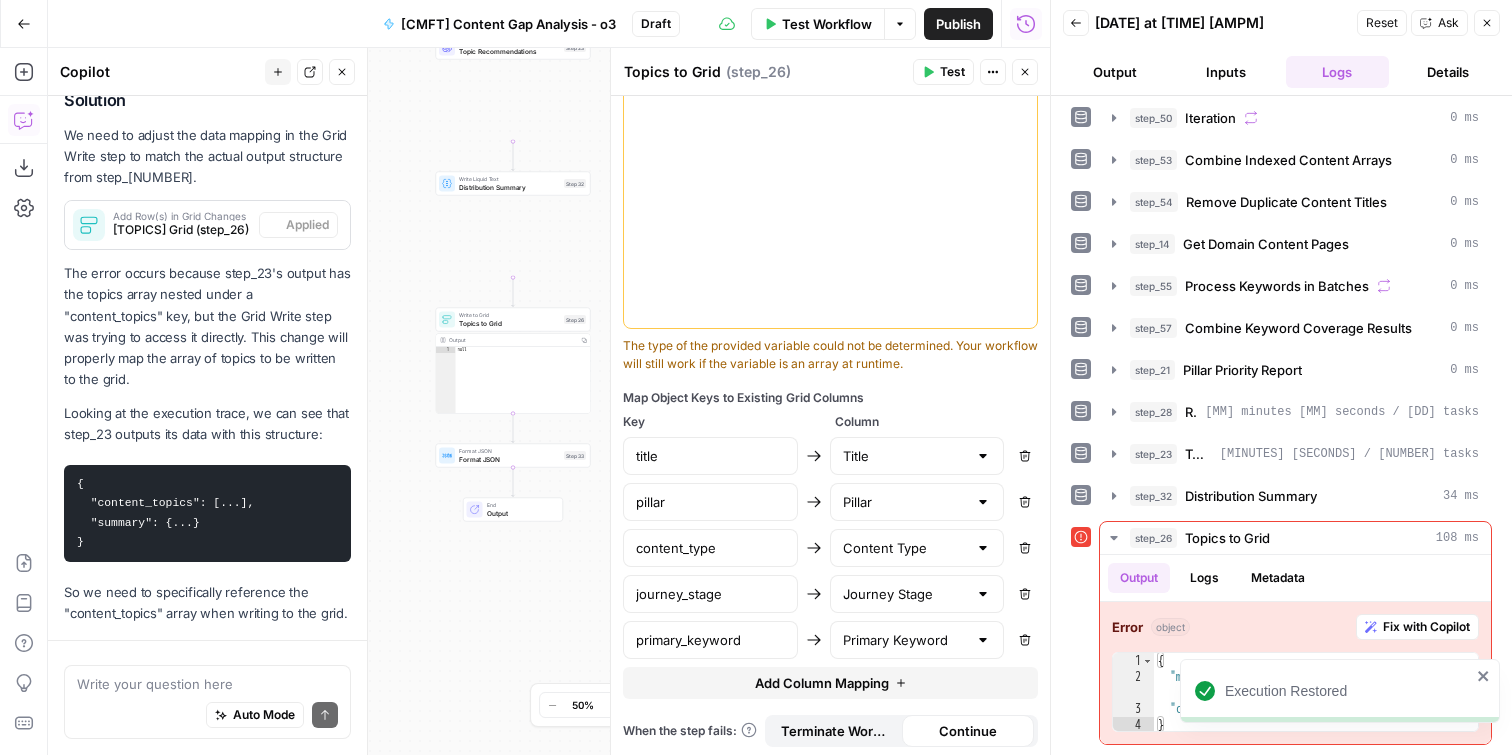 scroll, scrollTop: 257, scrollLeft: 0, axis: vertical 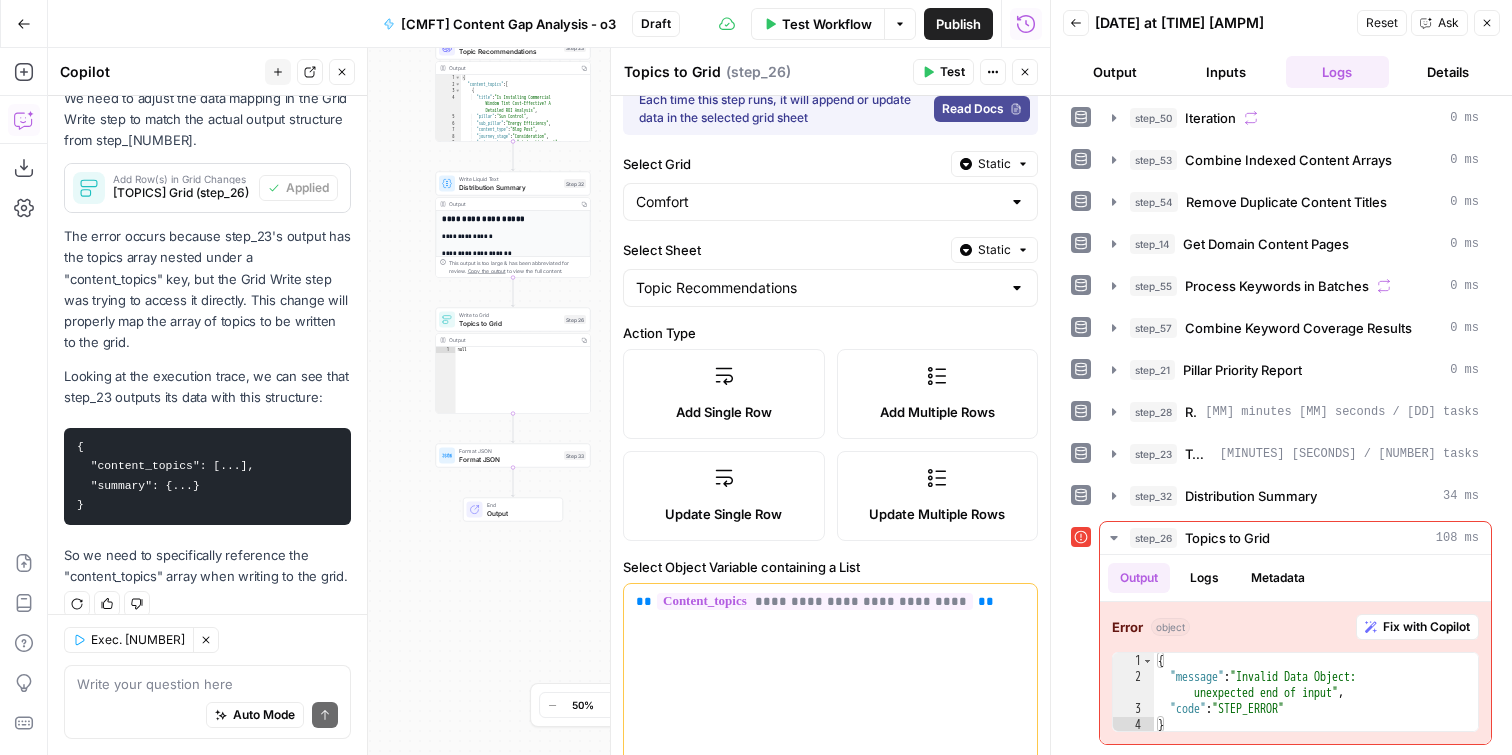 click on "Test" at bounding box center [952, 72] 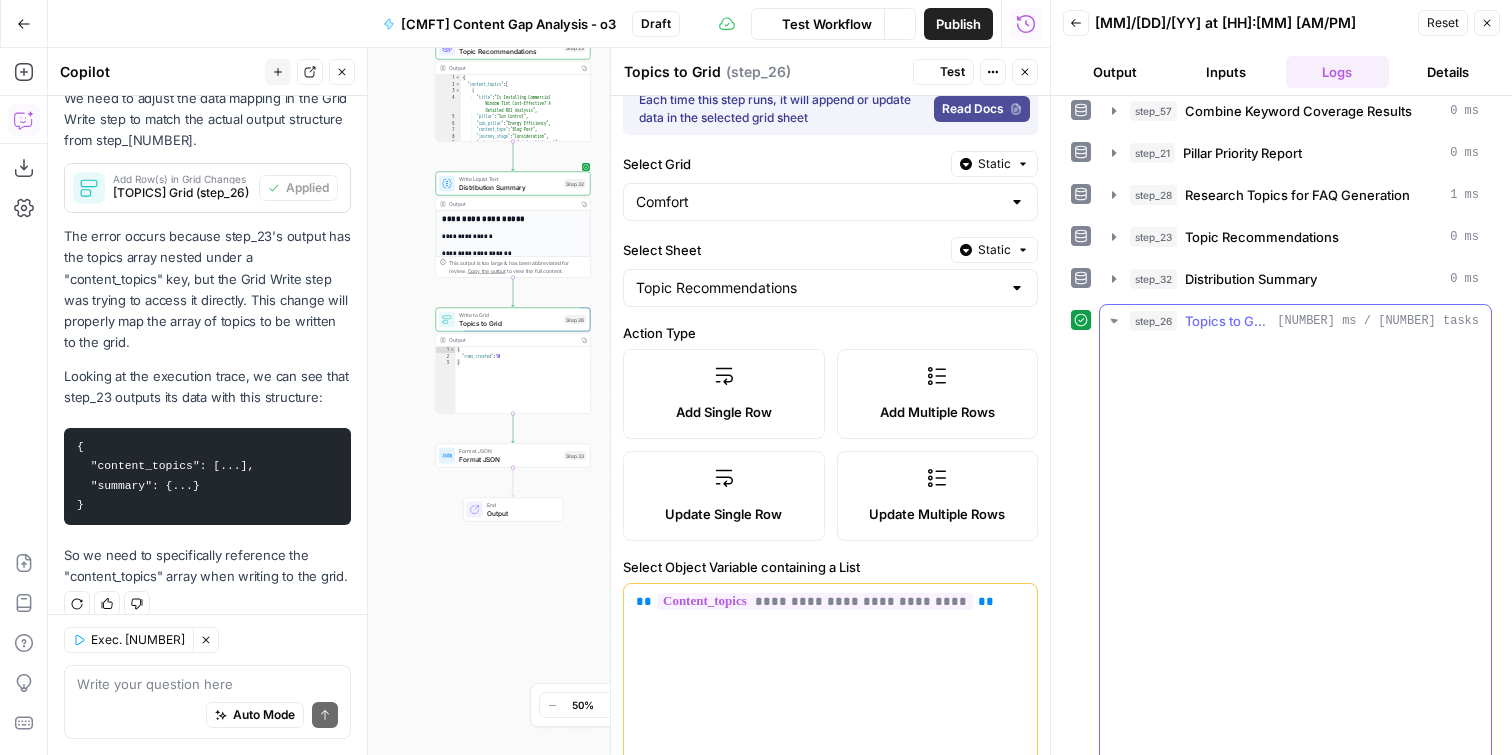 scroll, scrollTop: 568, scrollLeft: 0, axis: vertical 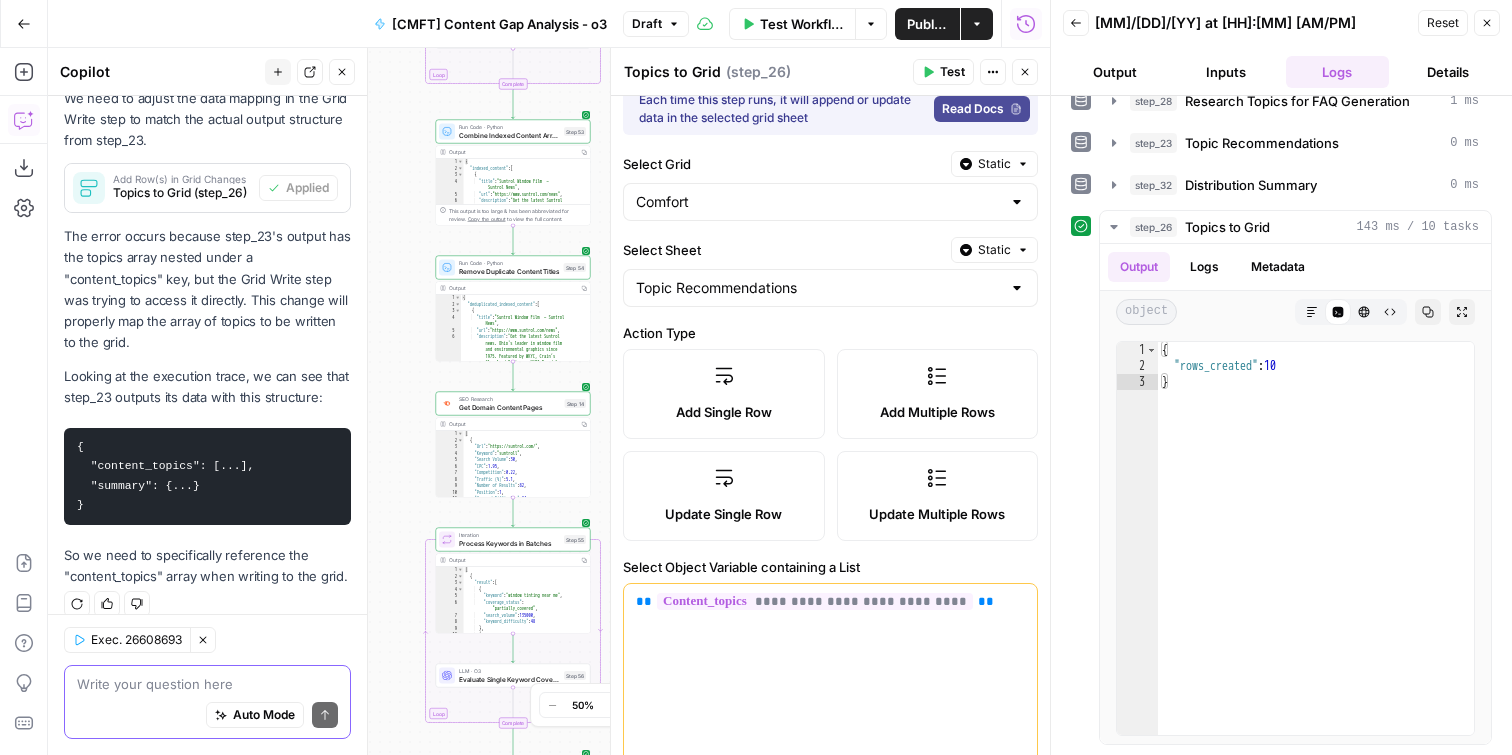 click at bounding box center [207, 684] 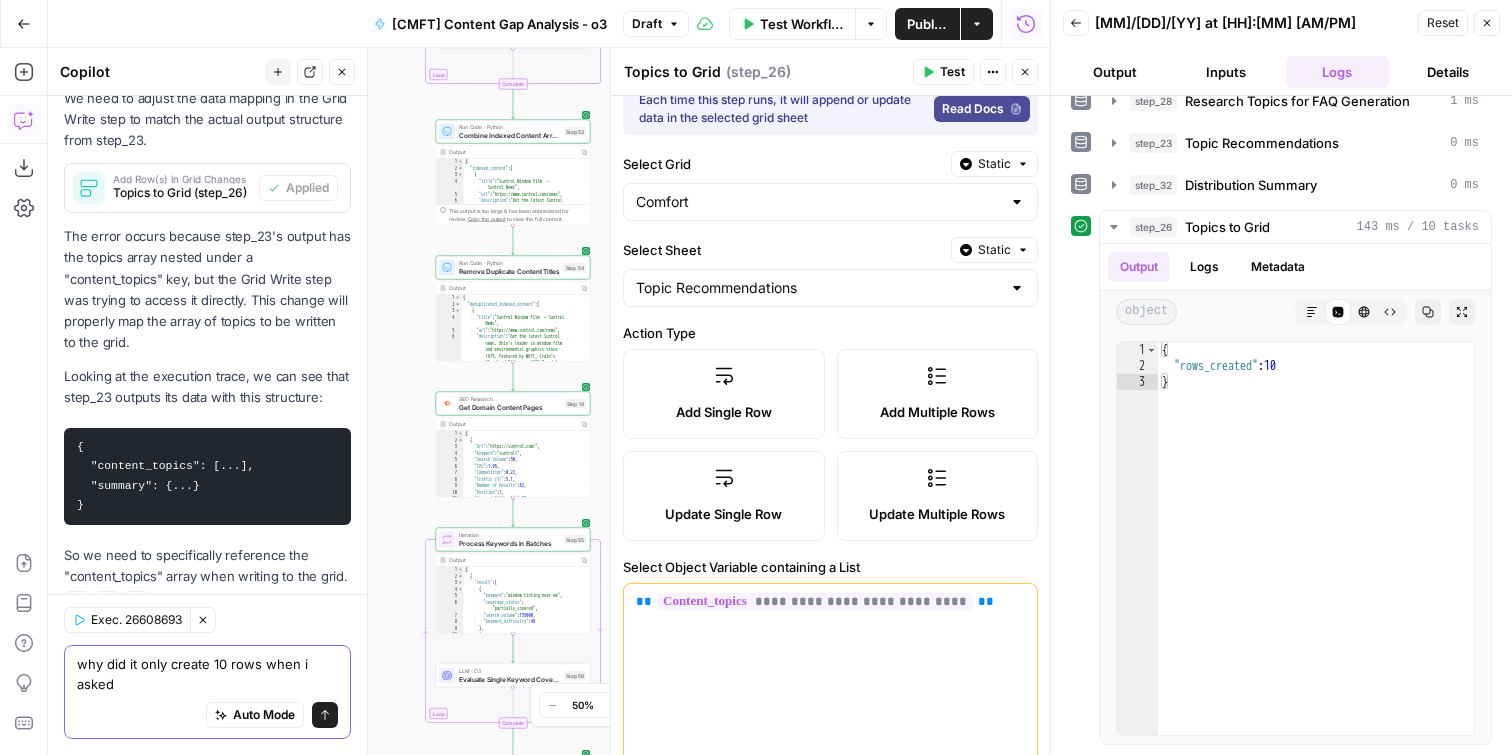 scroll, scrollTop: 456, scrollLeft: 0, axis: vertical 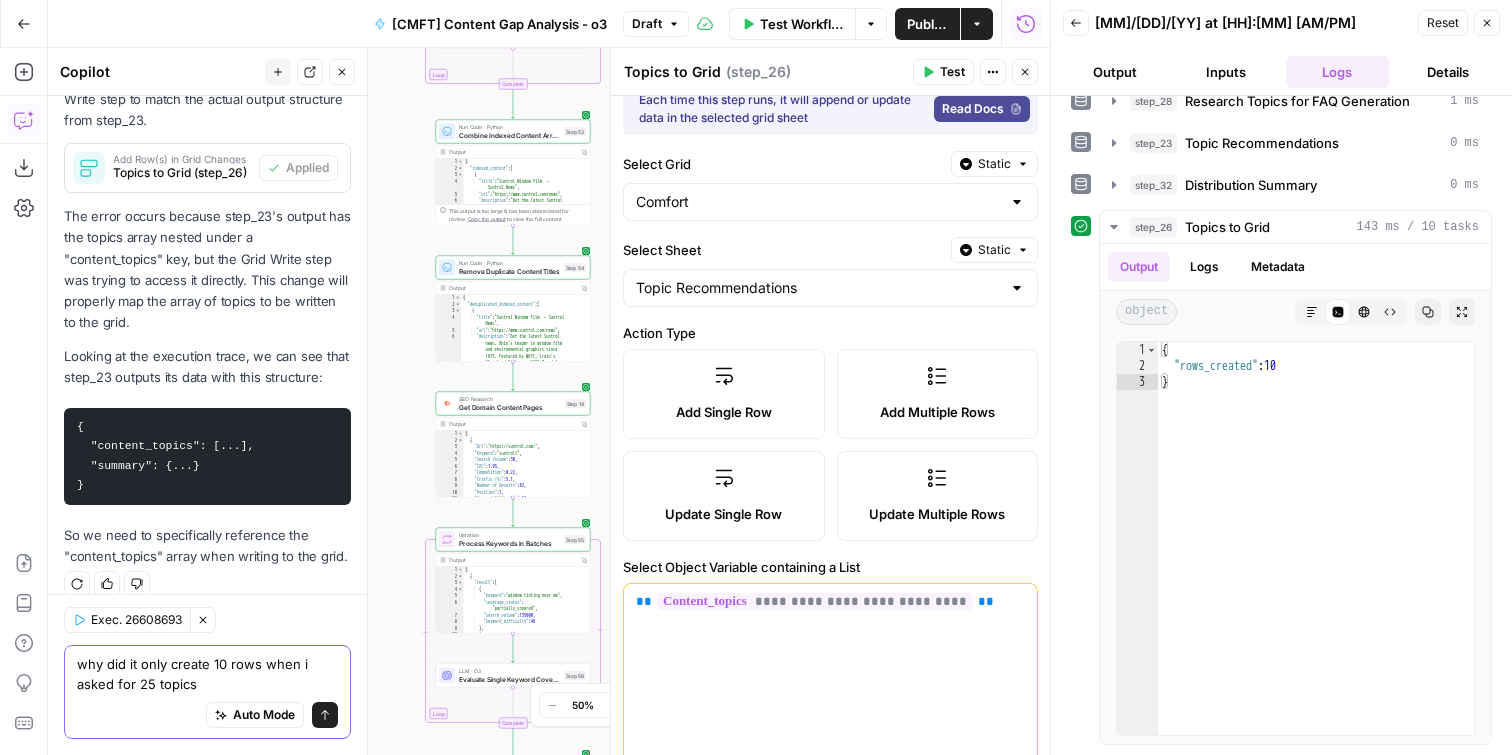 type on "why did it only create 10 rows when i asked for 25 topics?" 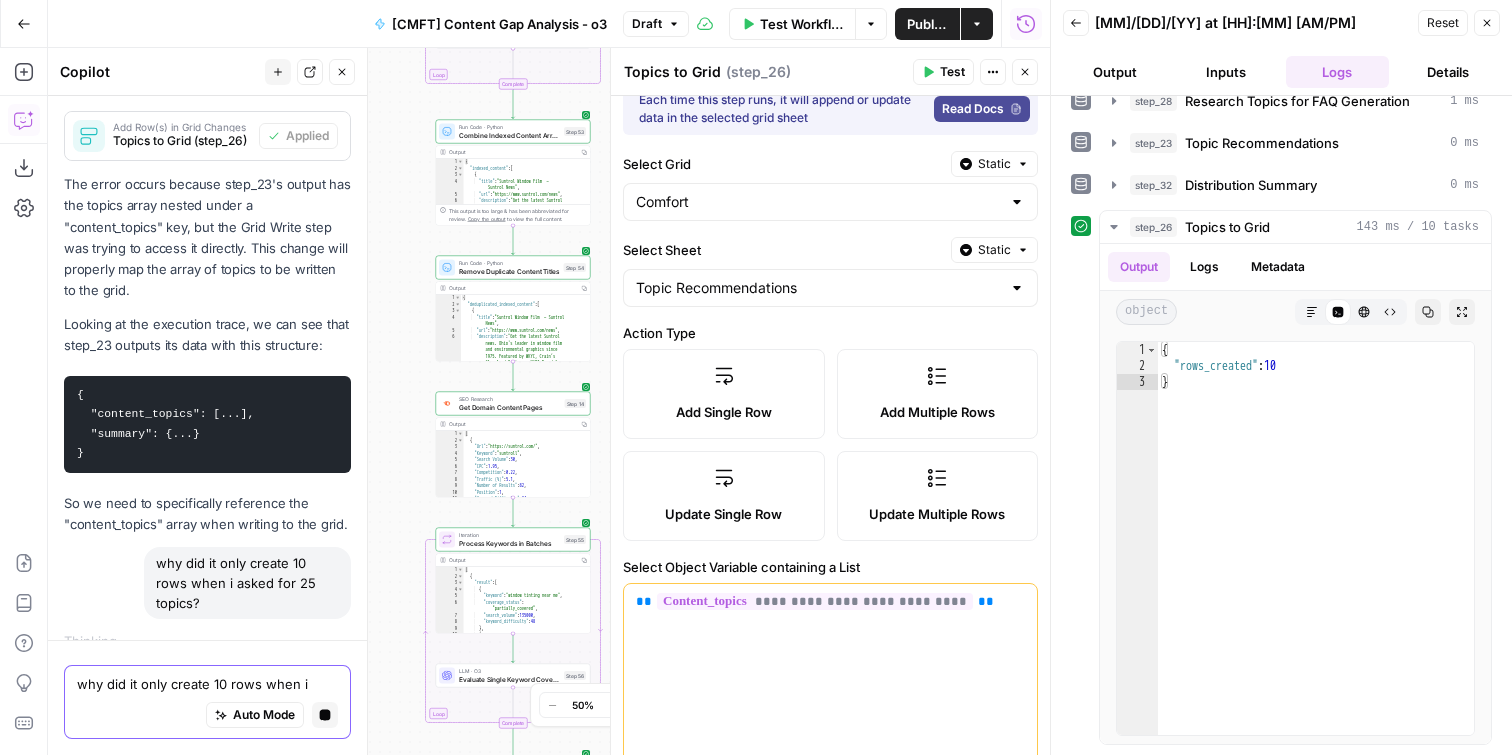 scroll, scrollTop: 442, scrollLeft: 0, axis: vertical 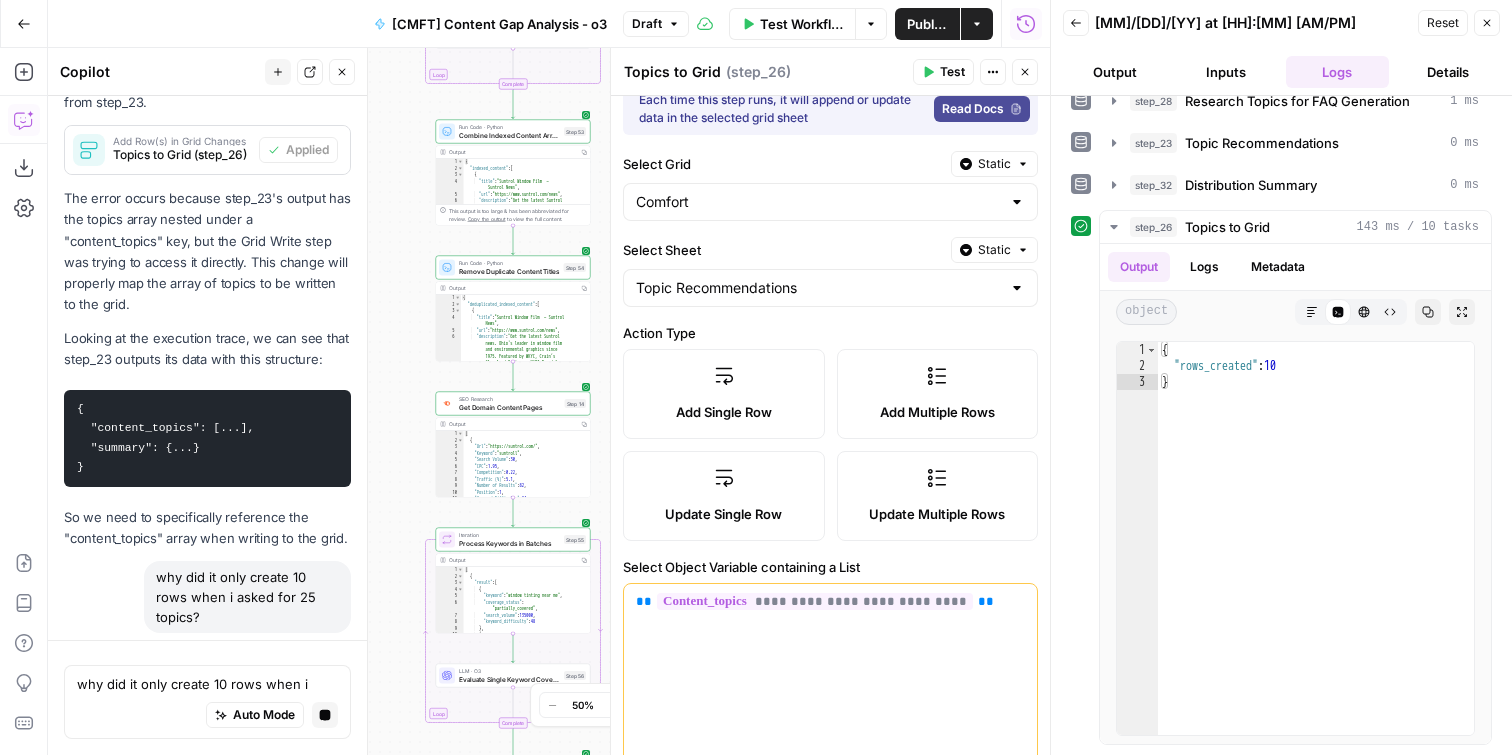 click on "Close" at bounding box center [1487, 23] 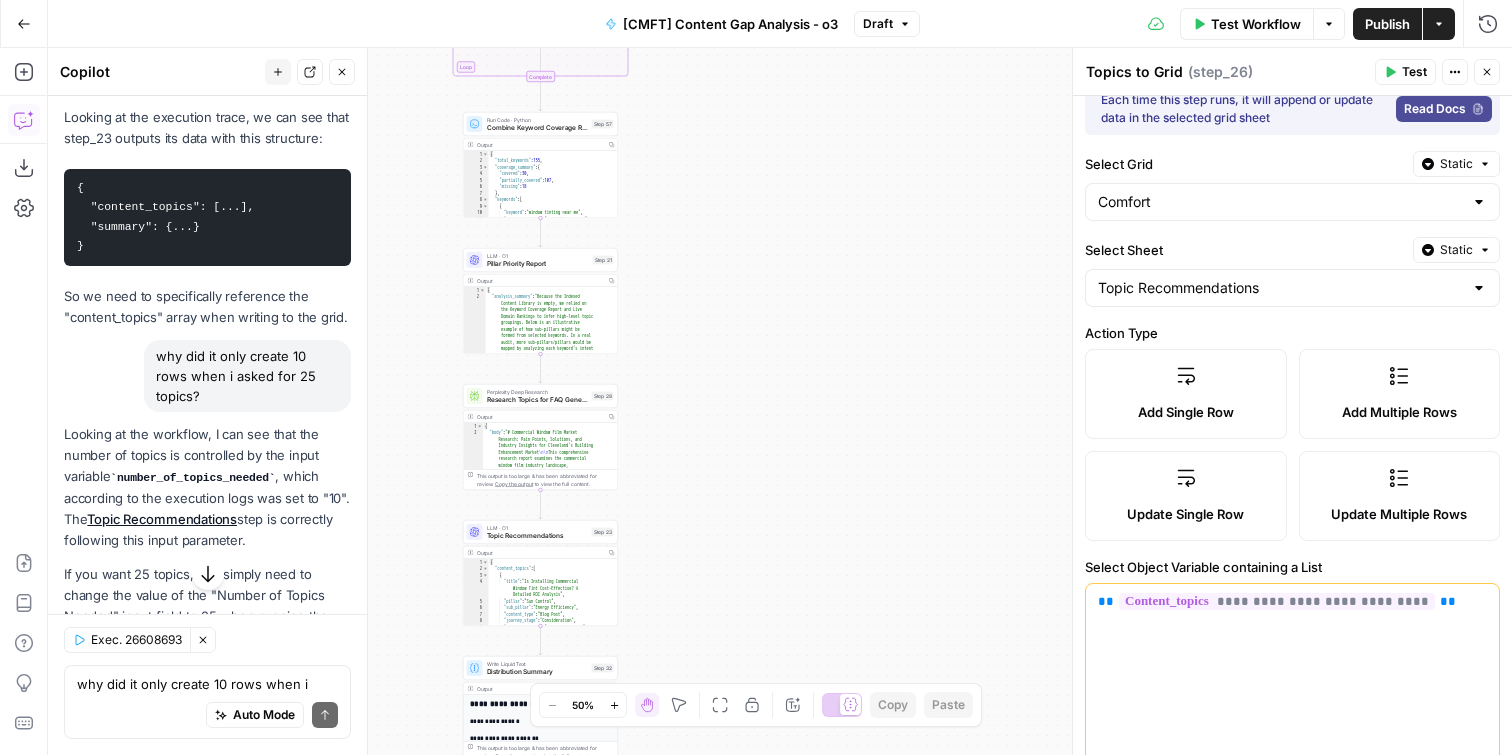 scroll, scrollTop: 800, scrollLeft: 0, axis: vertical 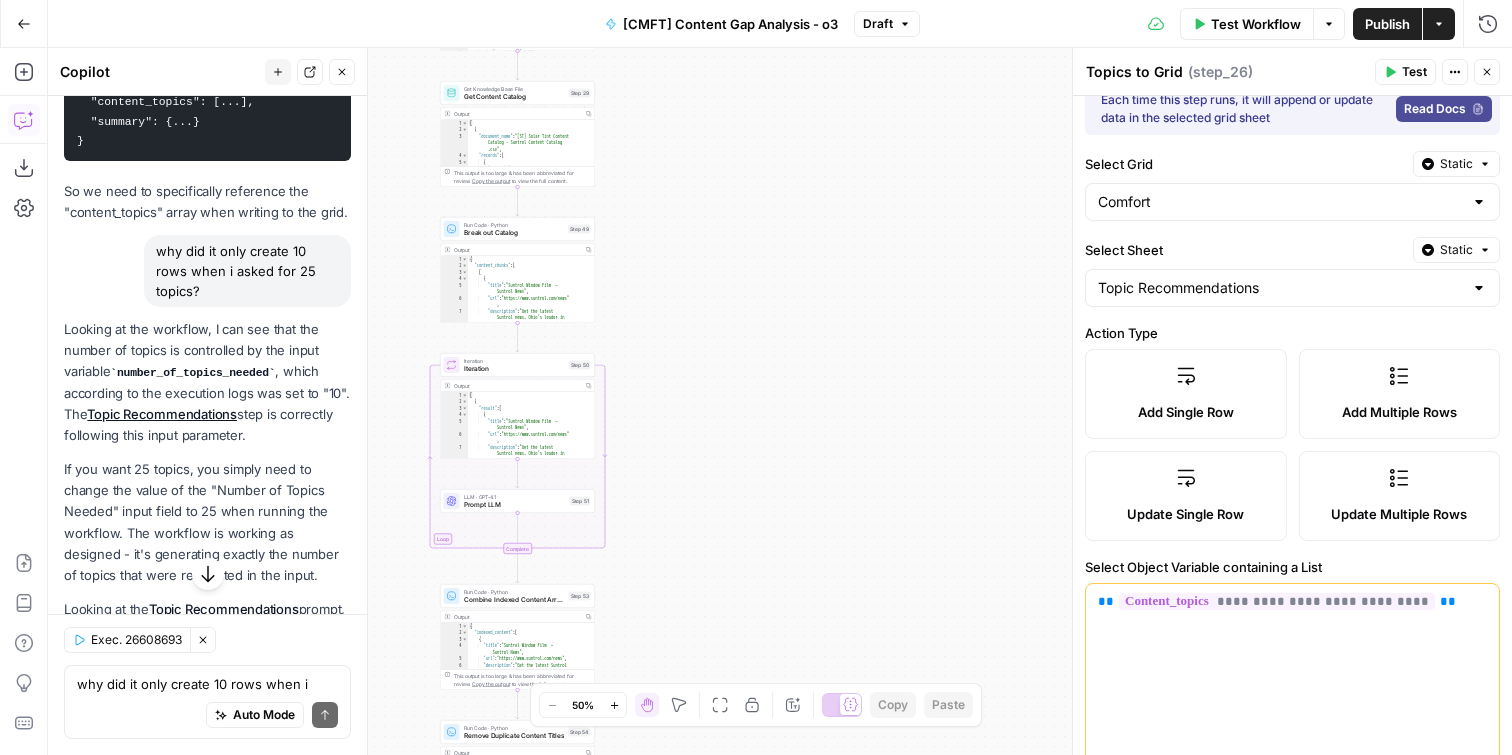 click on "Get Content Catalog" at bounding box center (514, 97) 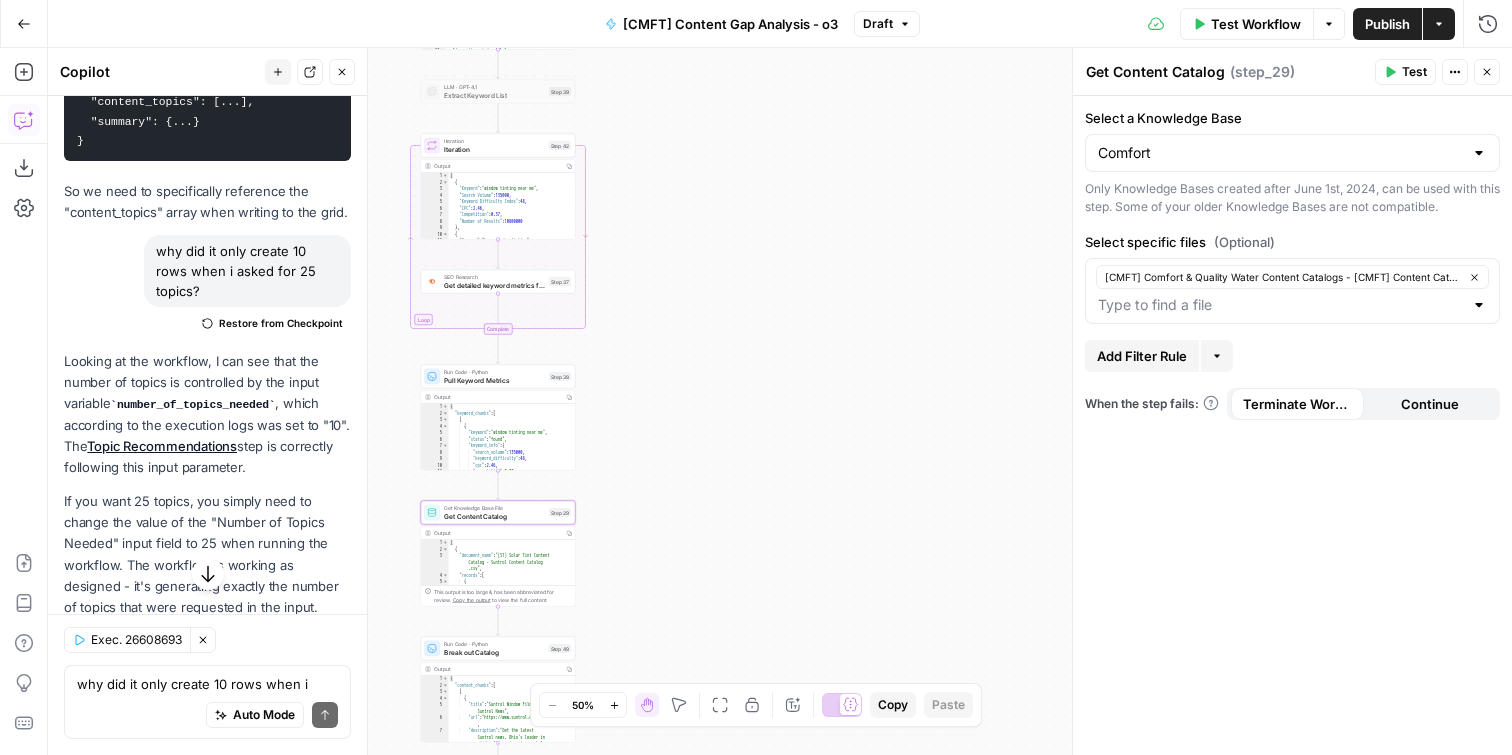 click on "Iteration" at bounding box center (494, 149) 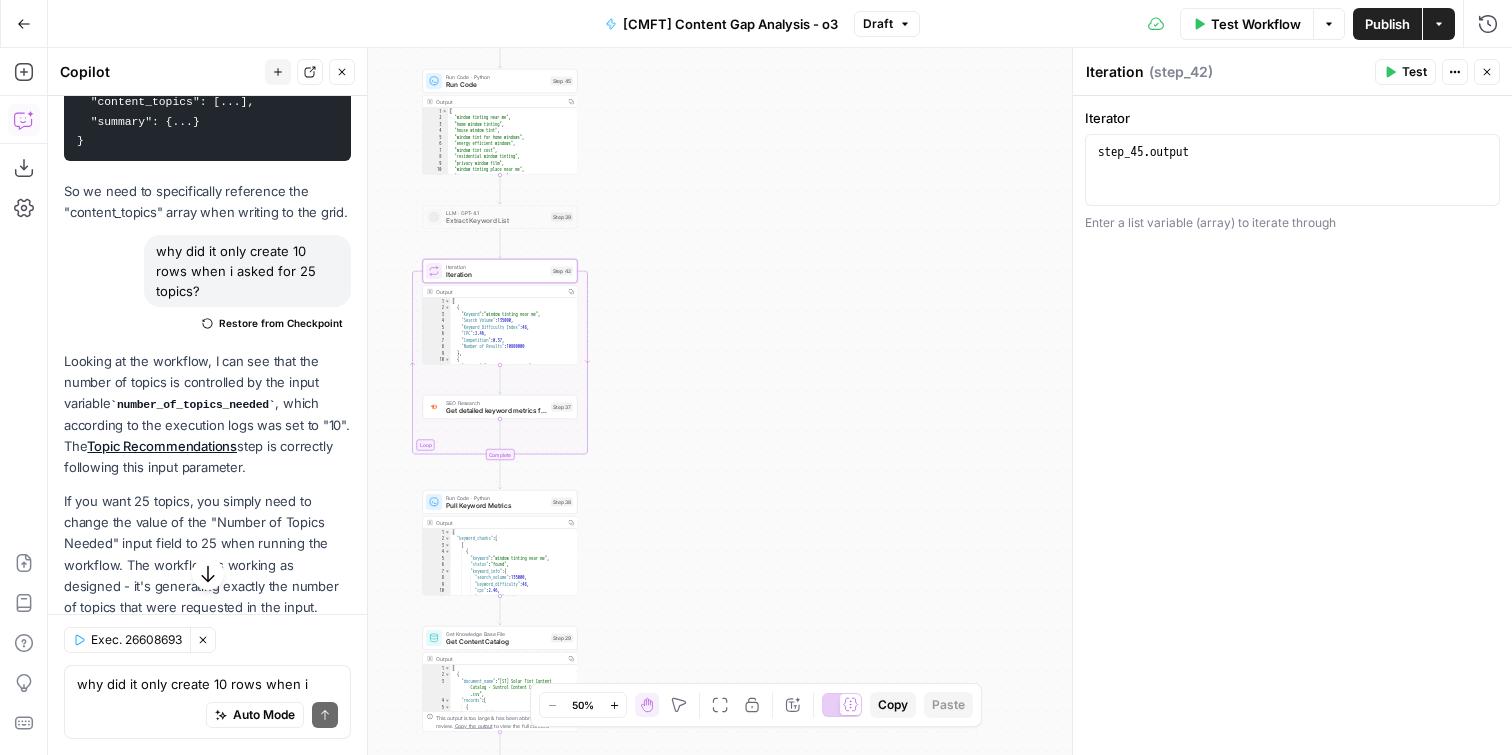 drag, startPoint x: 458, startPoint y: 83, endPoint x: 458, endPoint y: 94, distance: 11 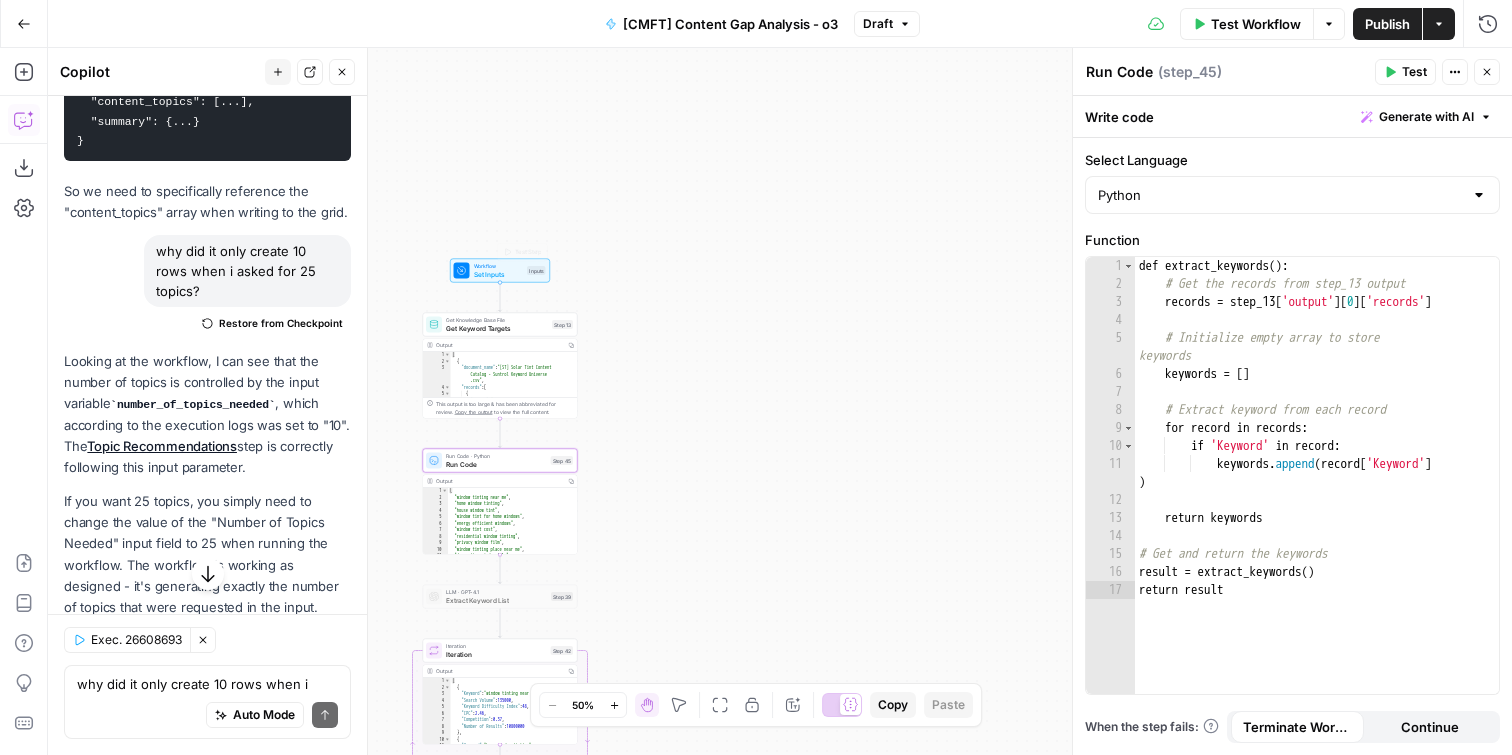 click on "Workflow" at bounding box center [499, 266] 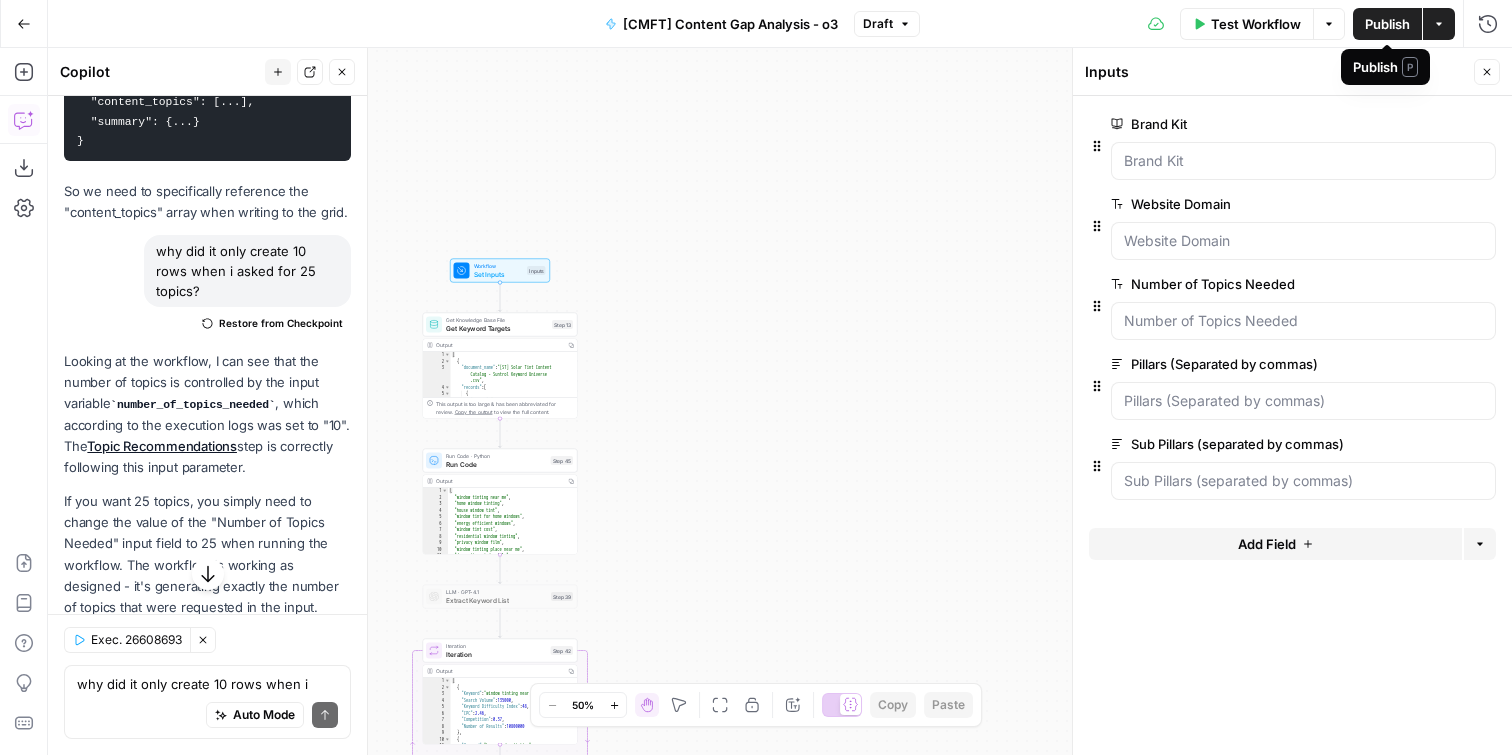 click on "Publish" at bounding box center [1387, 24] 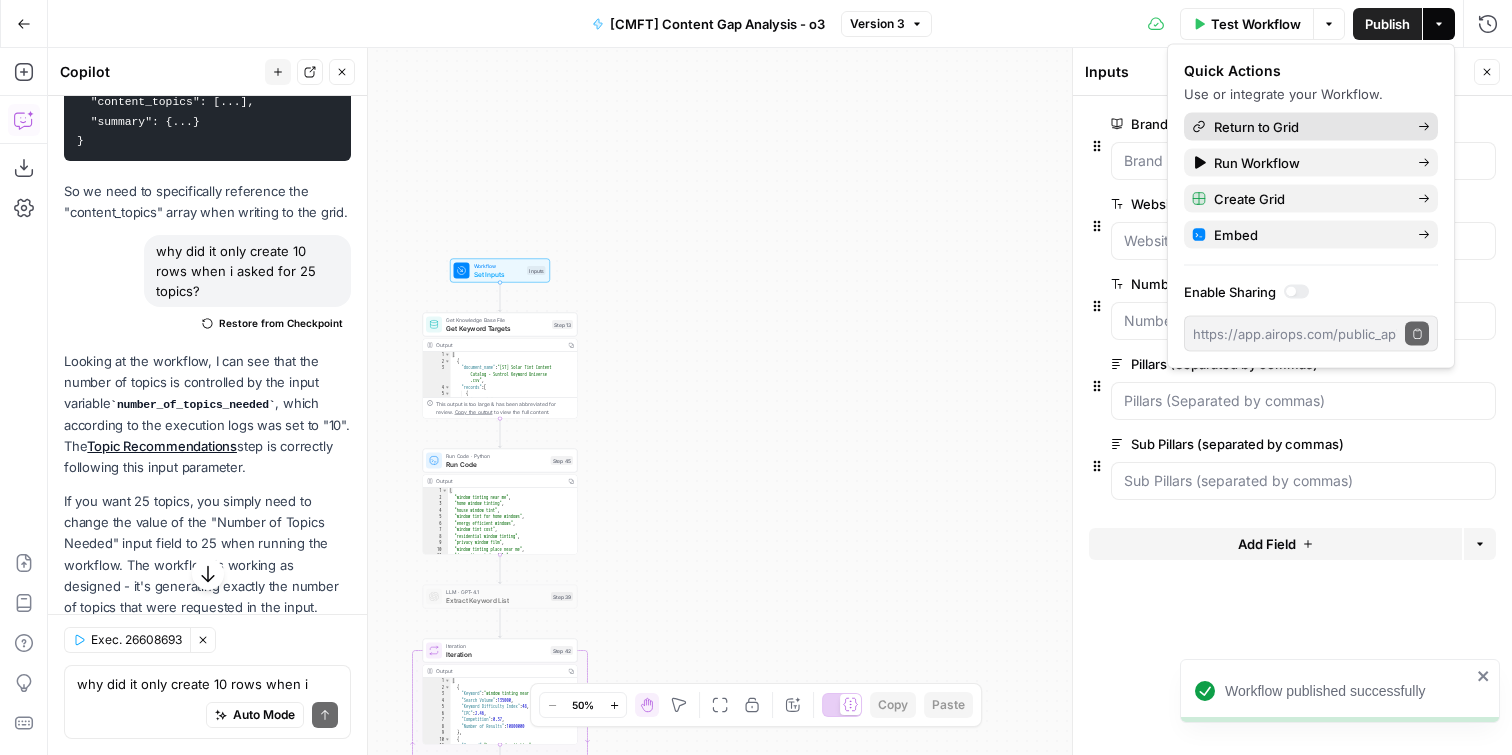 click on "Return to Grid" at bounding box center [1308, 127] 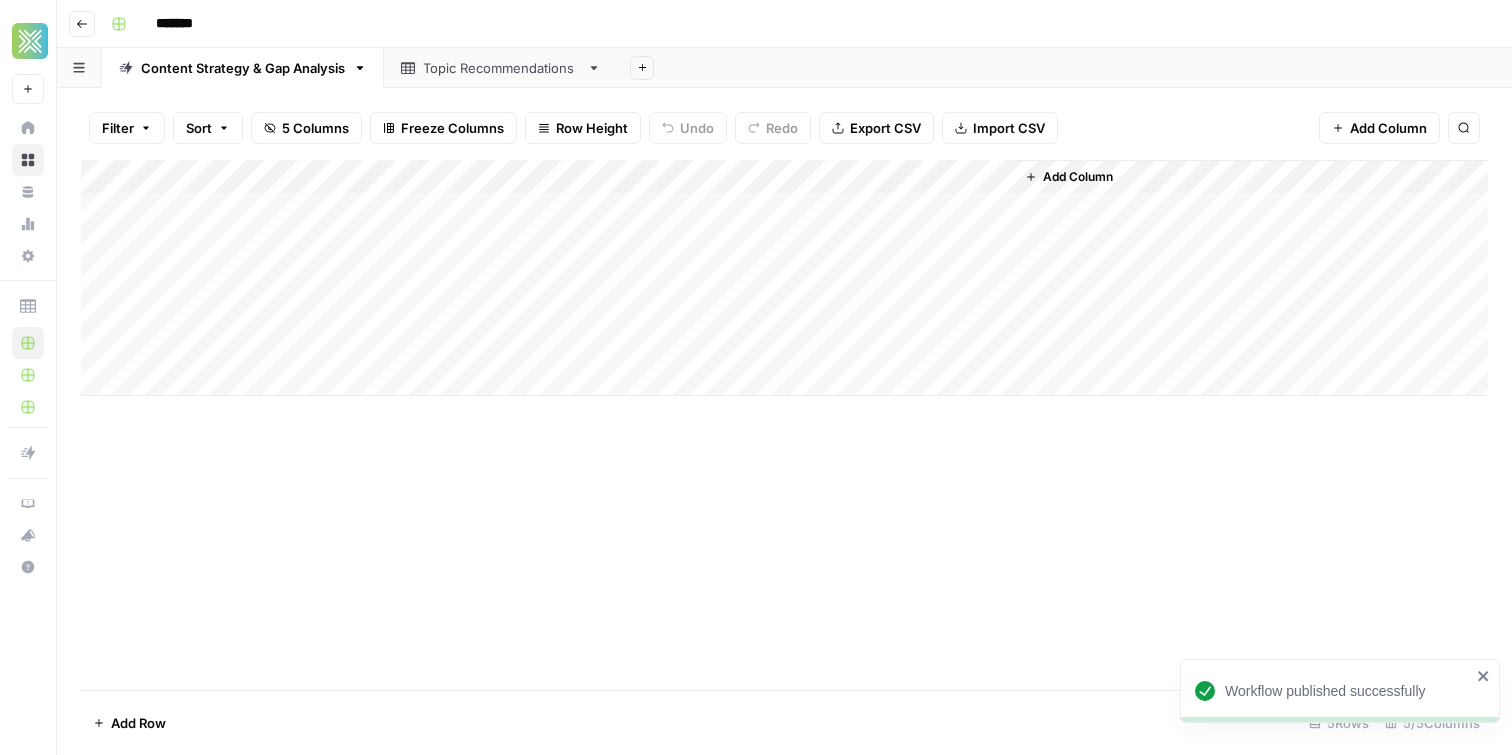 click on "Topic Recommendations" at bounding box center (501, 68) 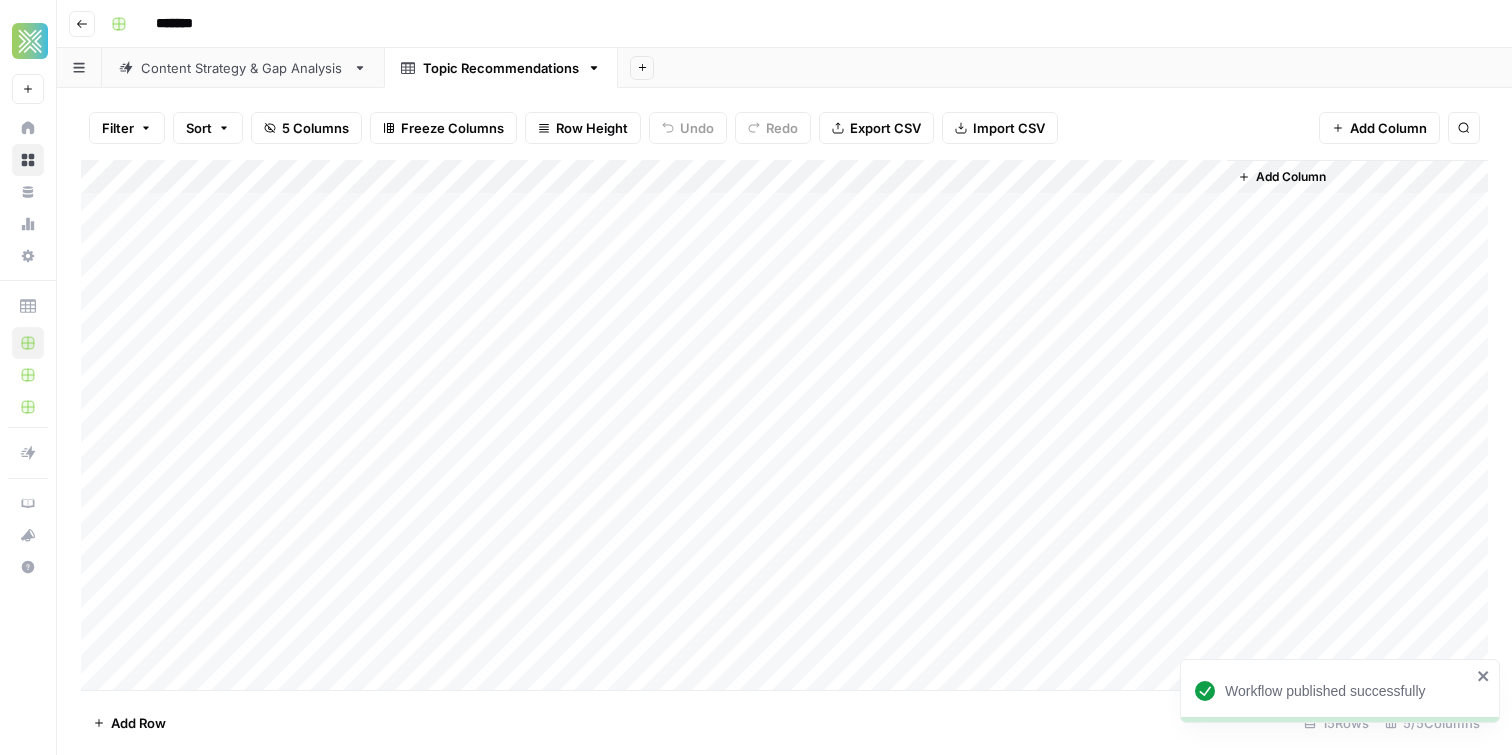 click on "Add Column" at bounding box center [784, 425] 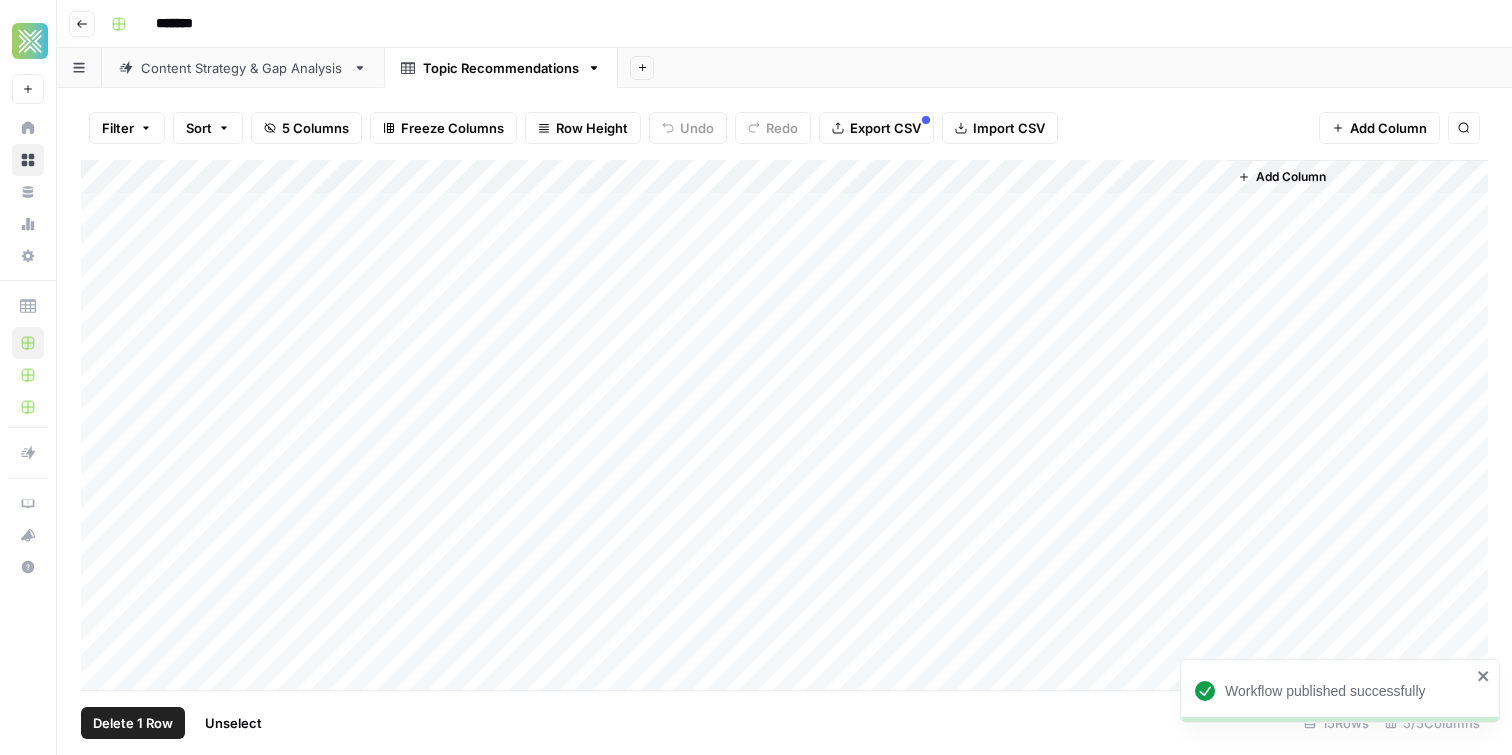 click on "Add Column" at bounding box center [784, 425] 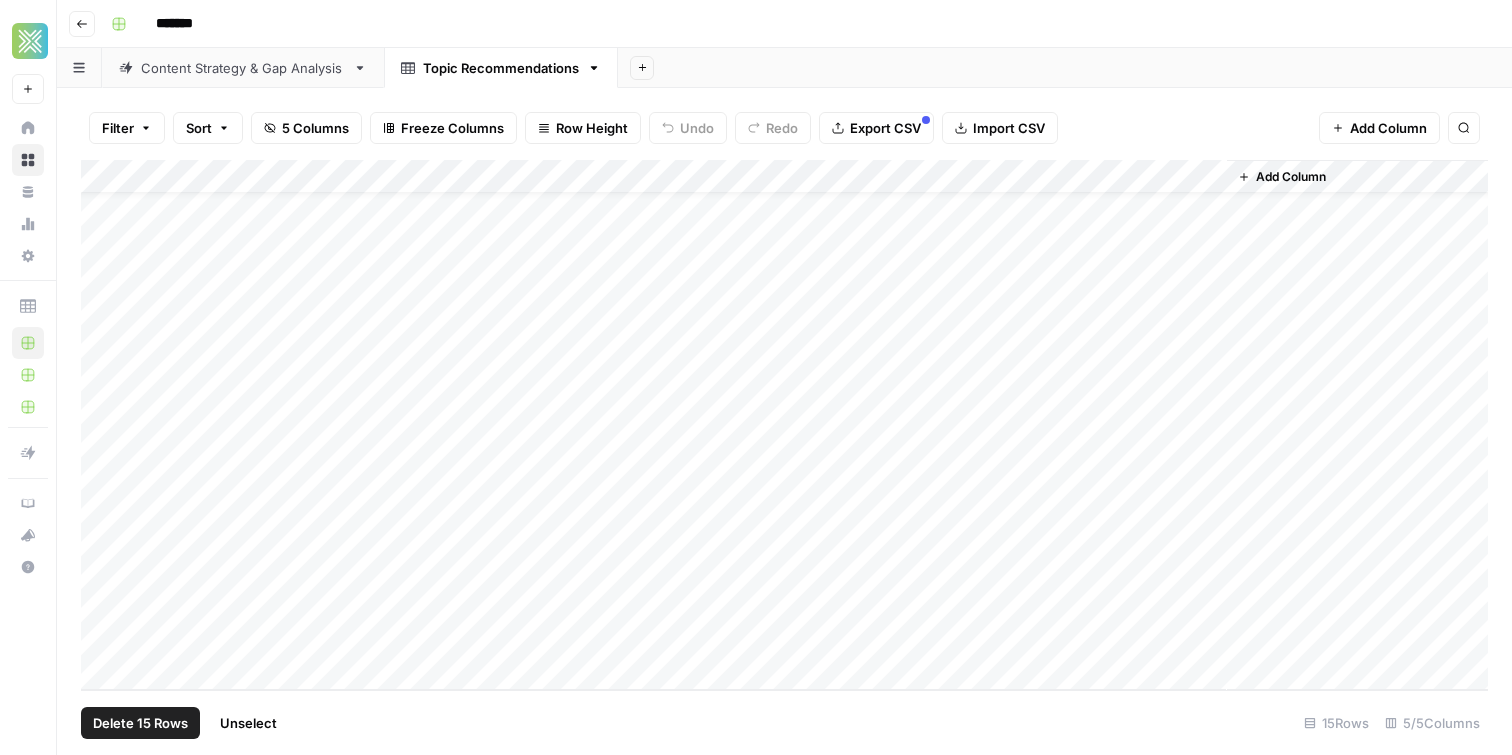 click on "Add Column" at bounding box center (784, 425) 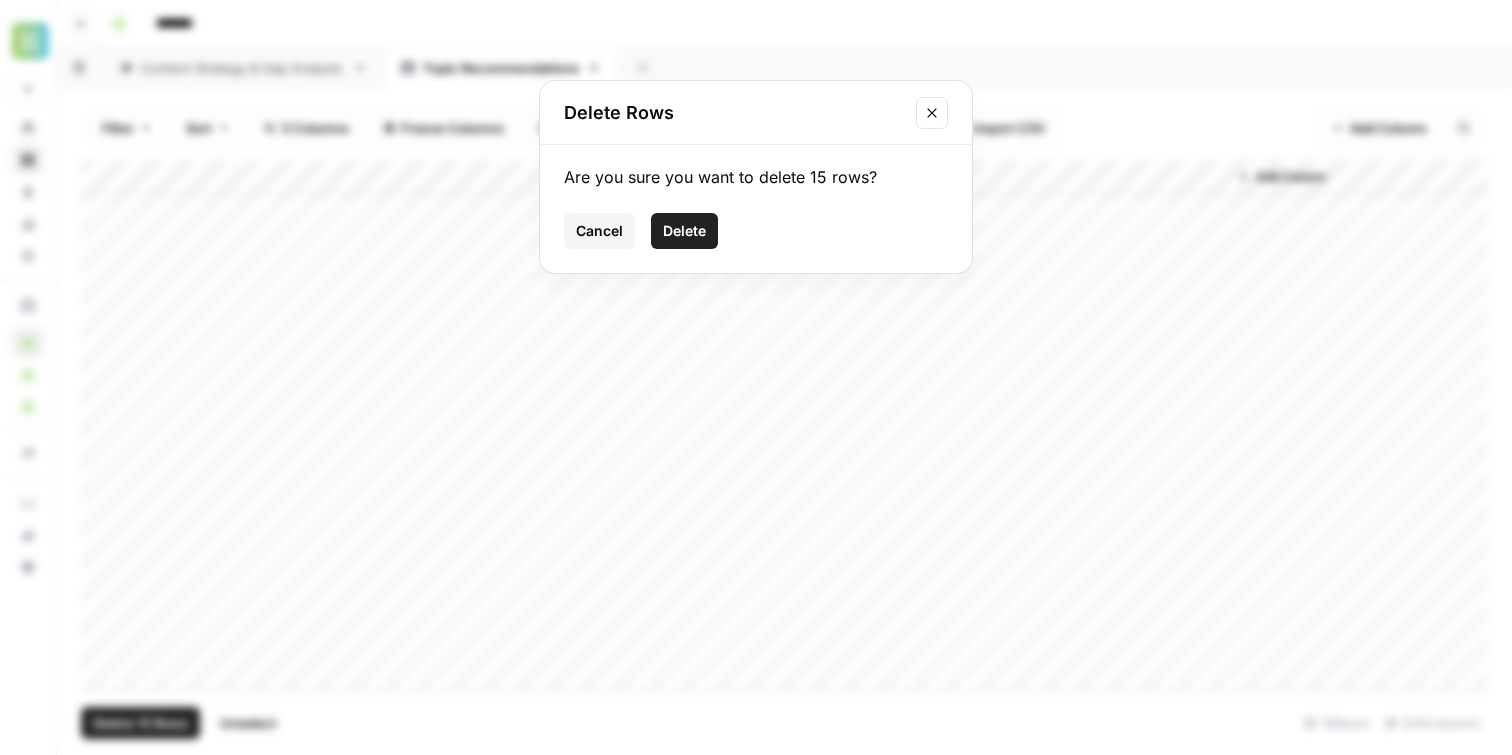 click on "Delete" at bounding box center (684, 231) 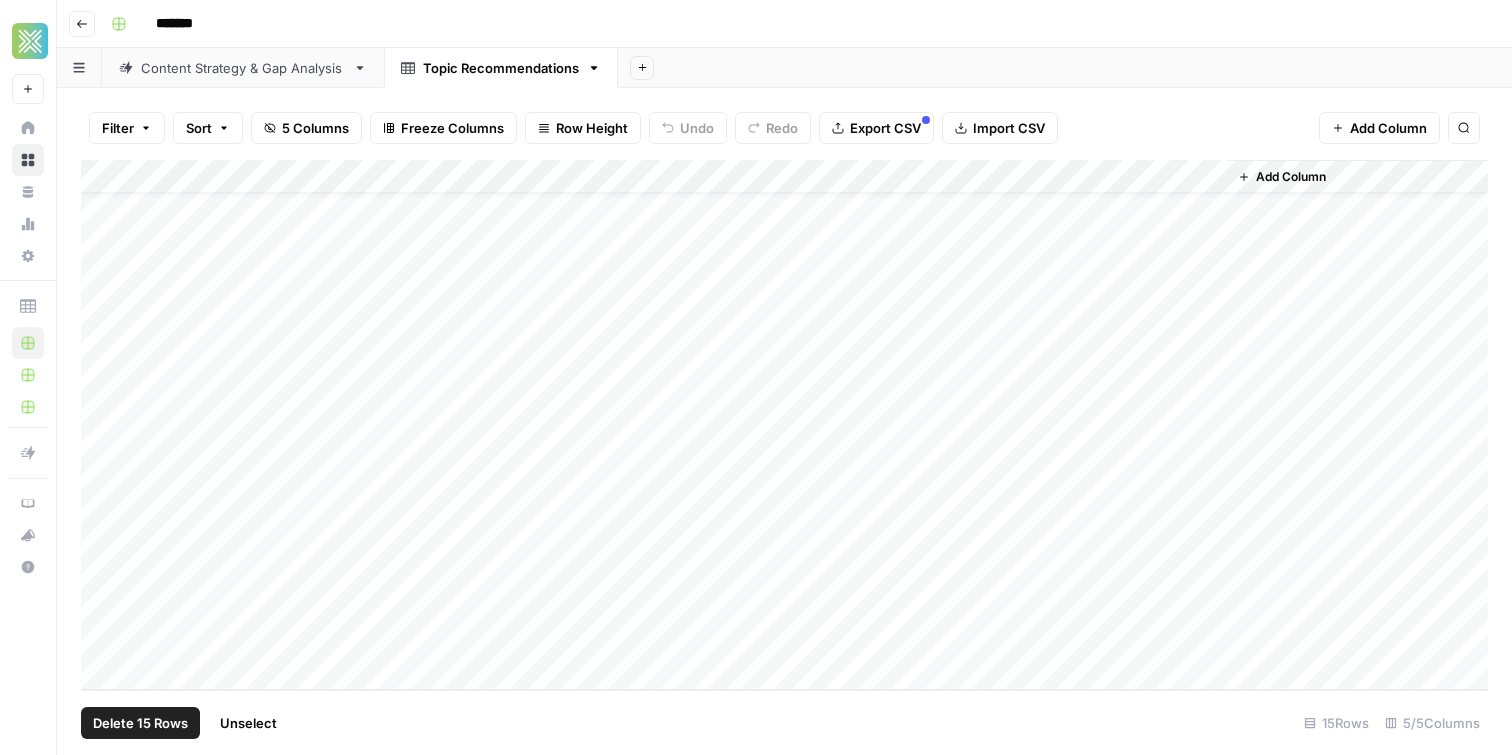 scroll, scrollTop: 0, scrollLeft: 0, axis: both 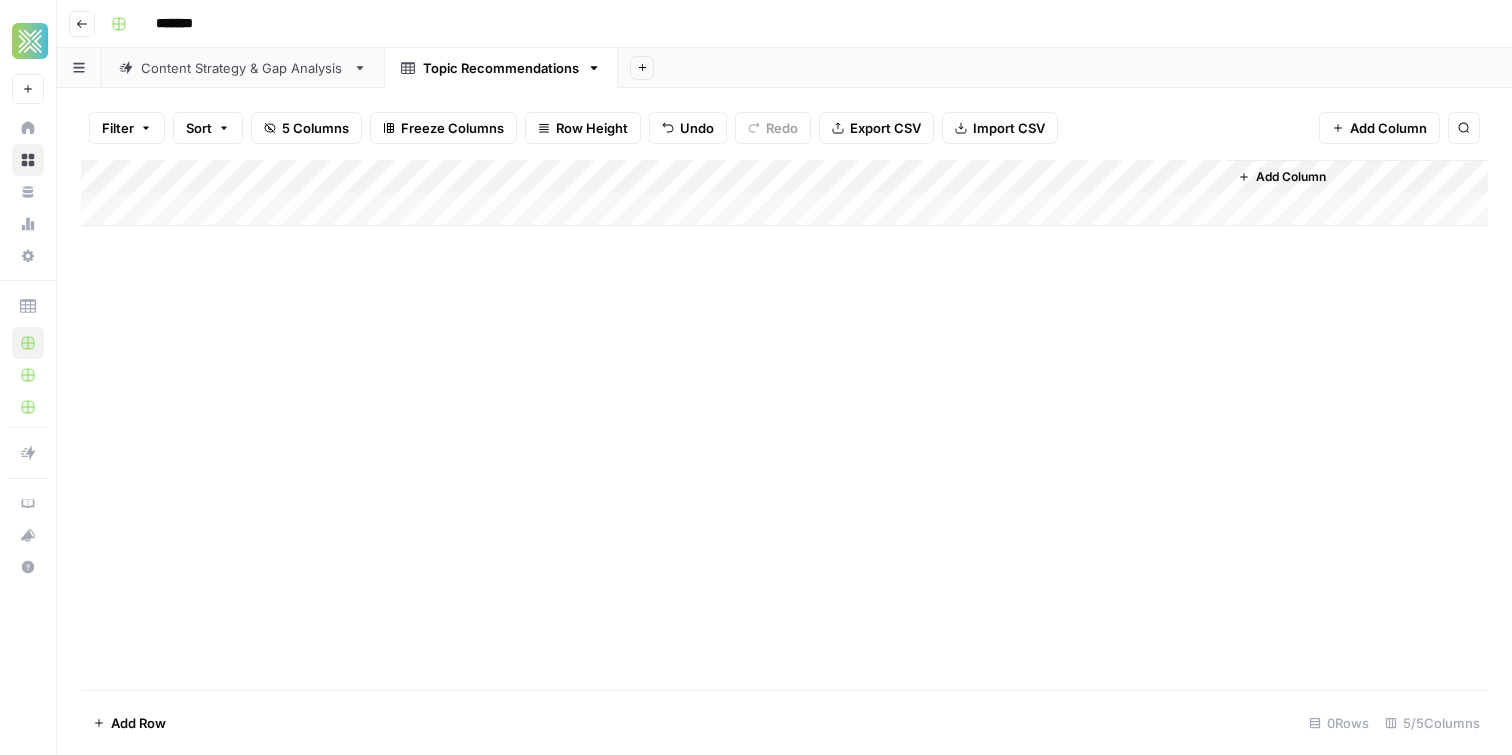 click on "Content Strategy & Gap Analysis" at bounding box center [243, 68] 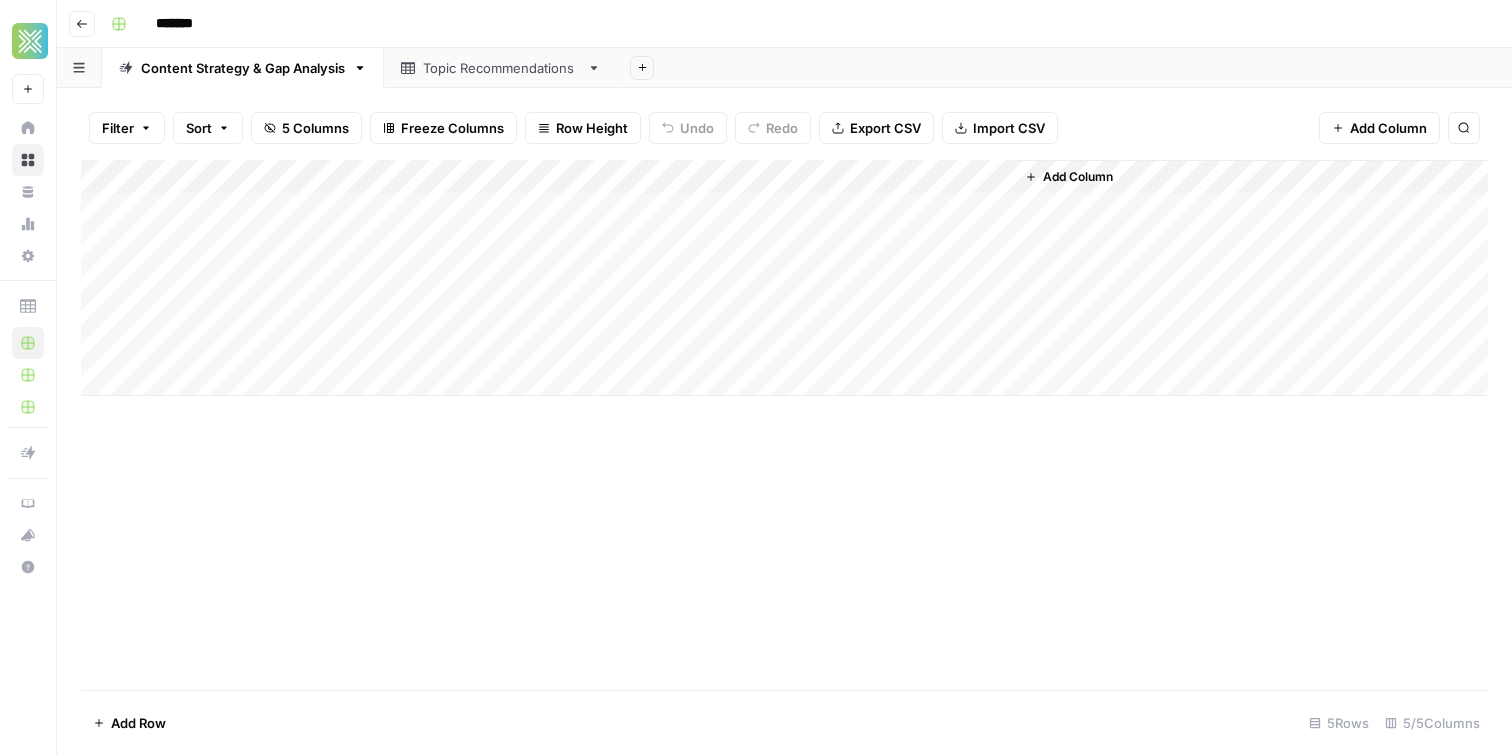 click on "Add Column" at bounding box center (784, 278) 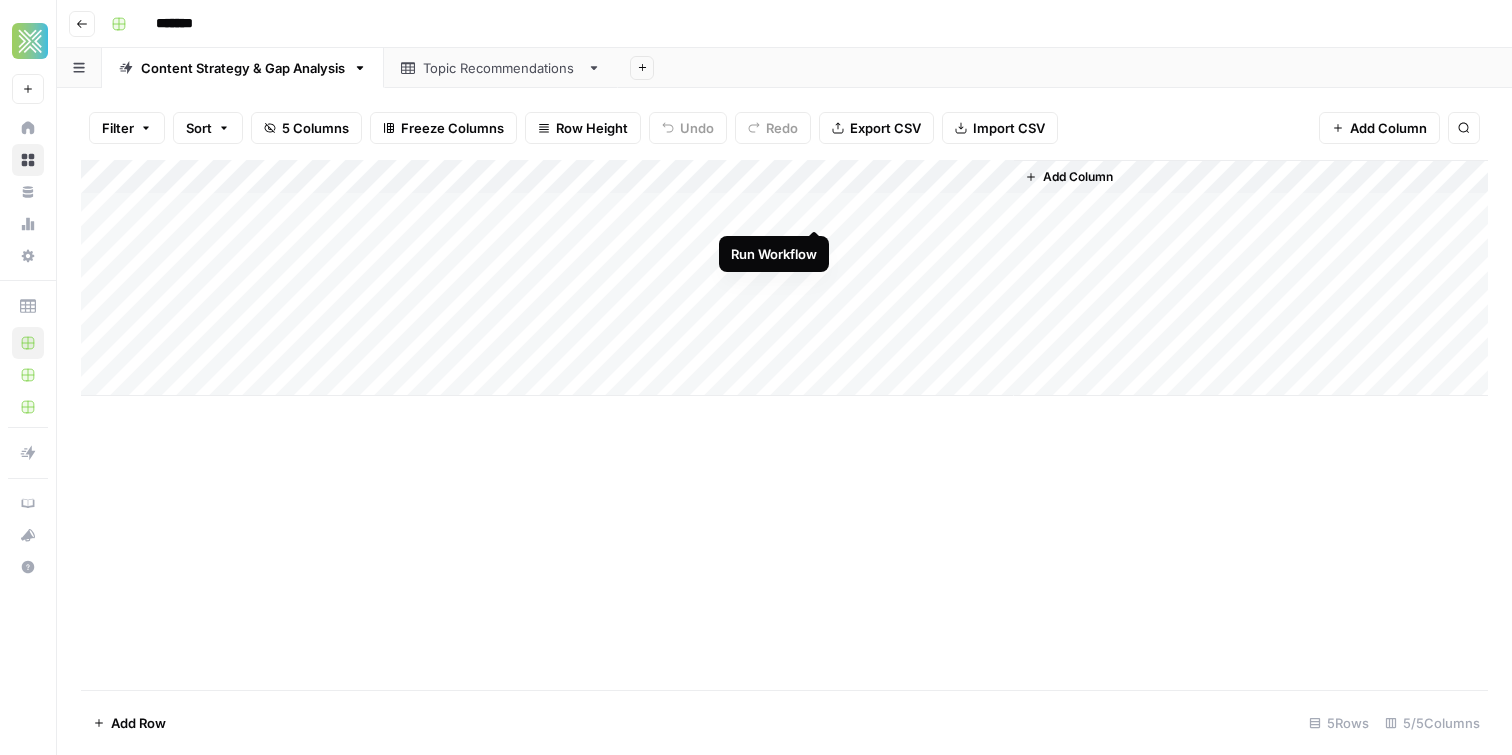 click on "Add Column" at bounding box center [784, 278] 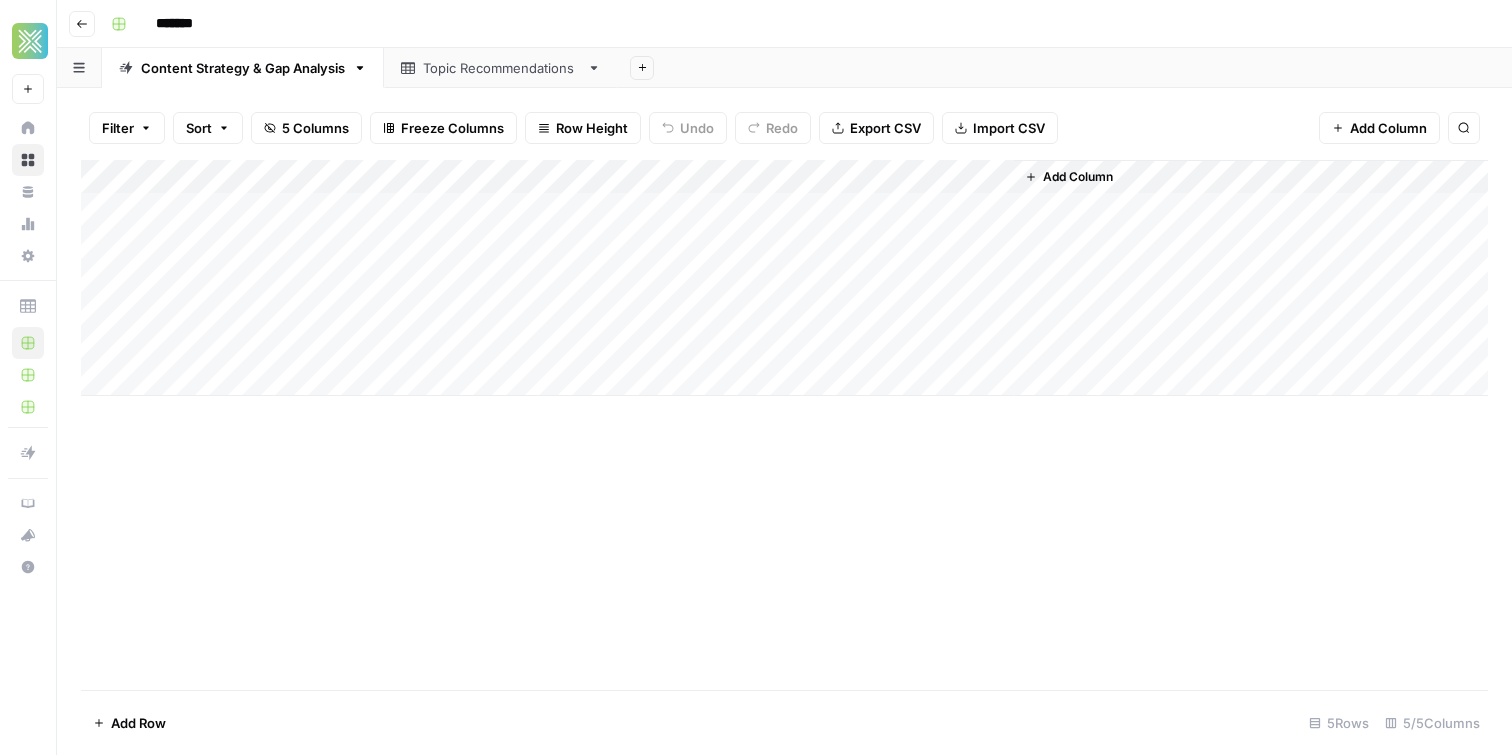 click on "Add Sheet" at bounding box center [1065, 68] 